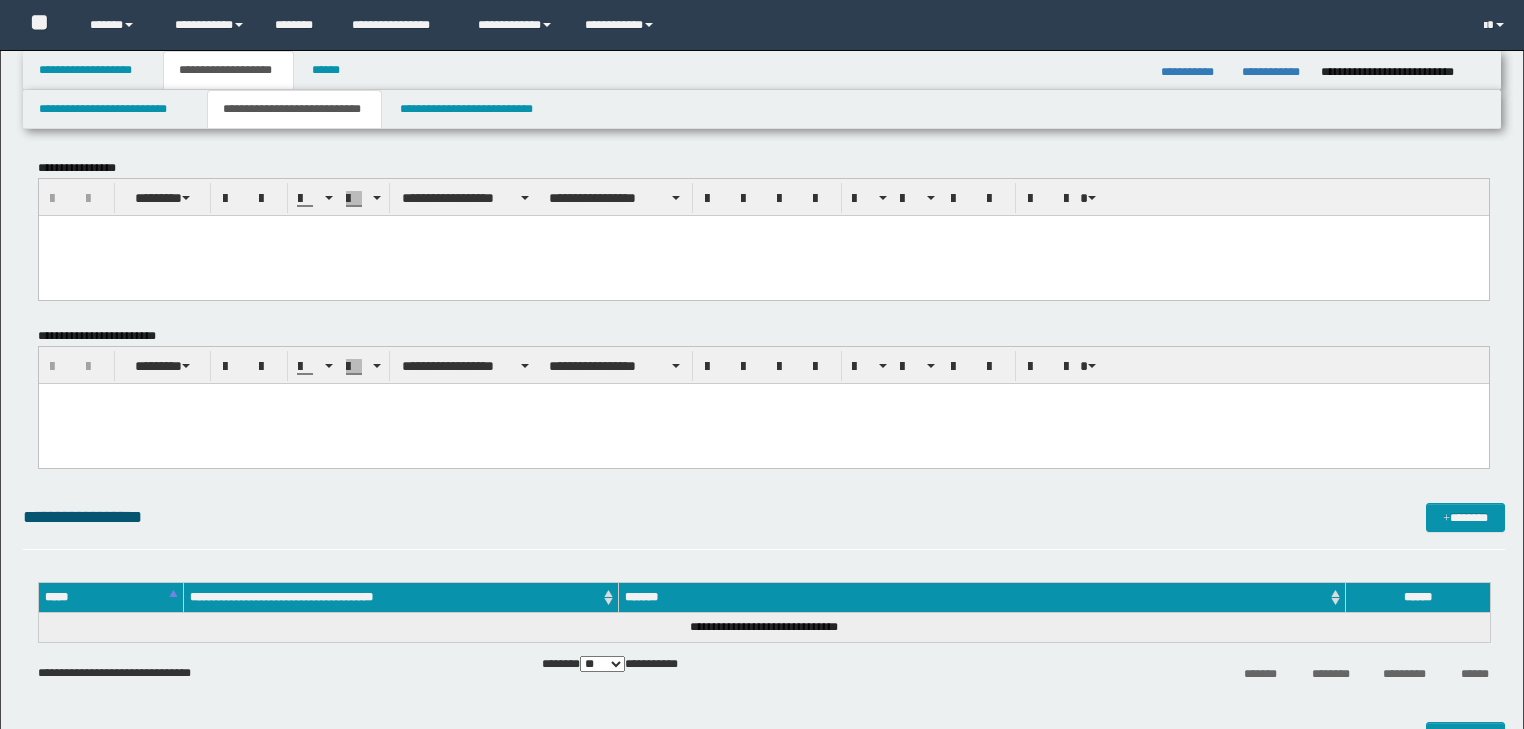 scroll, scrollTop: 0, scrollLeft: 0, axis: both 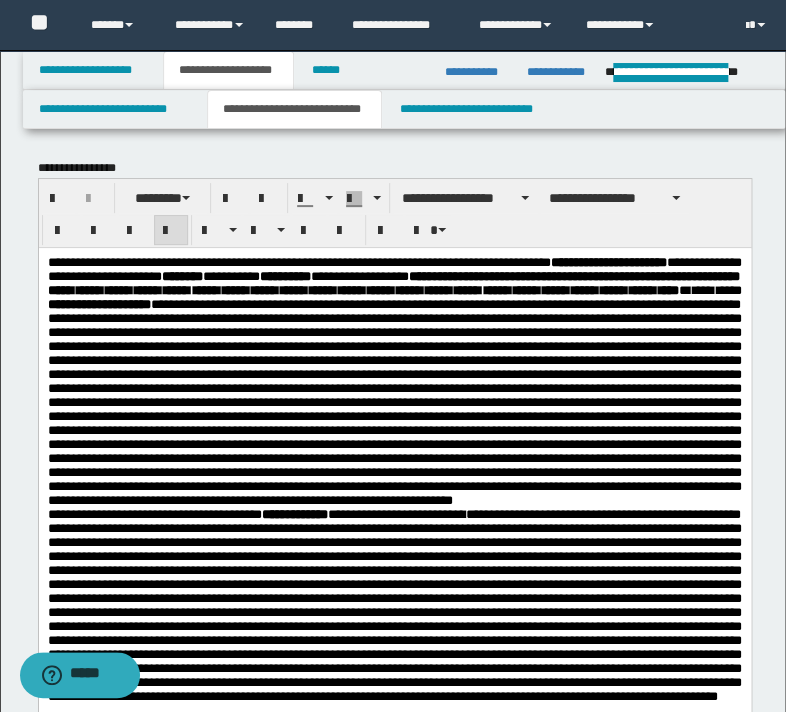 drag, startPoint x: 530, startPoint y: 582, endPoint x: 530, endPoint y: 594, distance: 12 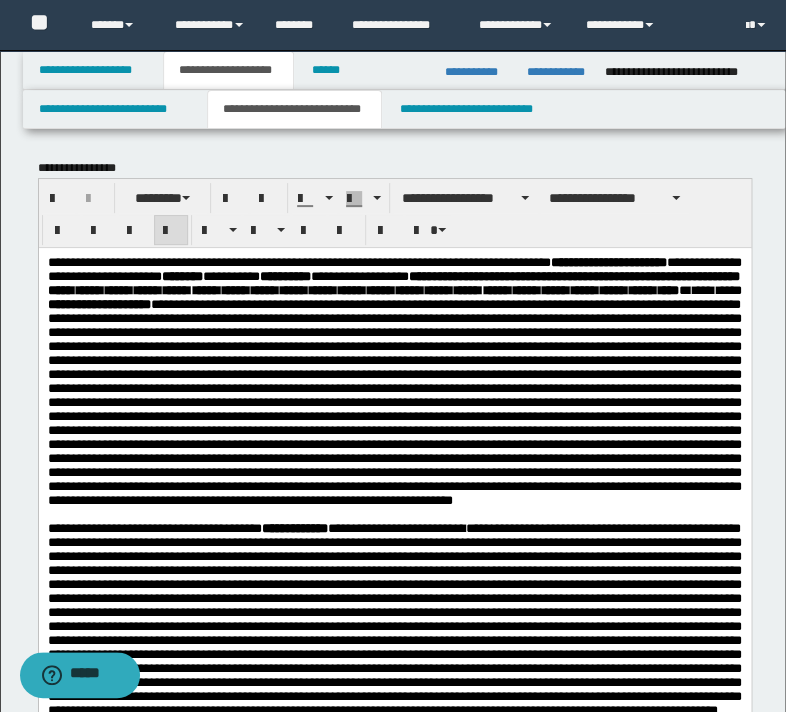 click on "**********" at bounding box center (393, 1215) 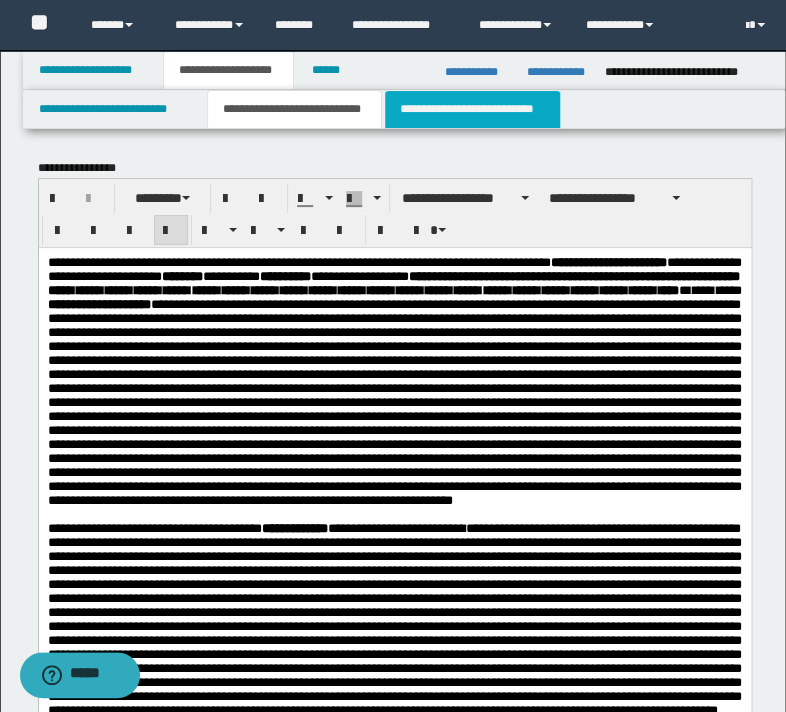 click on "**********" at bounding box center [472, 109] 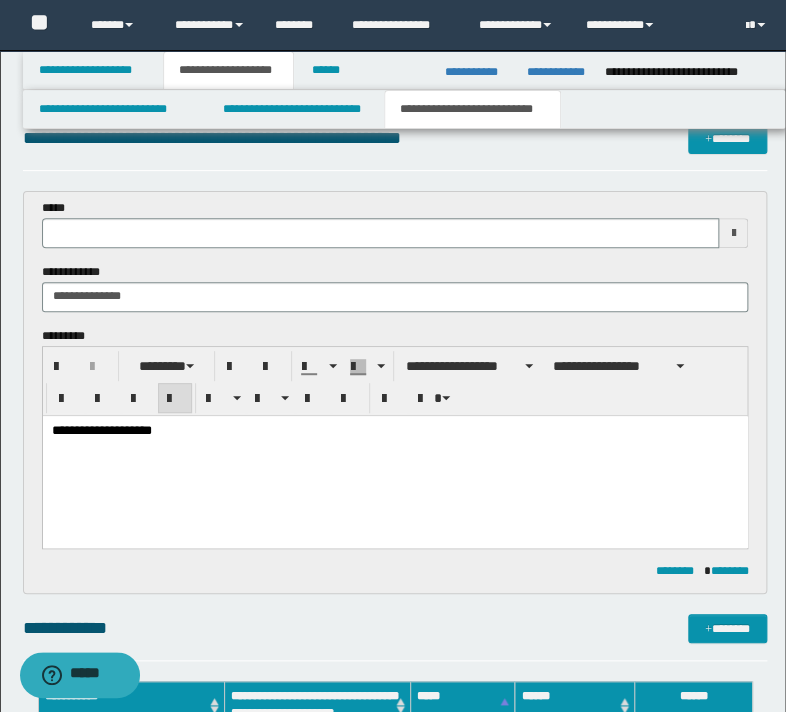 scroll, scrollTop: 320, scrollLeft: 0, axis: vertical 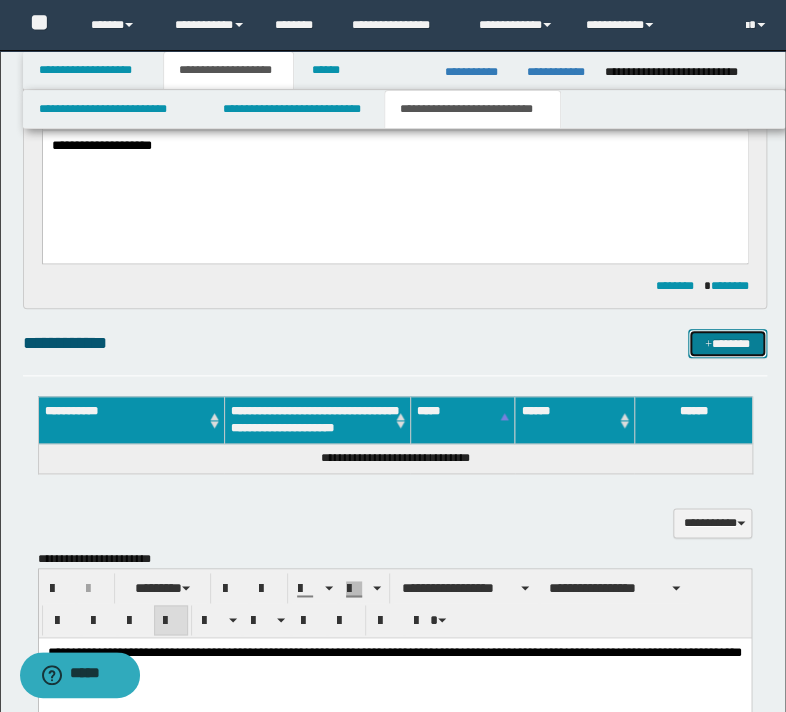 click on "*******" at bounding box center (727, 344) 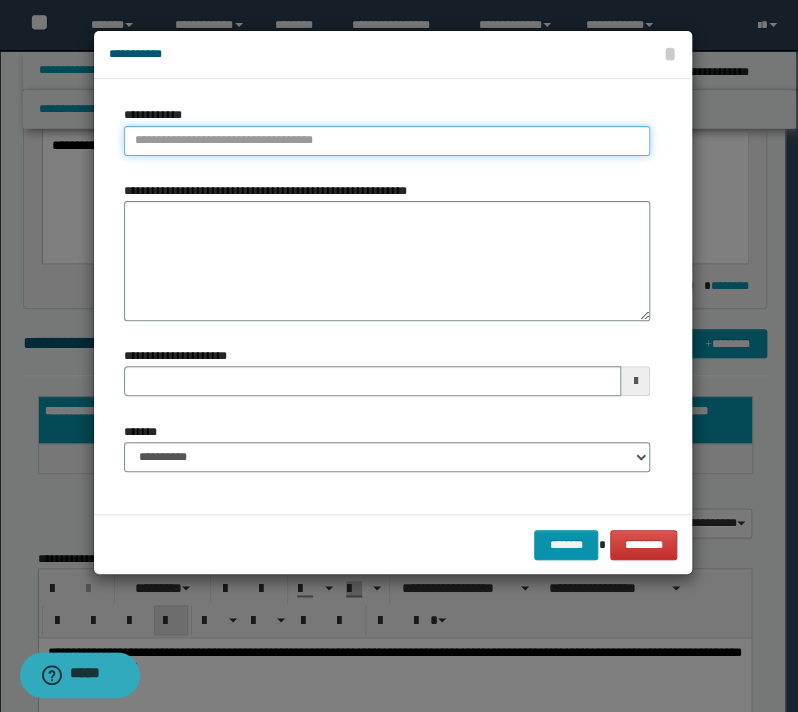 click on "**********" at bounding box center [387, 141] 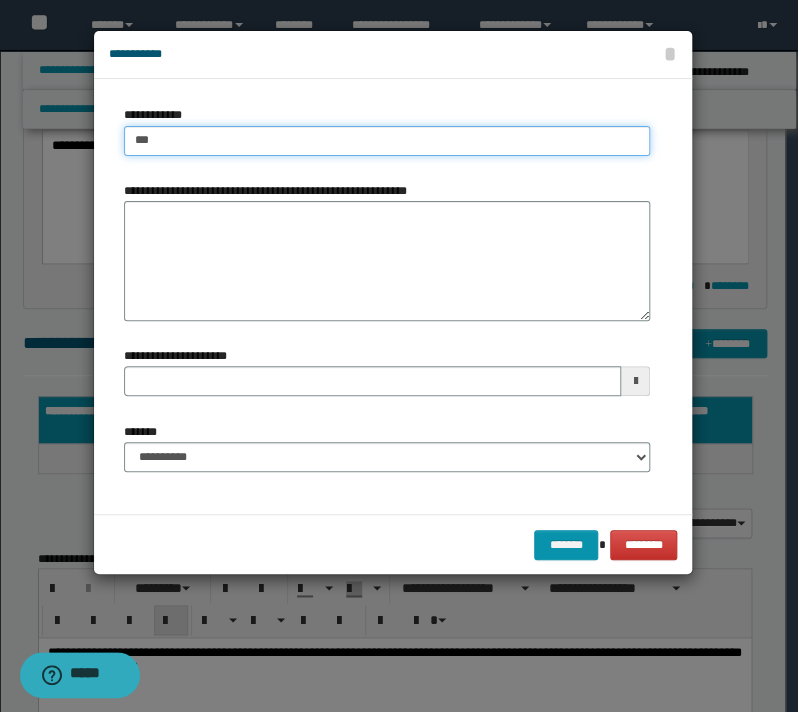 type on "****" 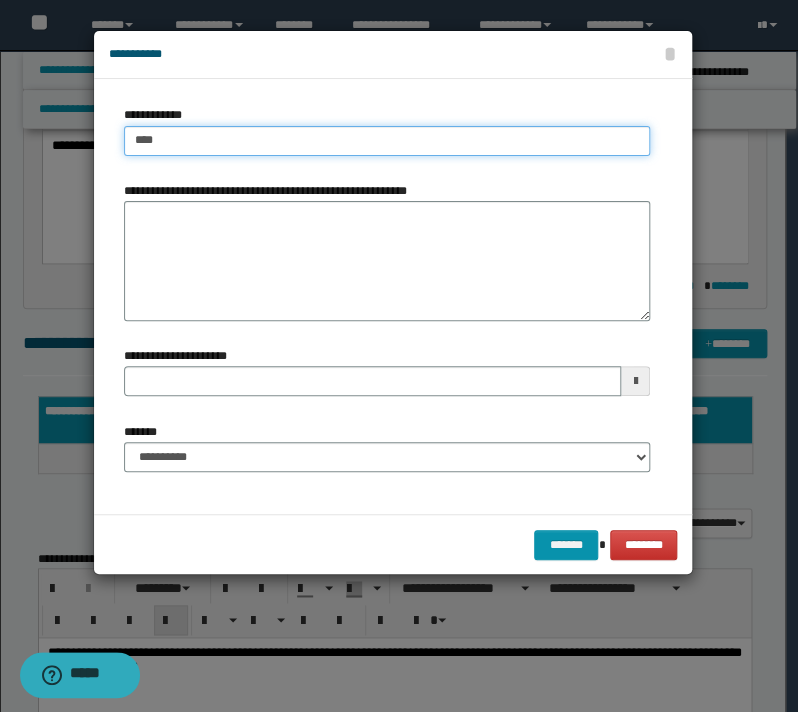 type on "****" 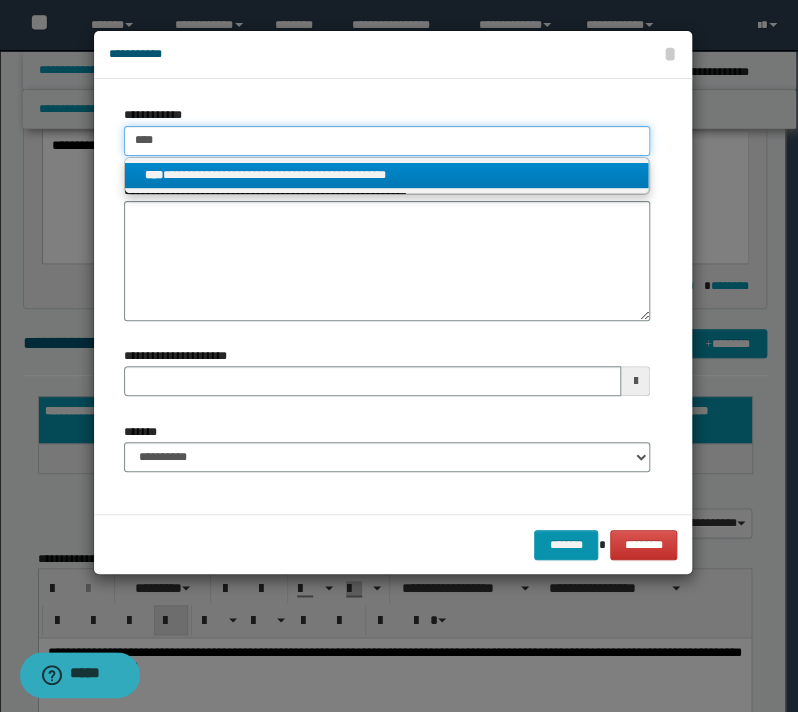 type on "****" 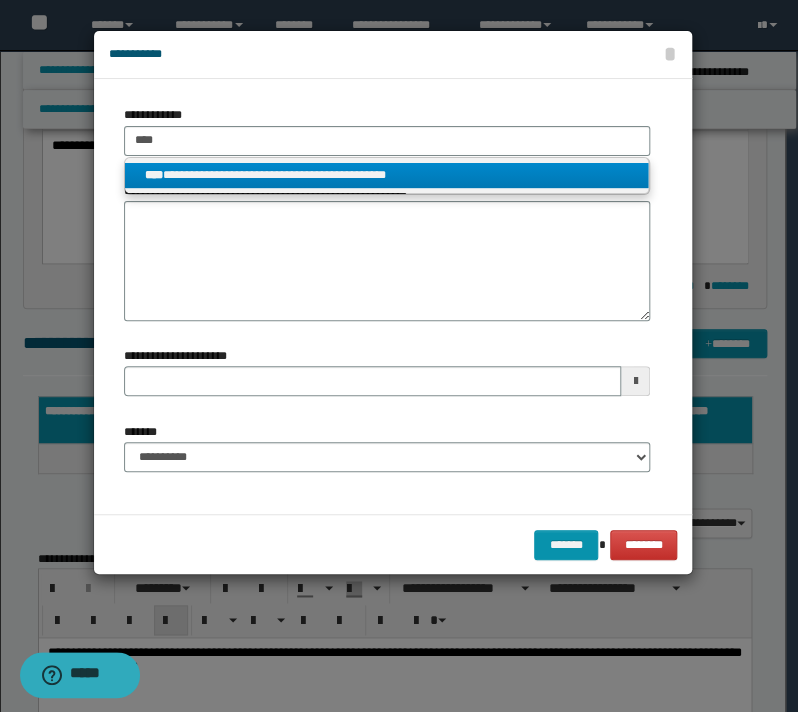 click on "**********" at bounding box center (270, 191) 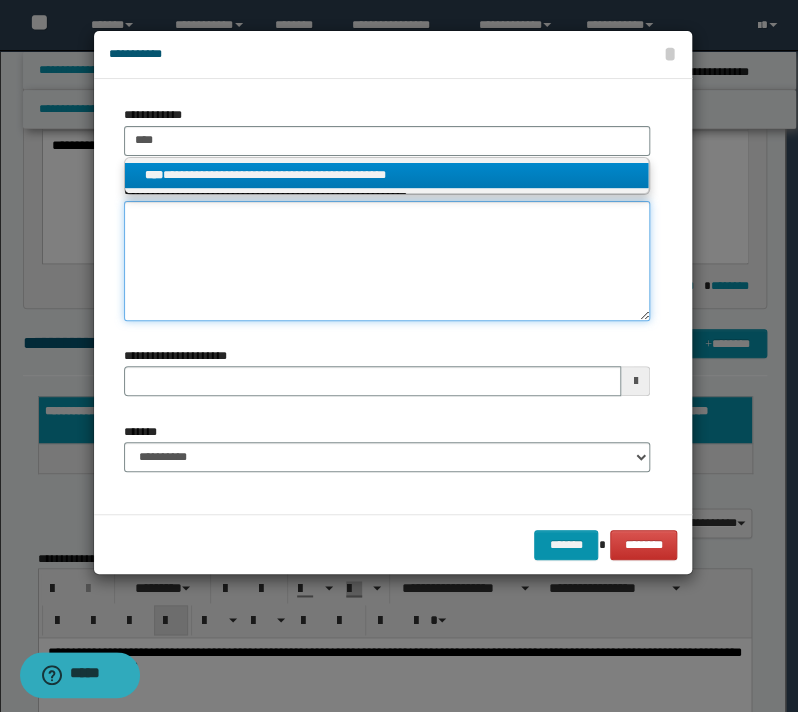 click on "**********" at bounding box center (387, 261) 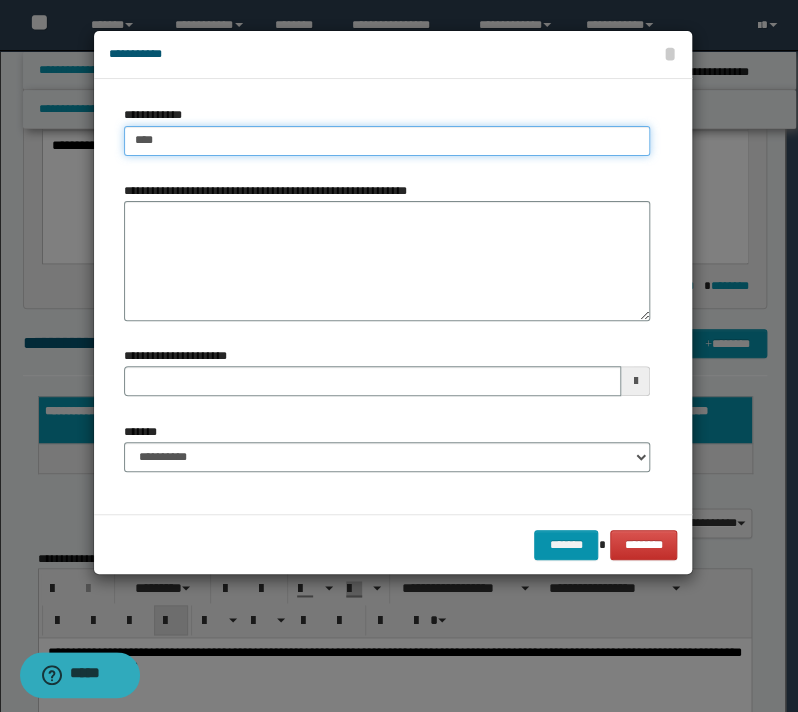 type on "****" 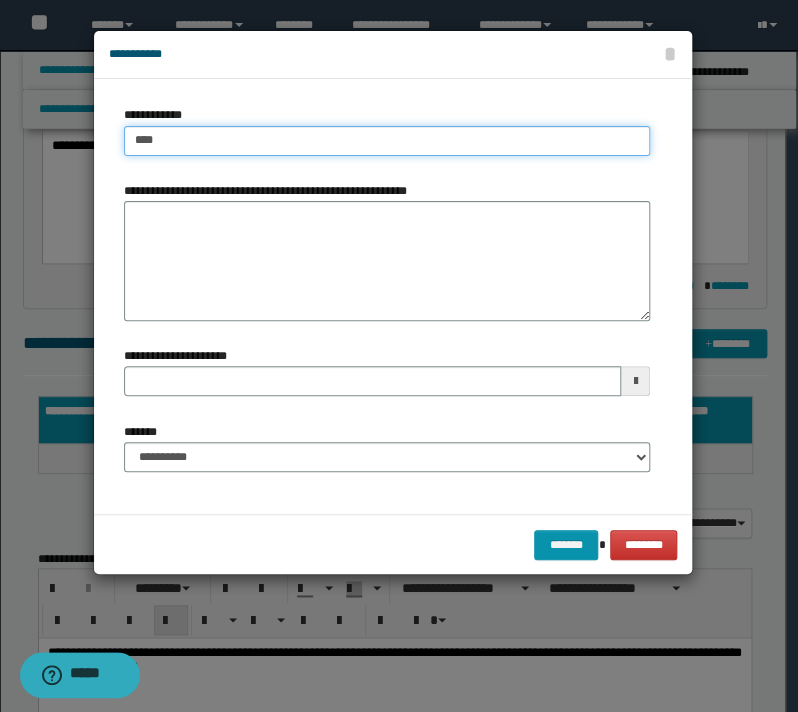click on "****" at bounding box center [387, 141] 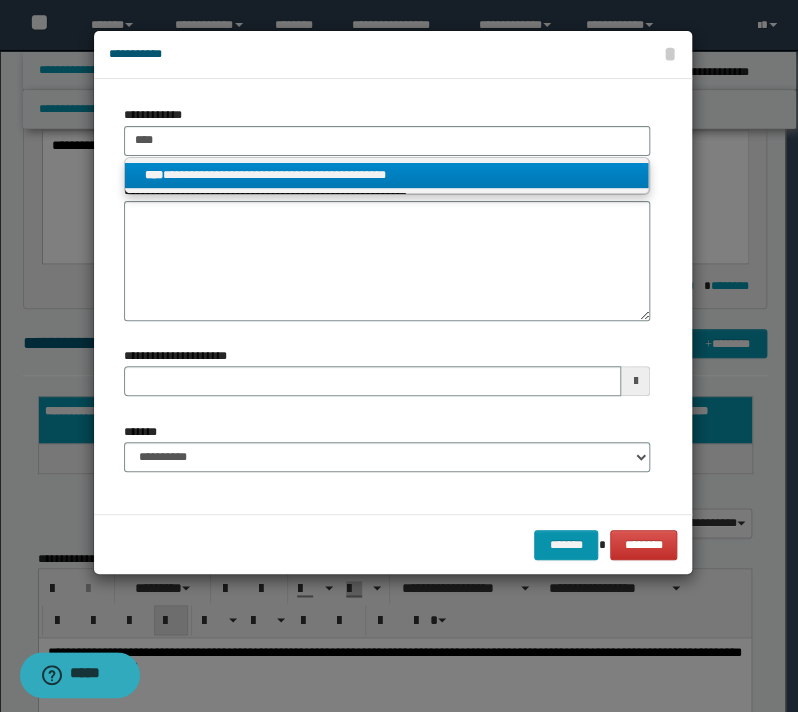click on "**********" at bounding box center [387, 175] 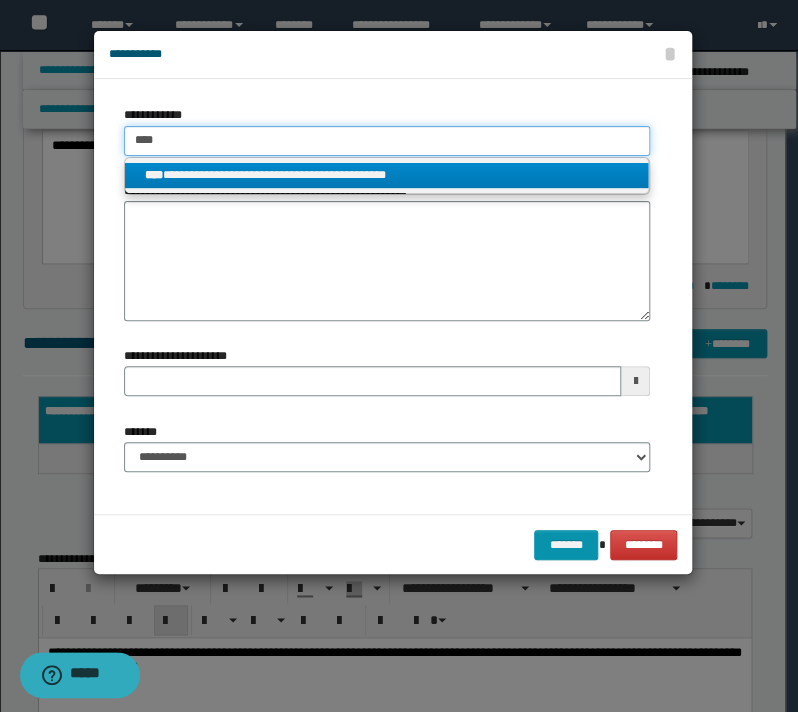 type 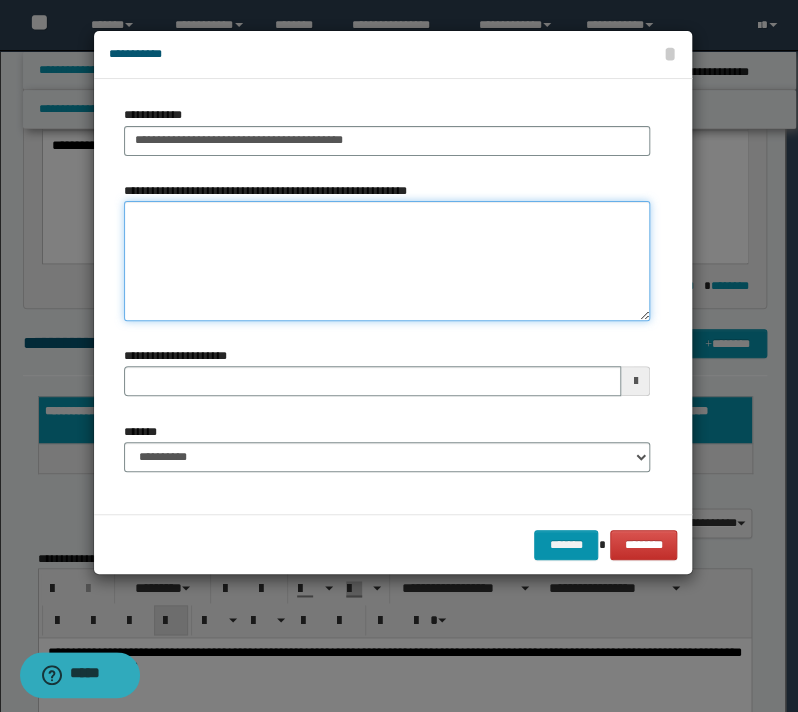 type 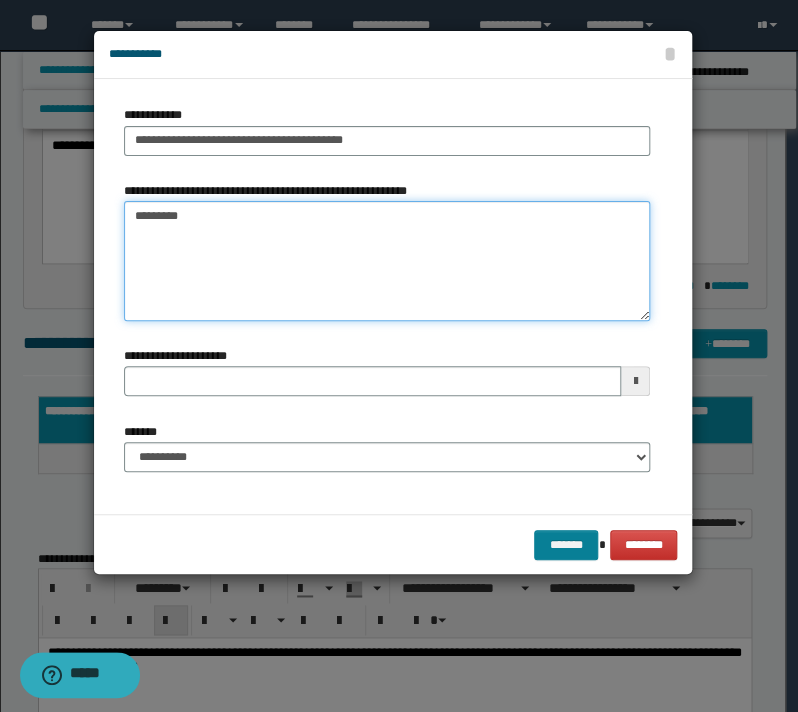 type on "*********" 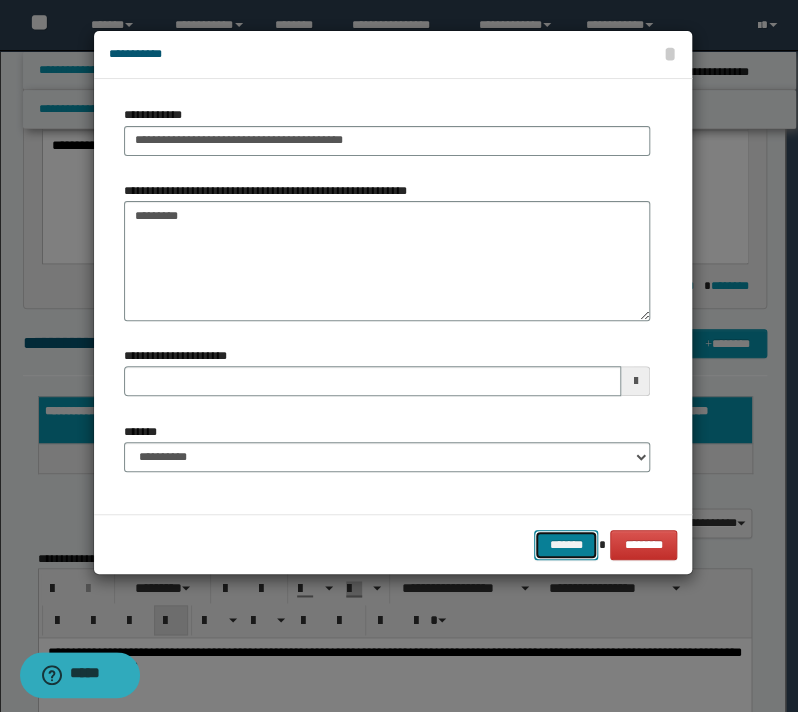 click on "*******" at bounding box center (566, 545) 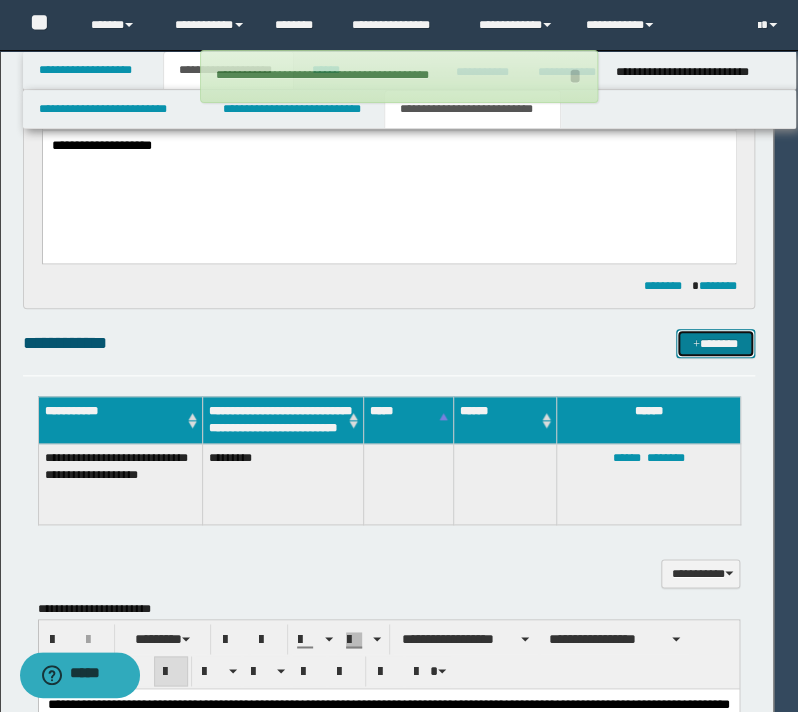 type 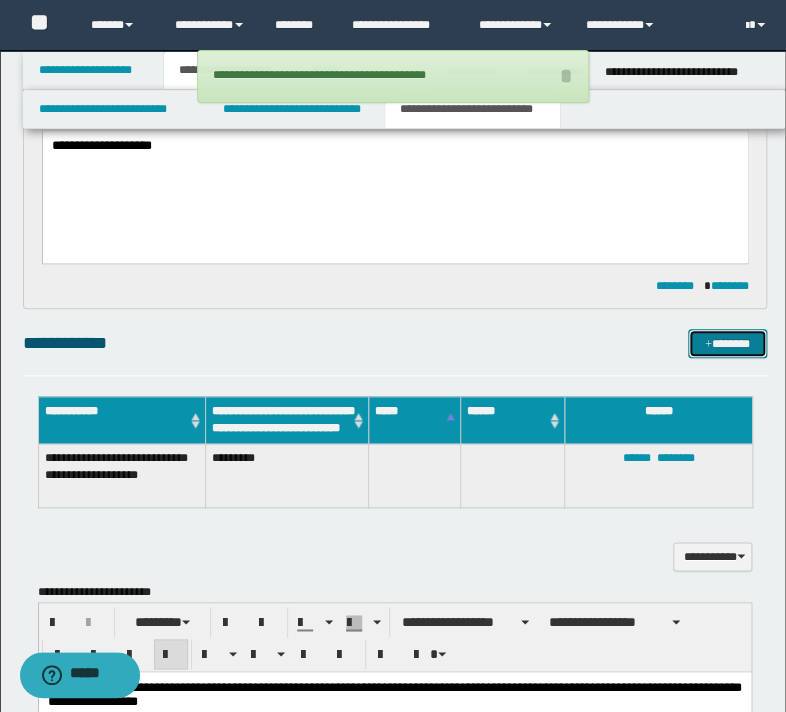 click at bounding box center (708, 345) 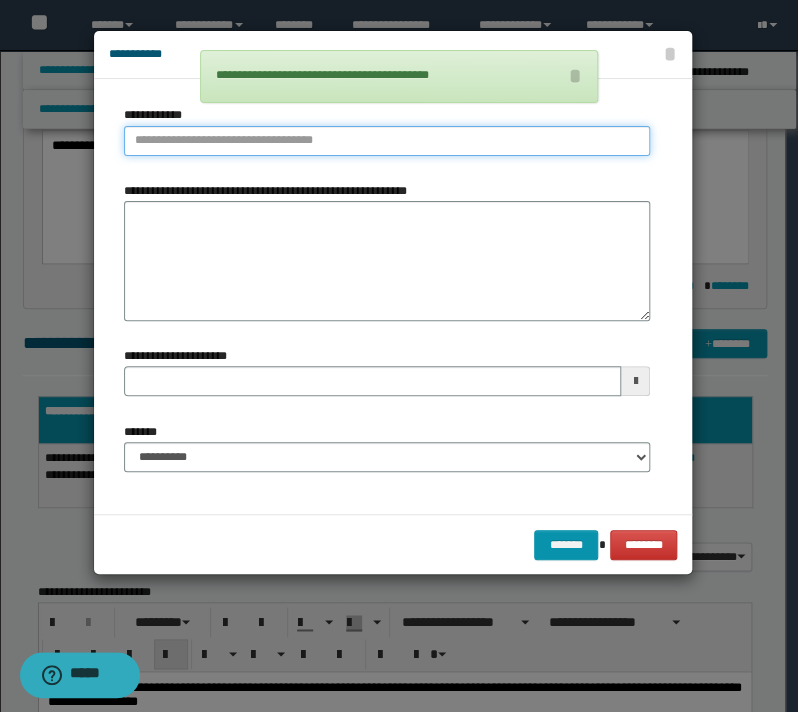 type on "**********" 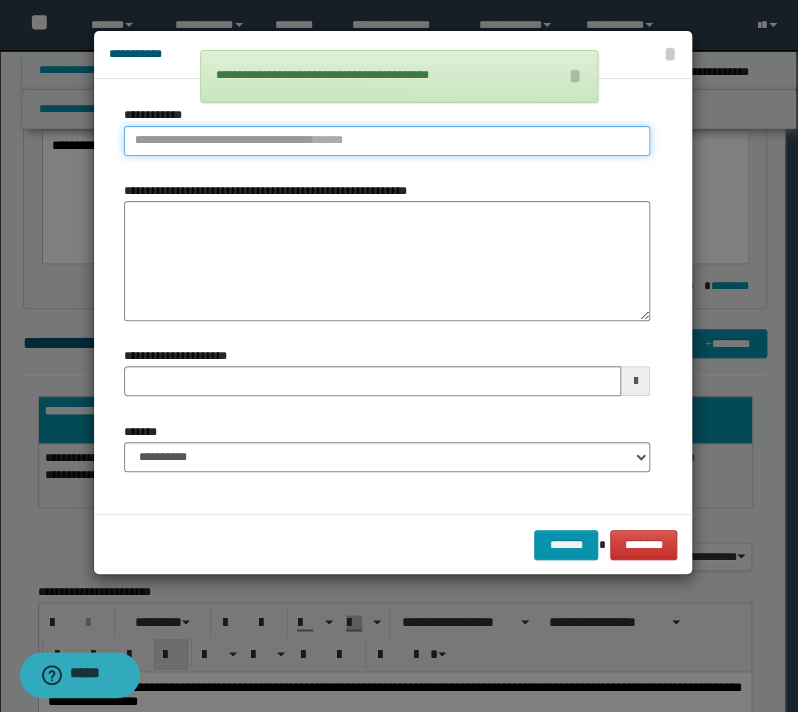 click on "**********" at bounding box center (387, 141) 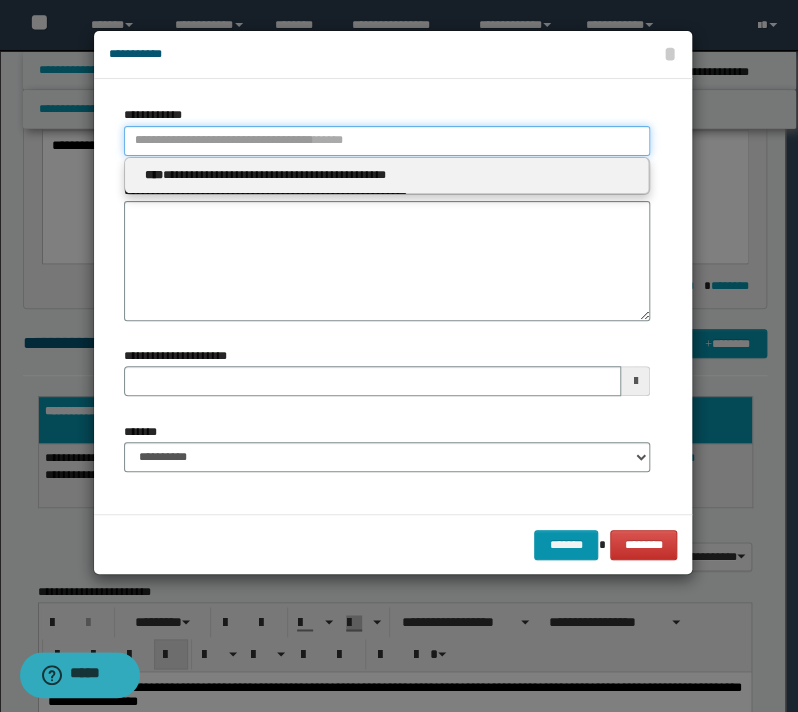 type 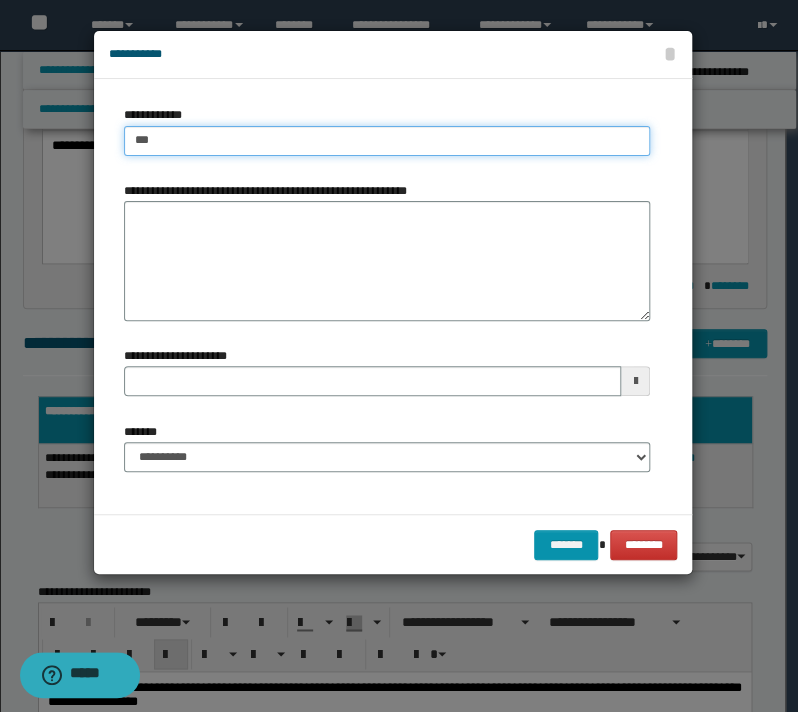 type on "****" 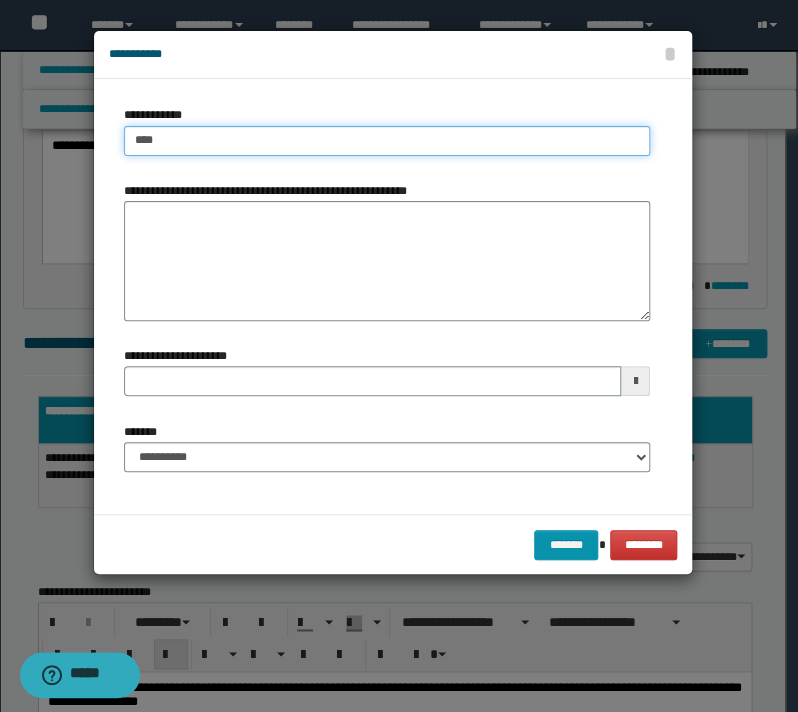 type on "****" 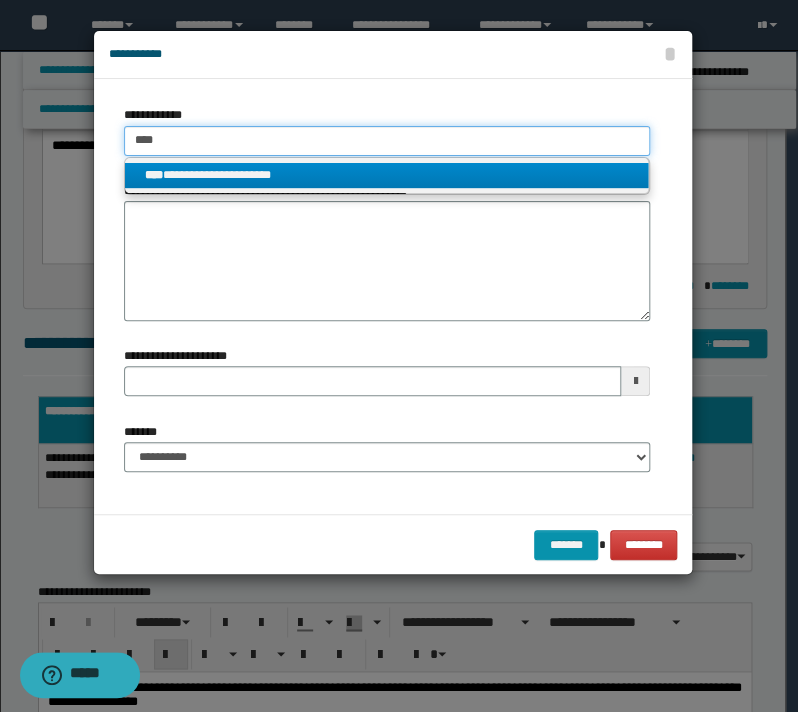 type on "****" 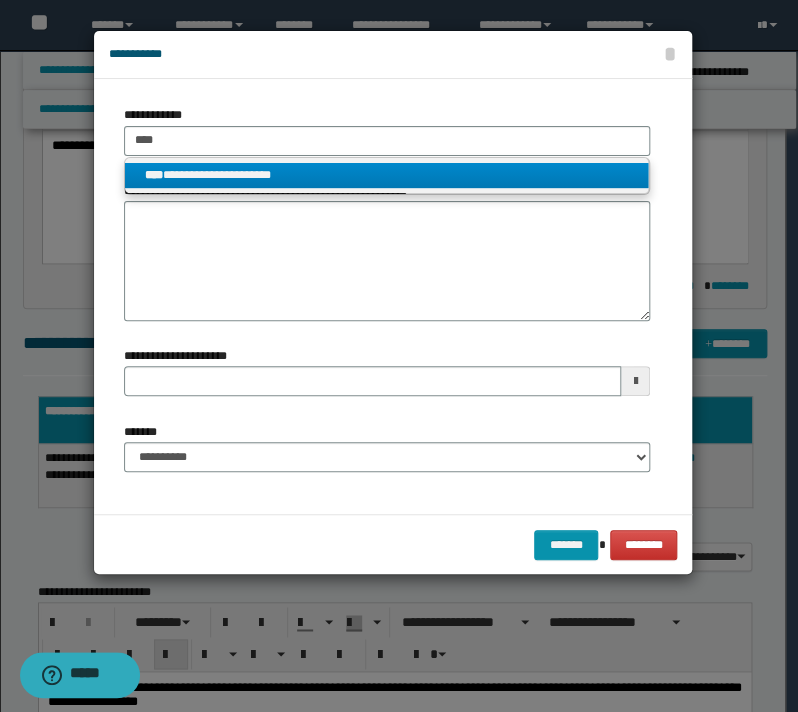 click on "**********" at bounding box center [387, 175] 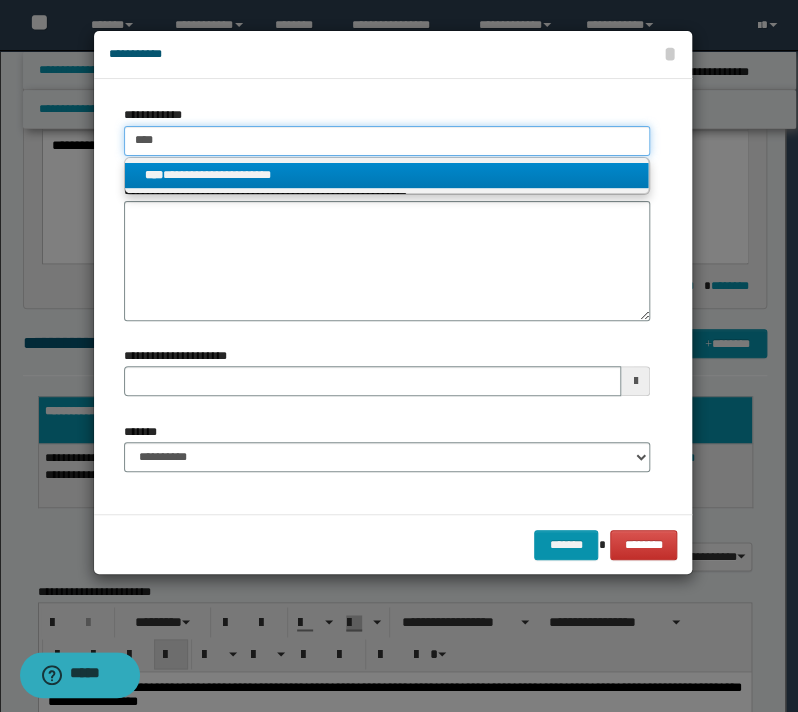type 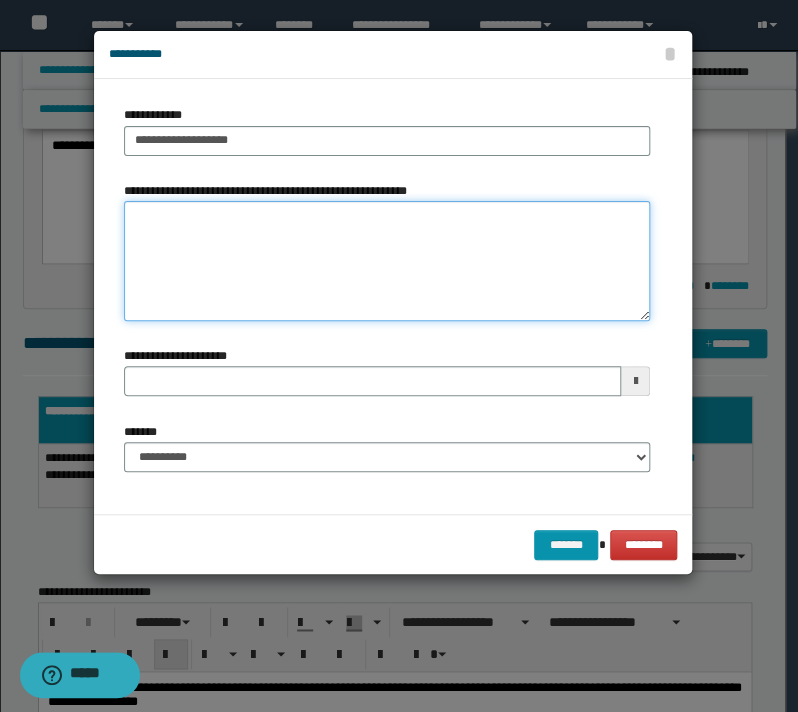 click on "**********" at bounding box center [387, 261] 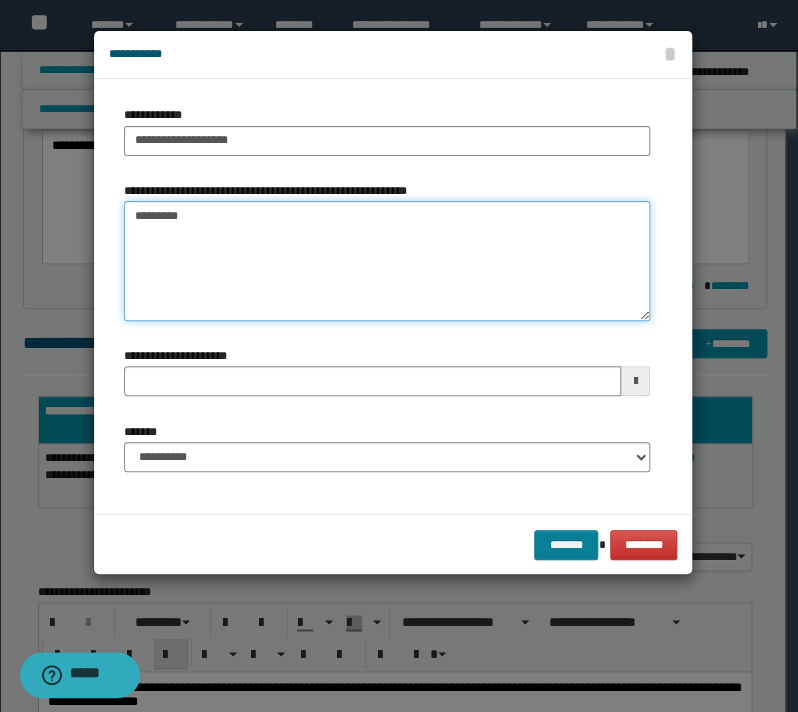type on "*********" 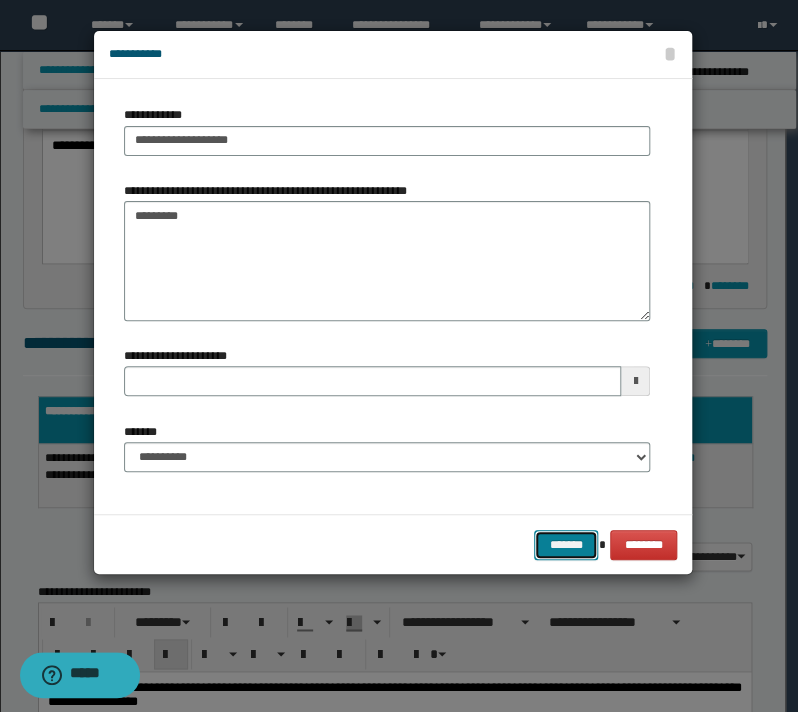 click on "*******" at bounding box center [566, 545] 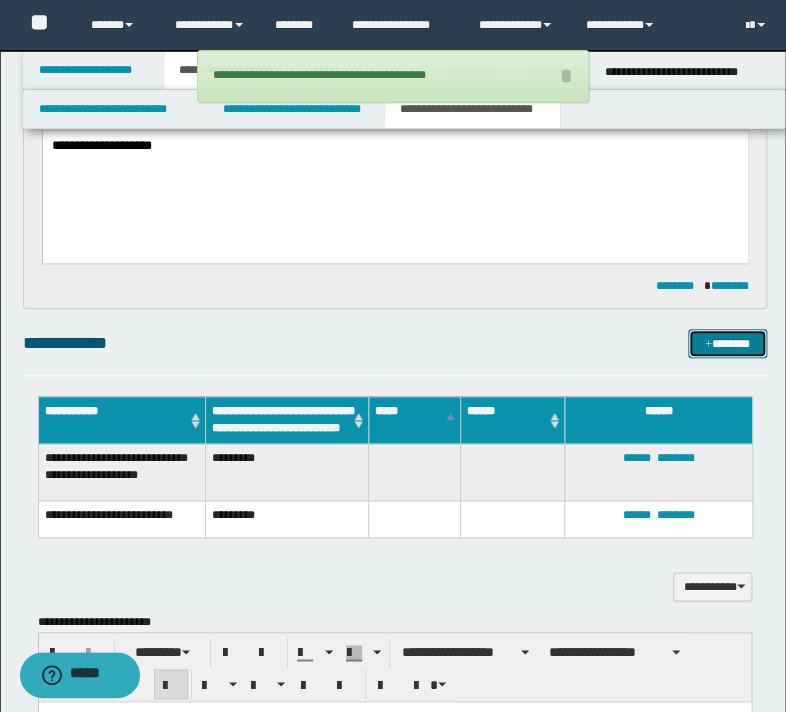 click on "*******" at bounding box center [727, 344] 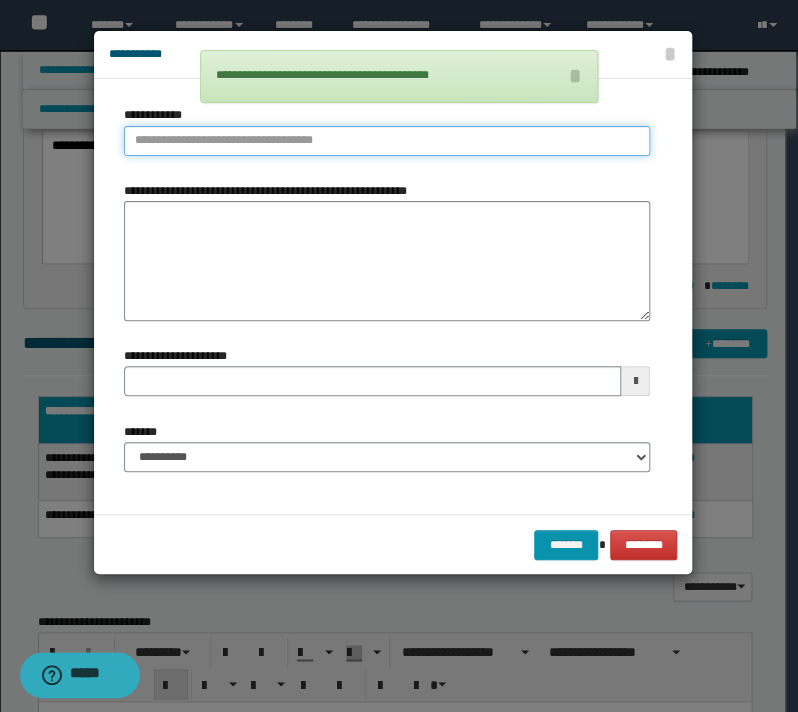 type on "**********" 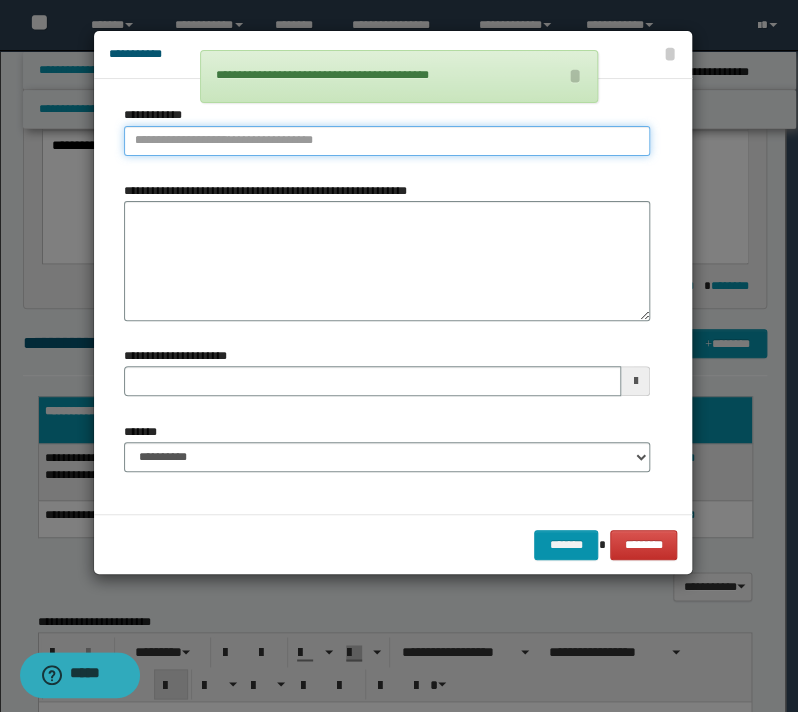 click on "**********" at bounding box center (387, 141) 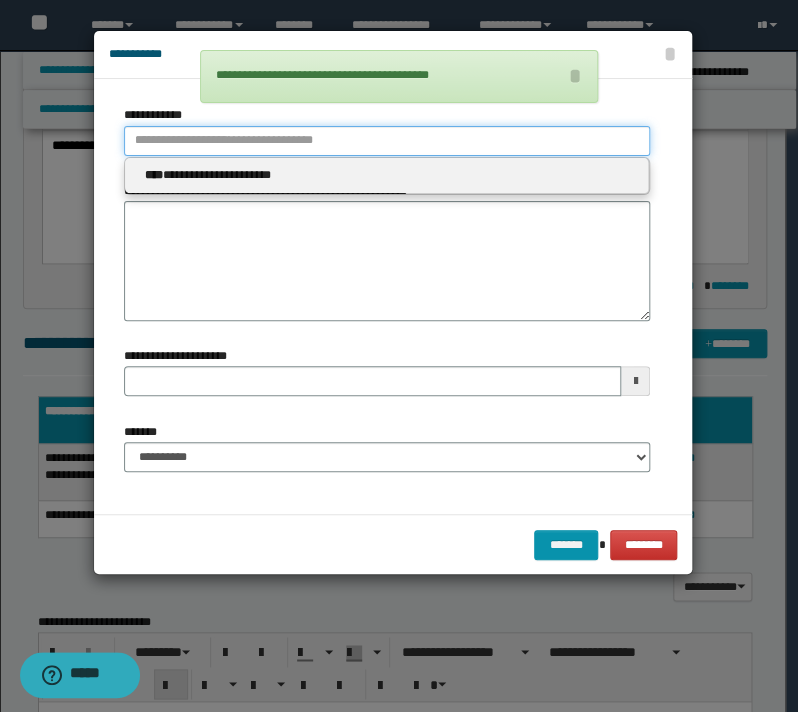 type 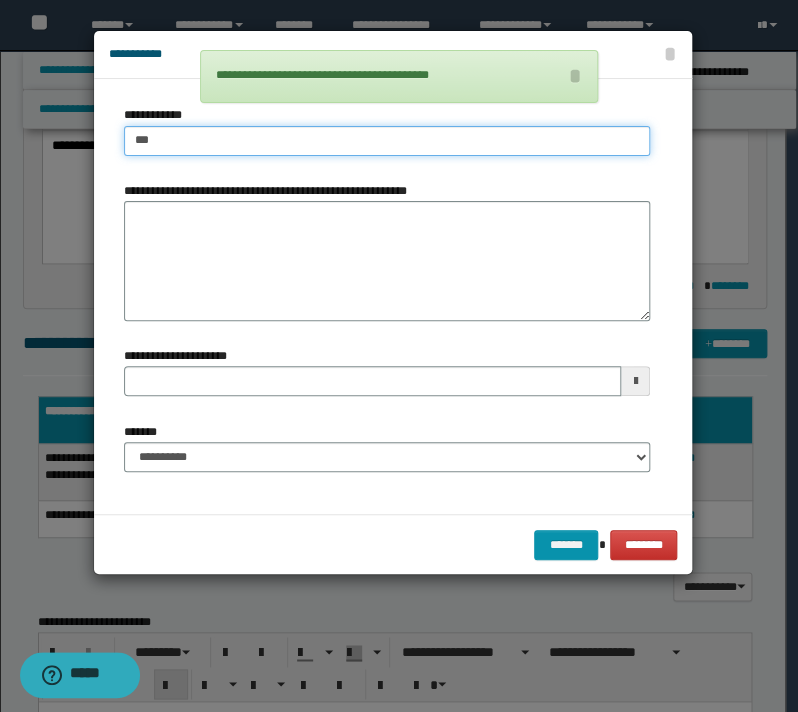 type on "****" 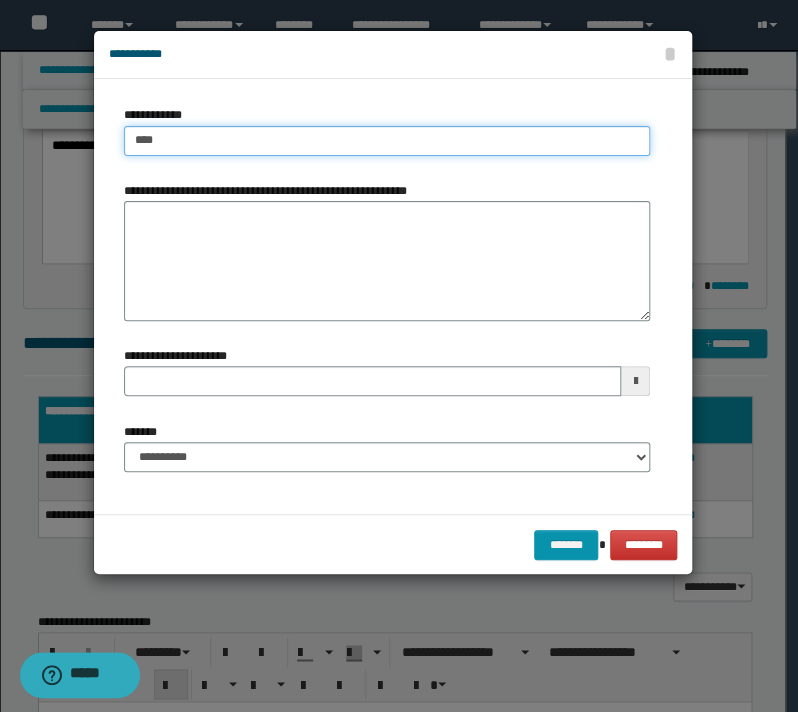 type on "****" 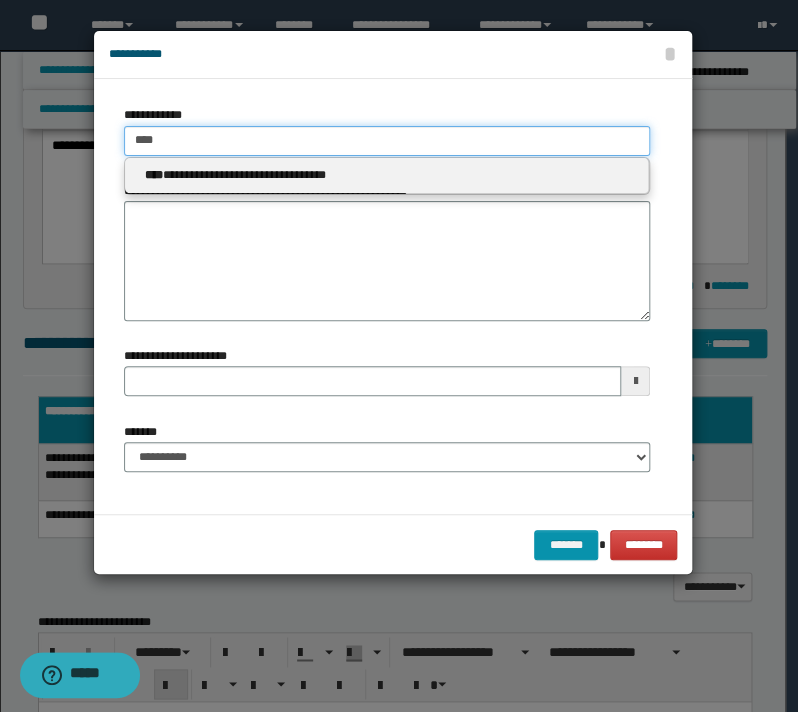 type on "****" 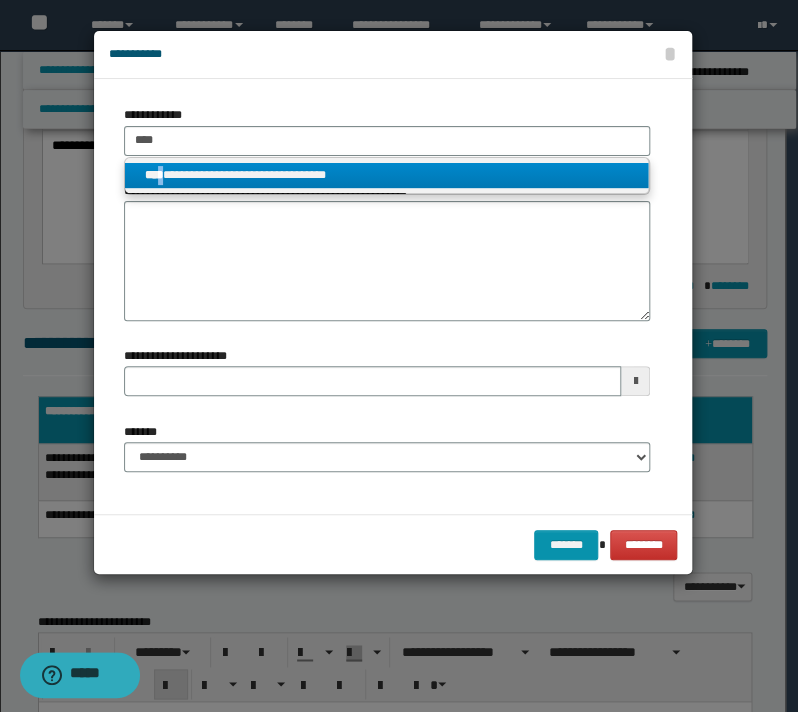 drag, startPoint x: 171, startPoint y: 188, endPoint x: 180, endPoint y: 177, distance: 14.21267 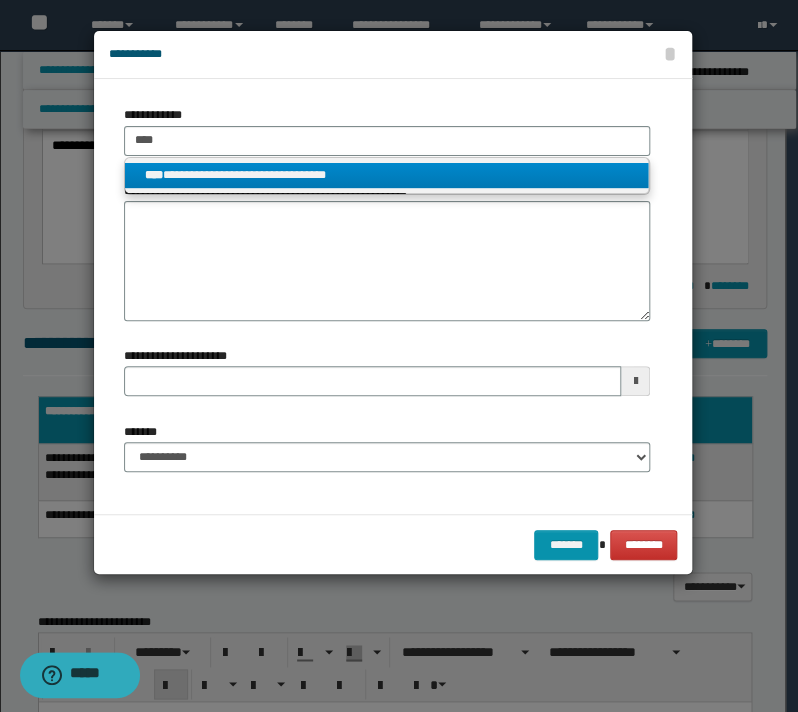 click on "**********" at bounding box center [387, 175] 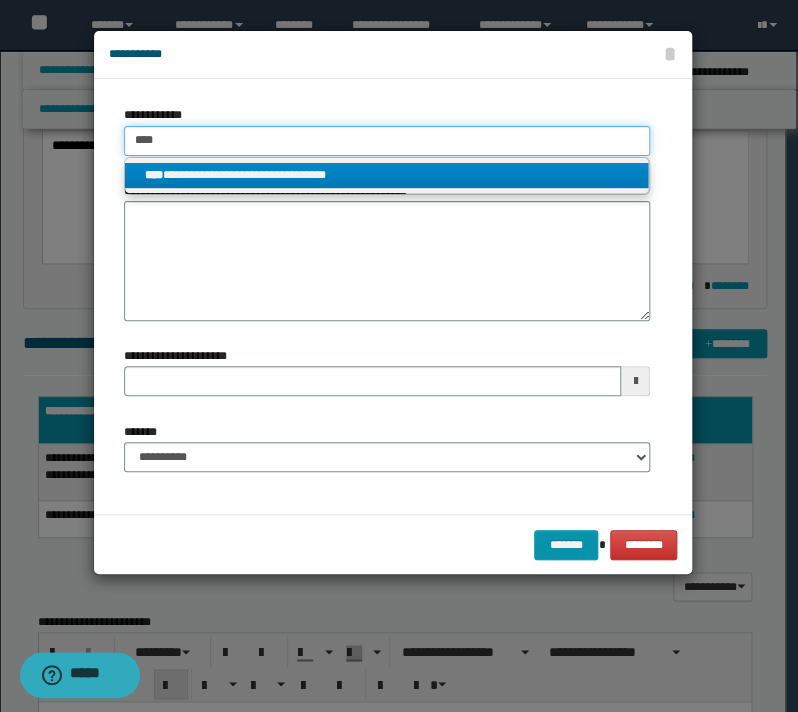 type 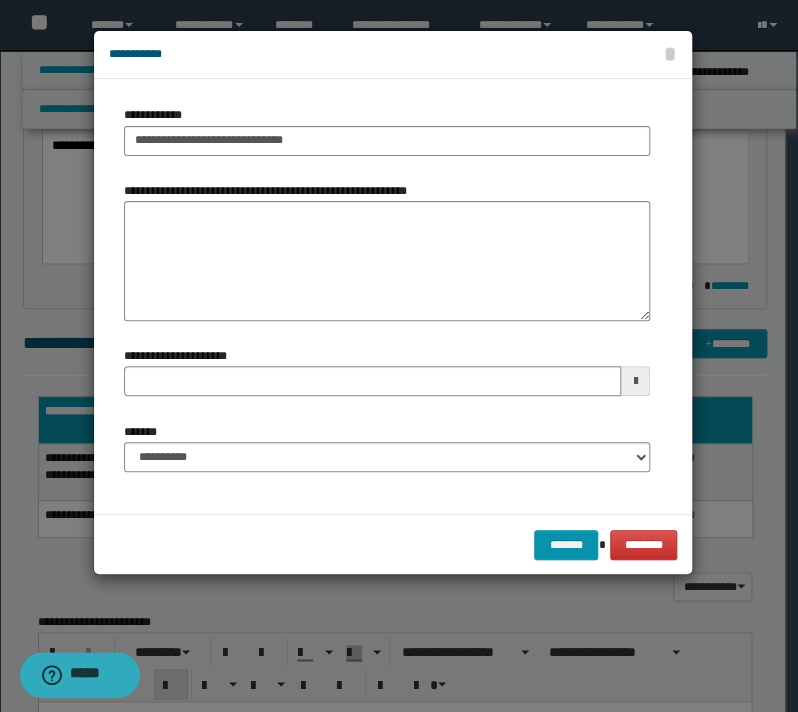 click on "**********" at bounding box center [270, 191] 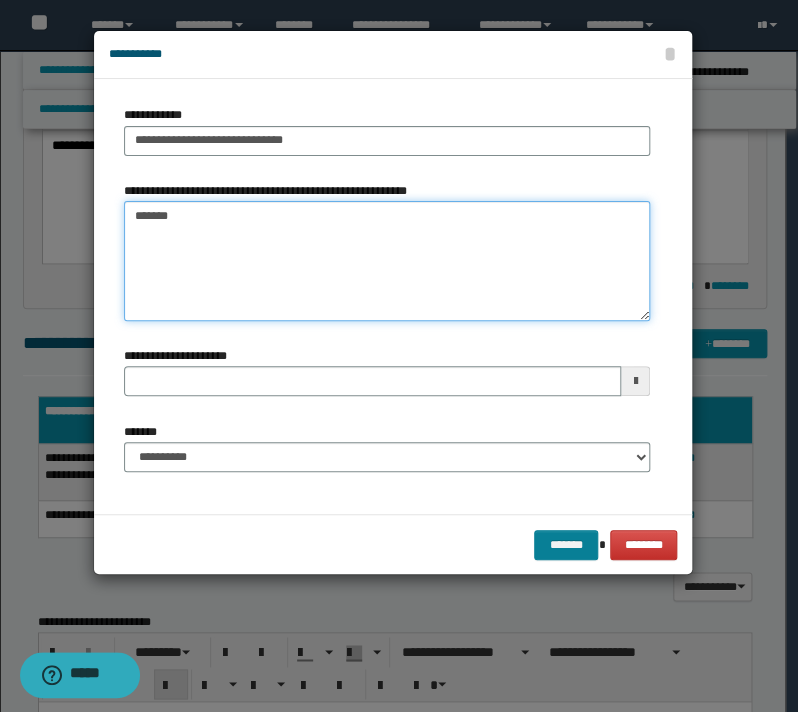 type on "*******" 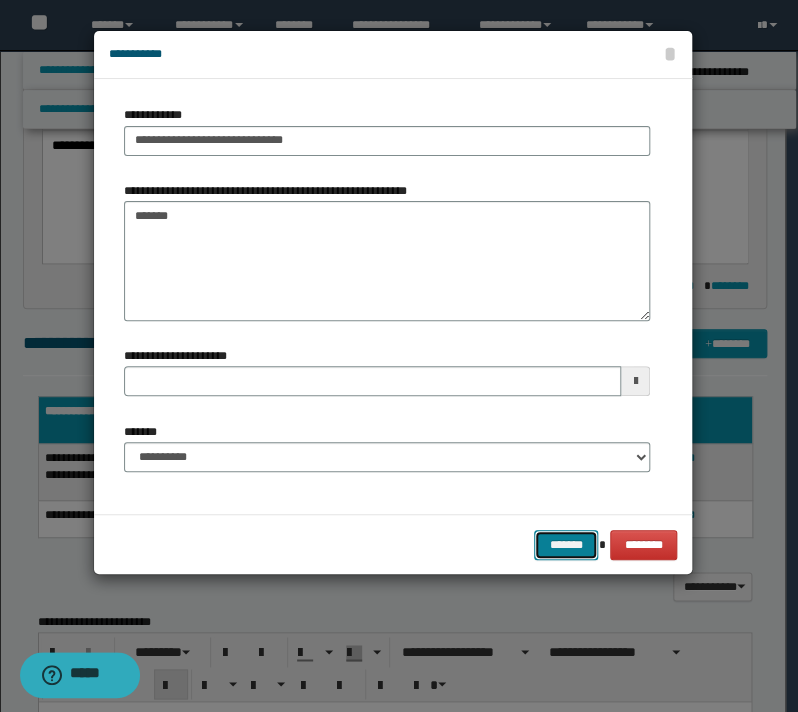 click on "*******" at bounding box center [566, 545] 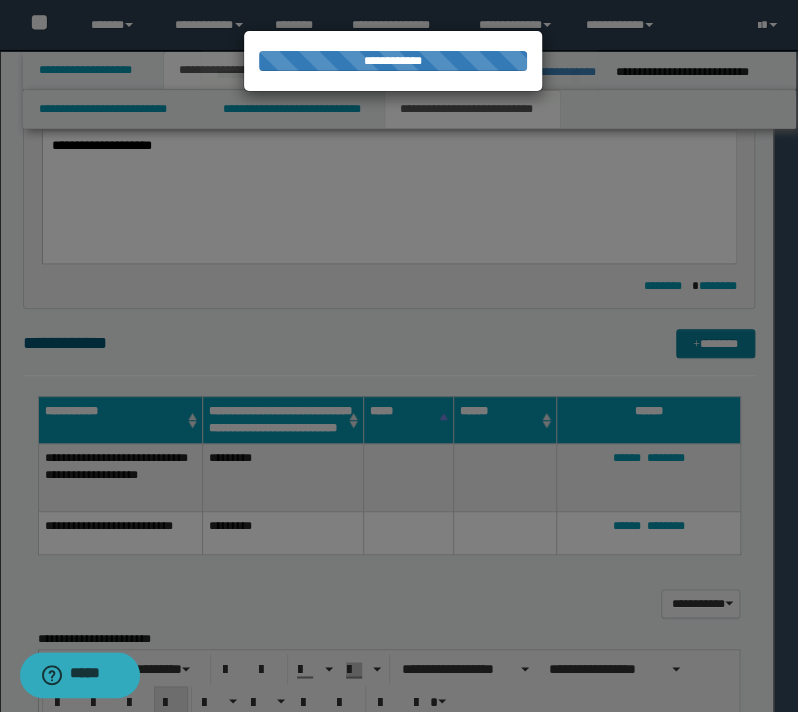 type 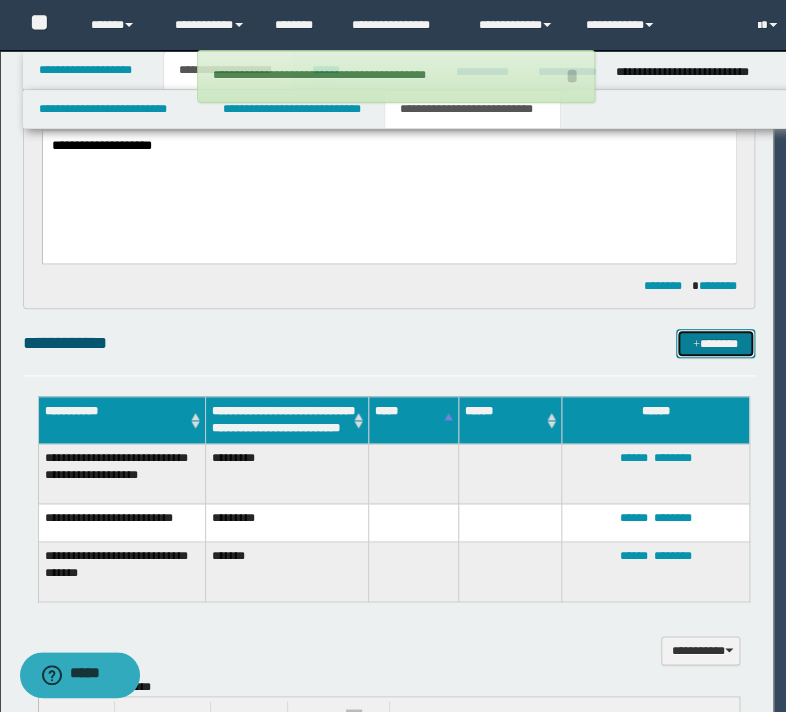 click at bounding box center [696, 345] 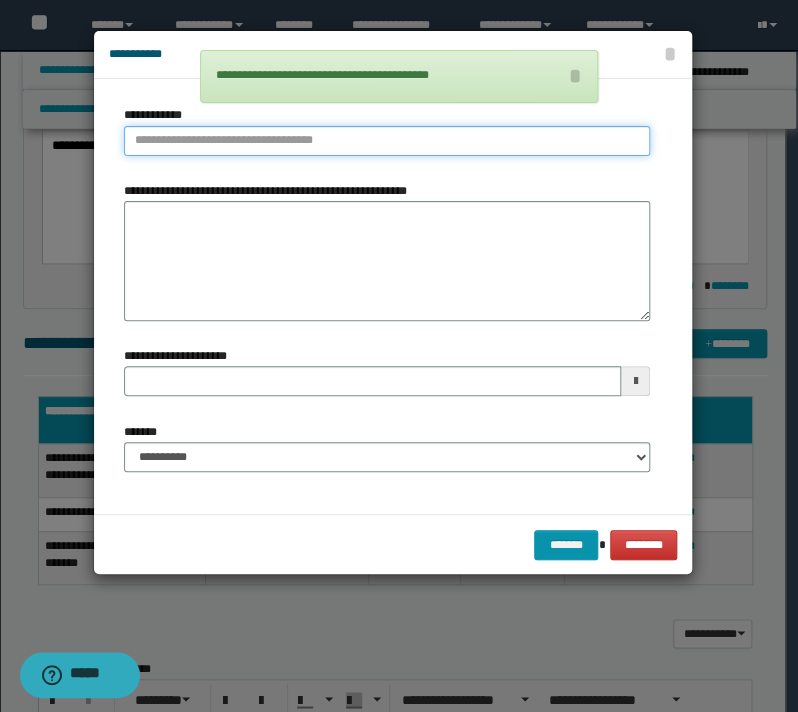 type on "**********" 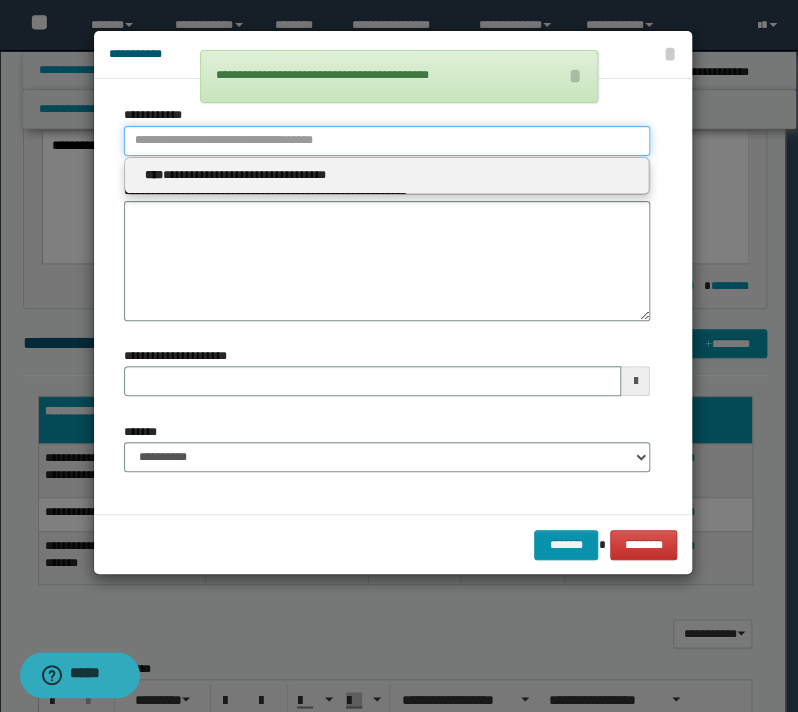 click on "**********" at bounding box center (387, 141) 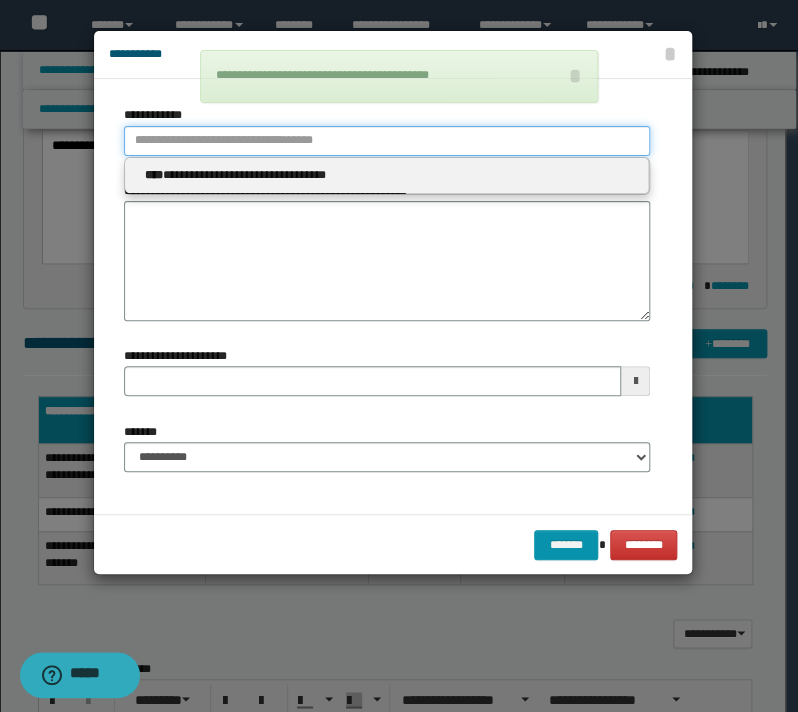 type 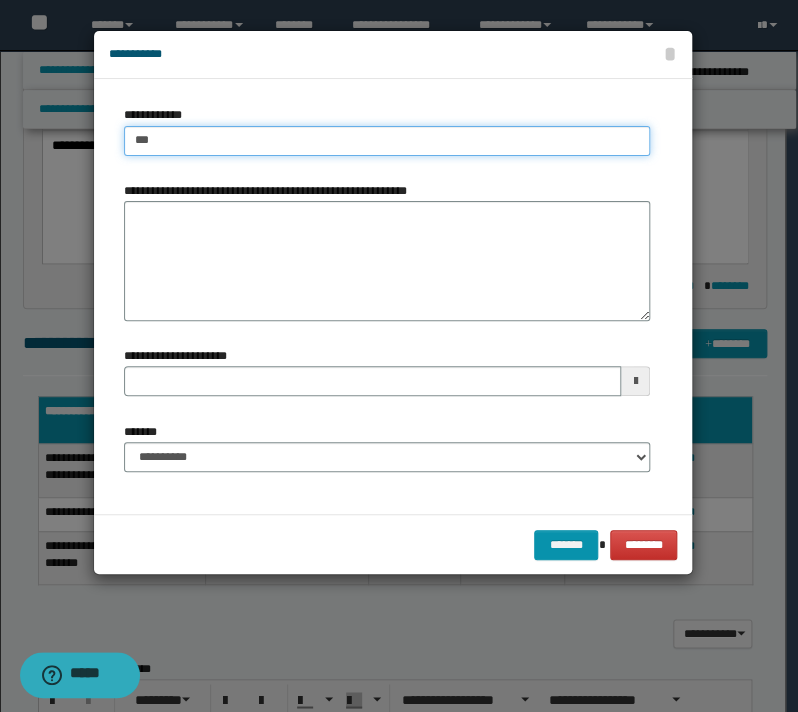 type on "****" 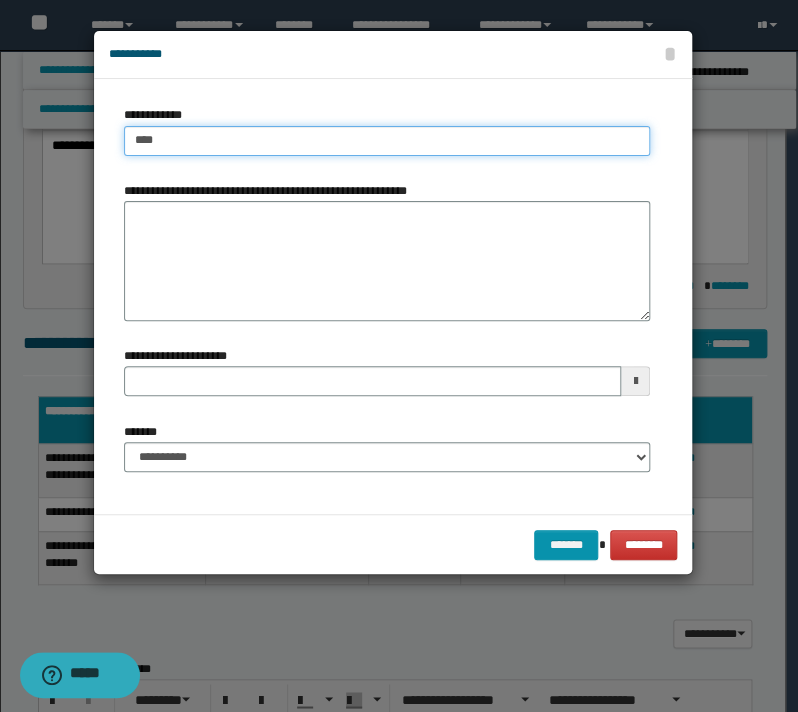 type on "****" 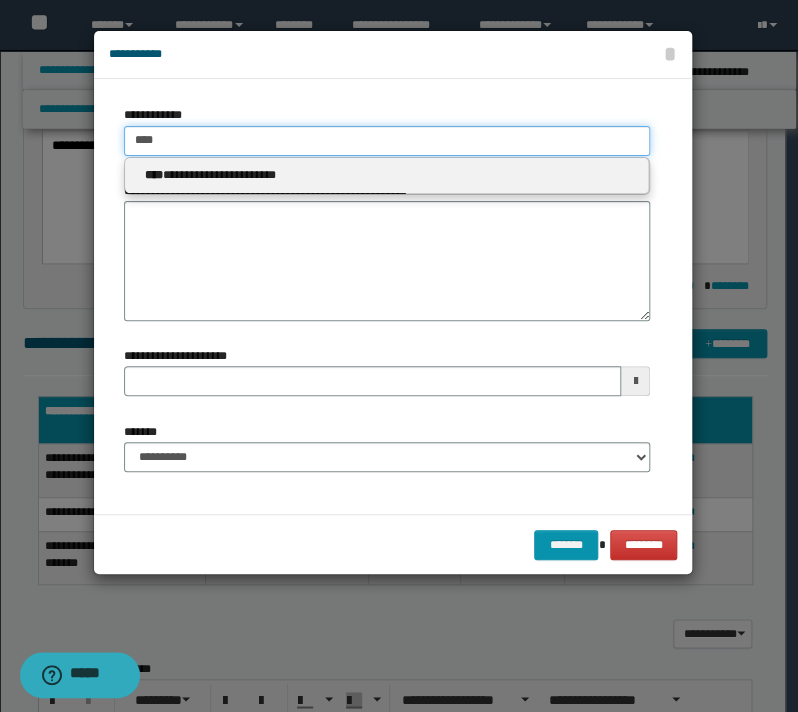 type on "****" 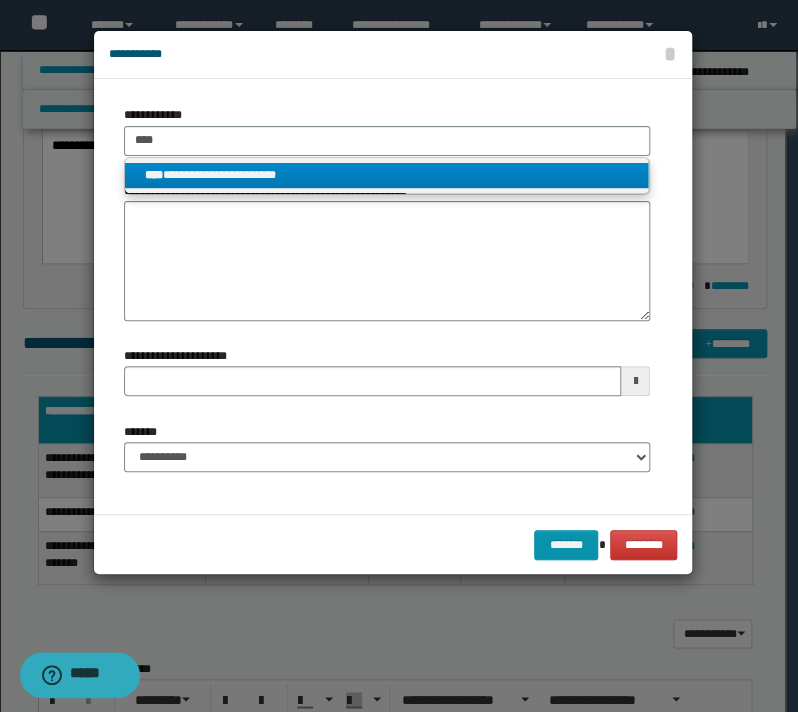 click on "****" at bounding box center (154, 175) 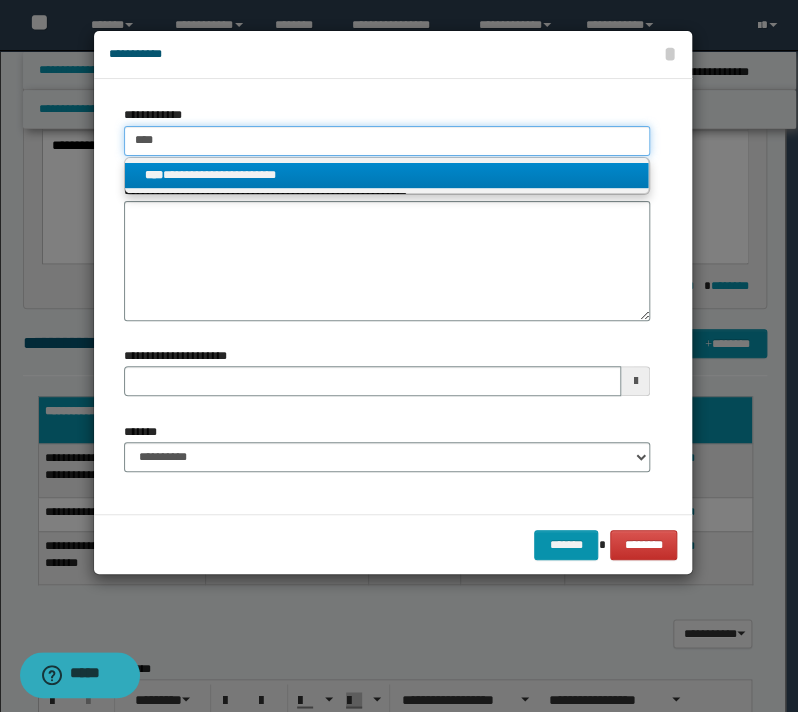 type 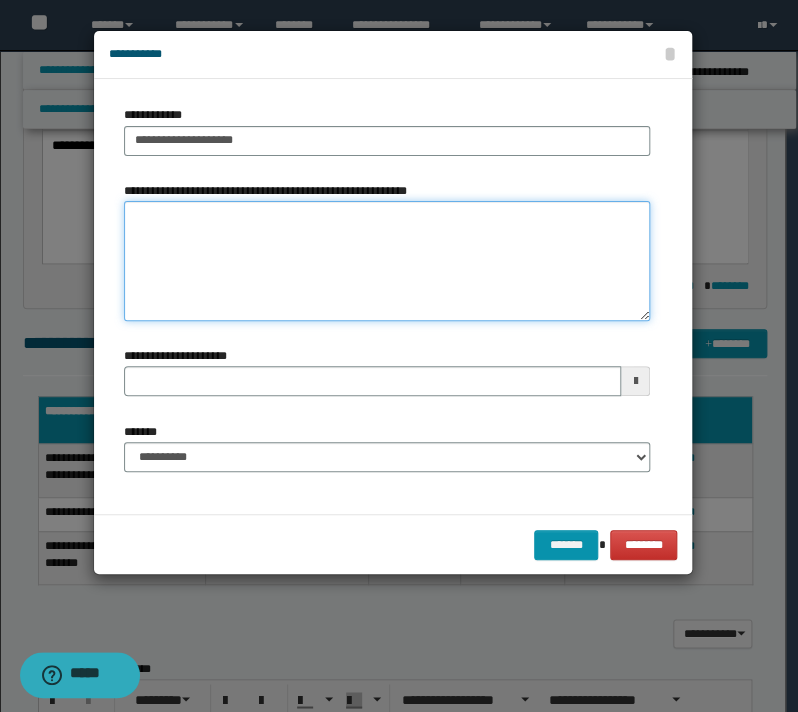 click on "**********" at bounding box center (387, 261) 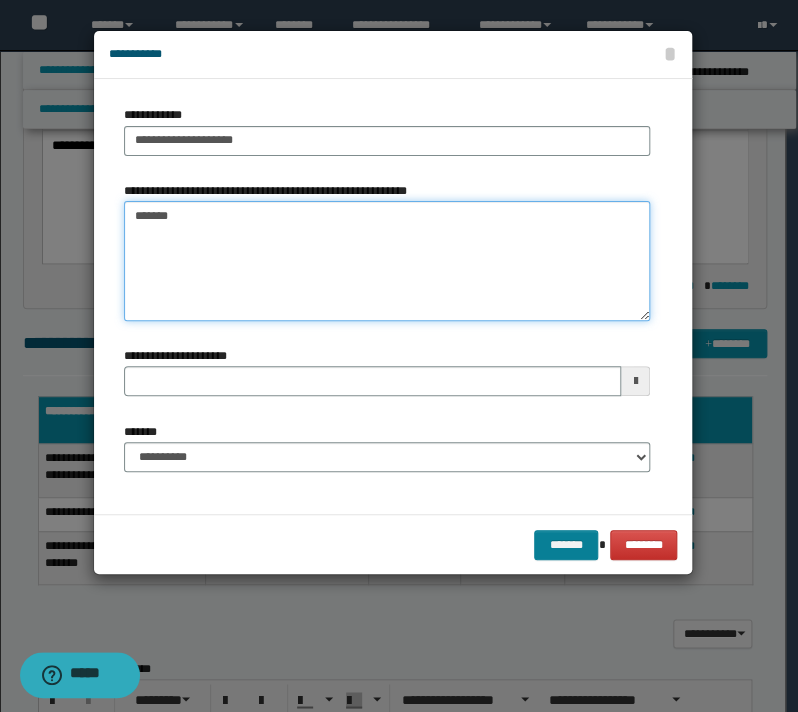 type on "*******" 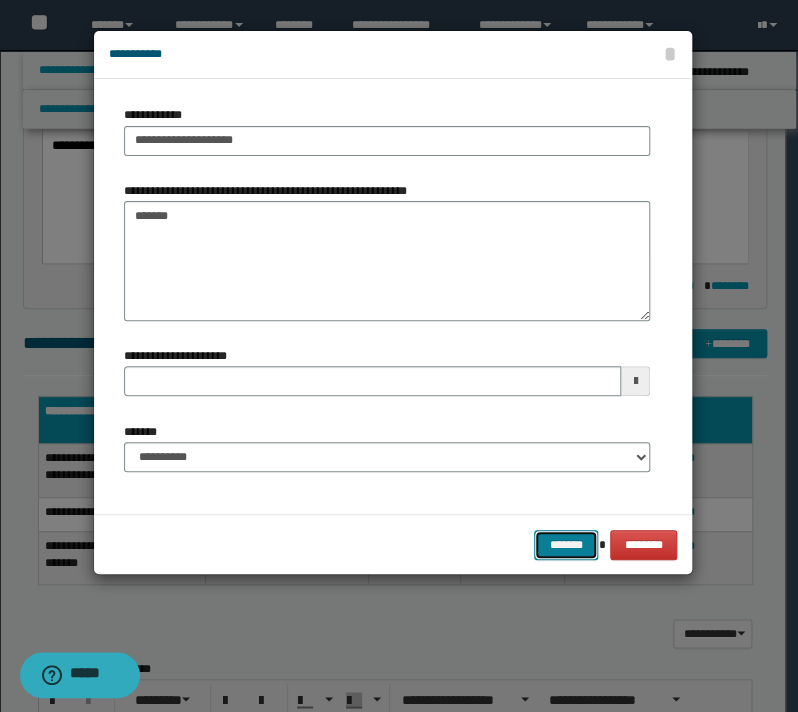 click on "*******" at bounding box center (566, 545) 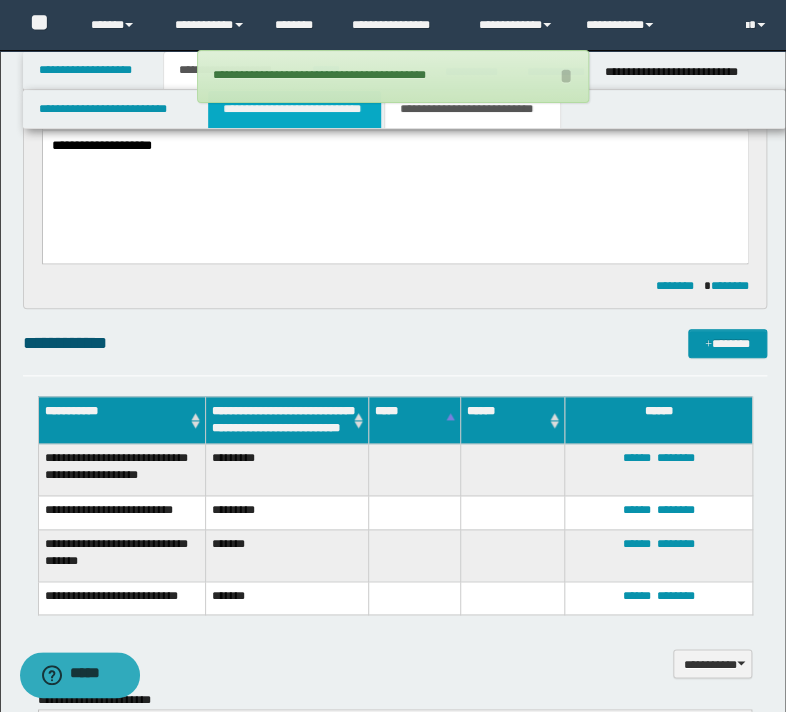 click on "**********" at bounding box center (294, 109) 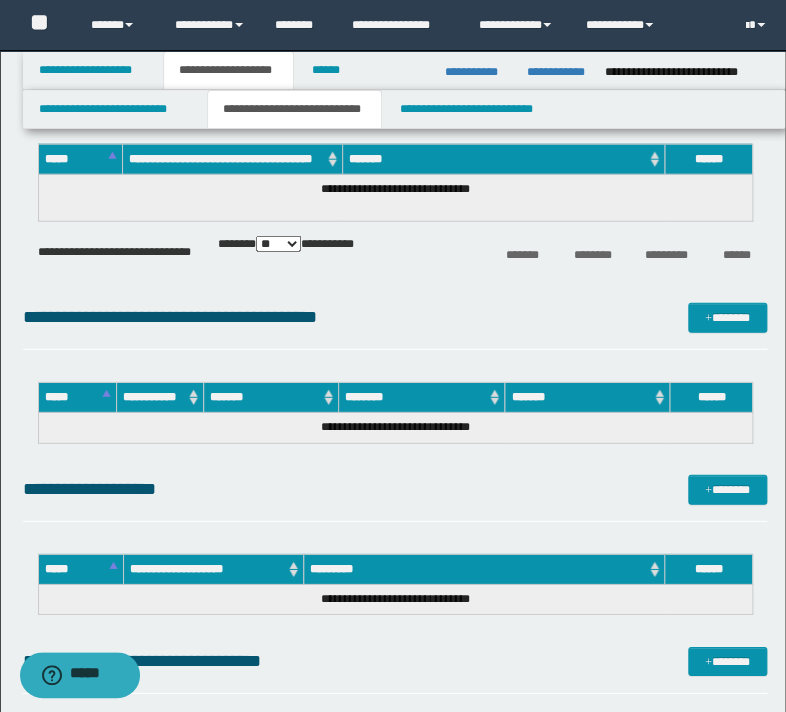 scroll, scrollTop: 1280, scrollLeft: 0, axis: vertical 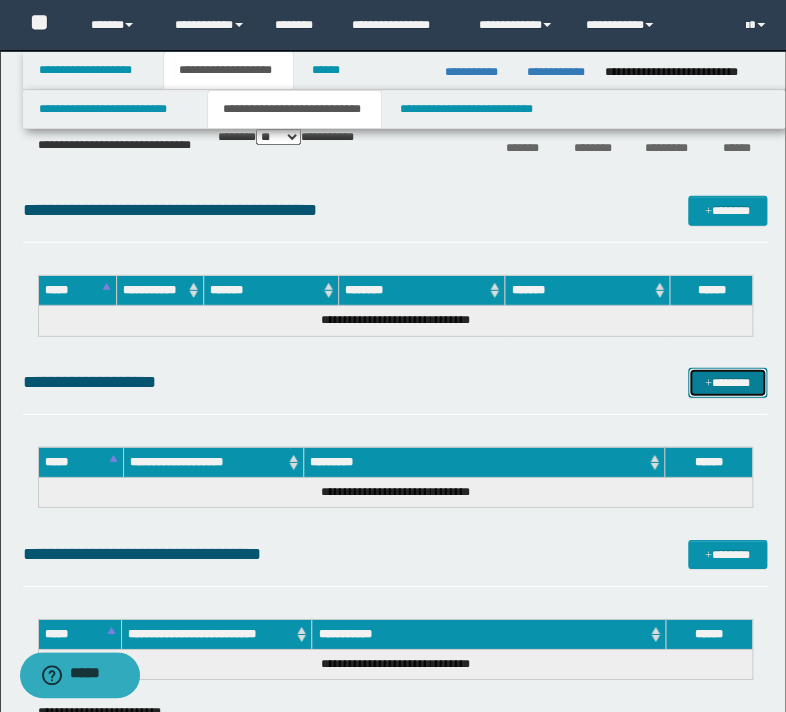 click on "*******" at bounding box center (727, 383) 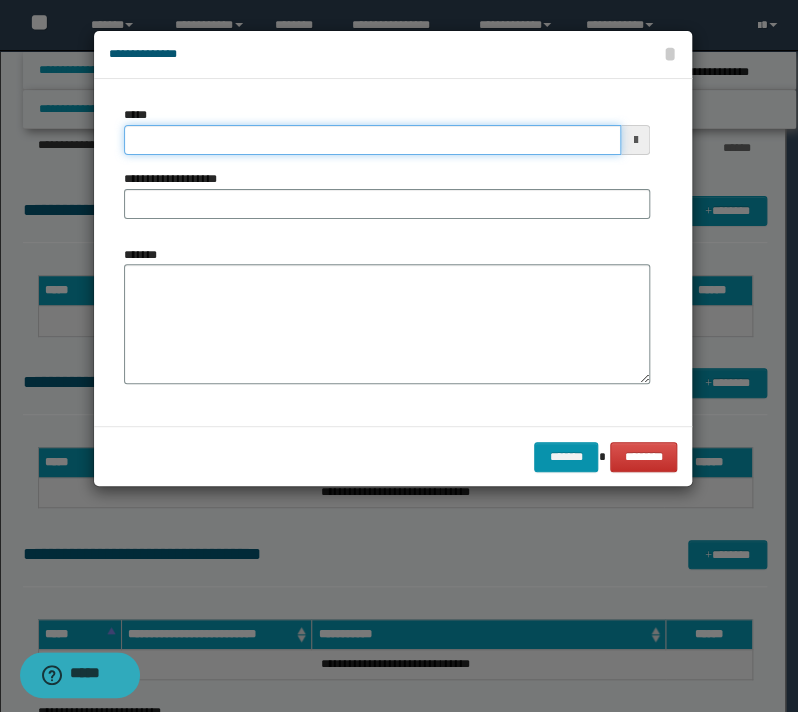 click on "*****" at bounding box center [372, 140] 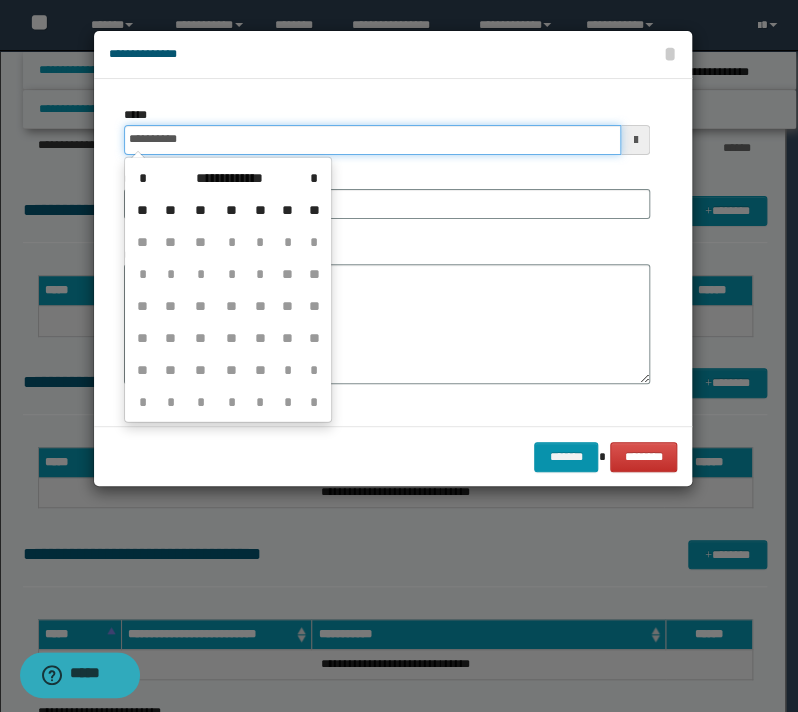 type on "**********" 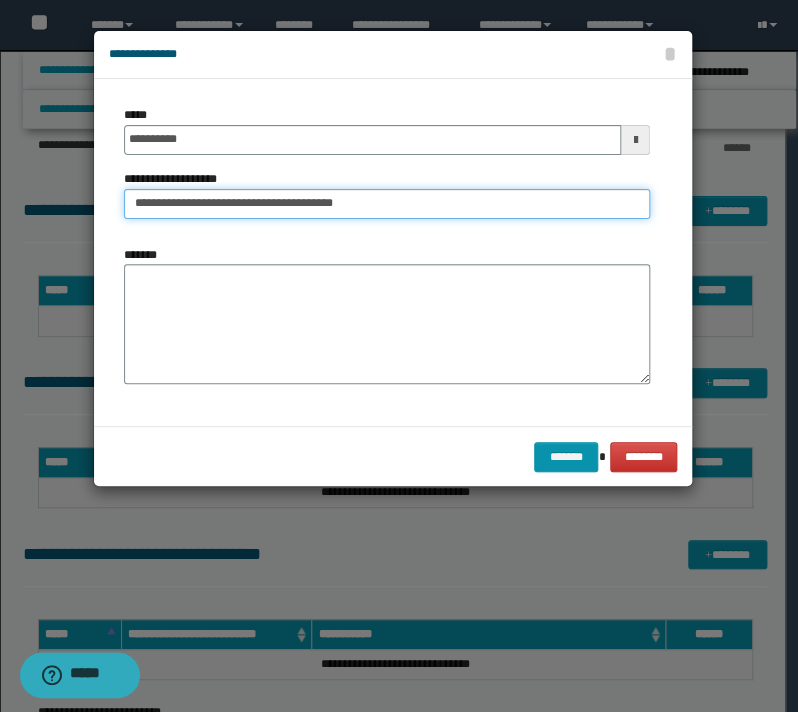type on "**********" 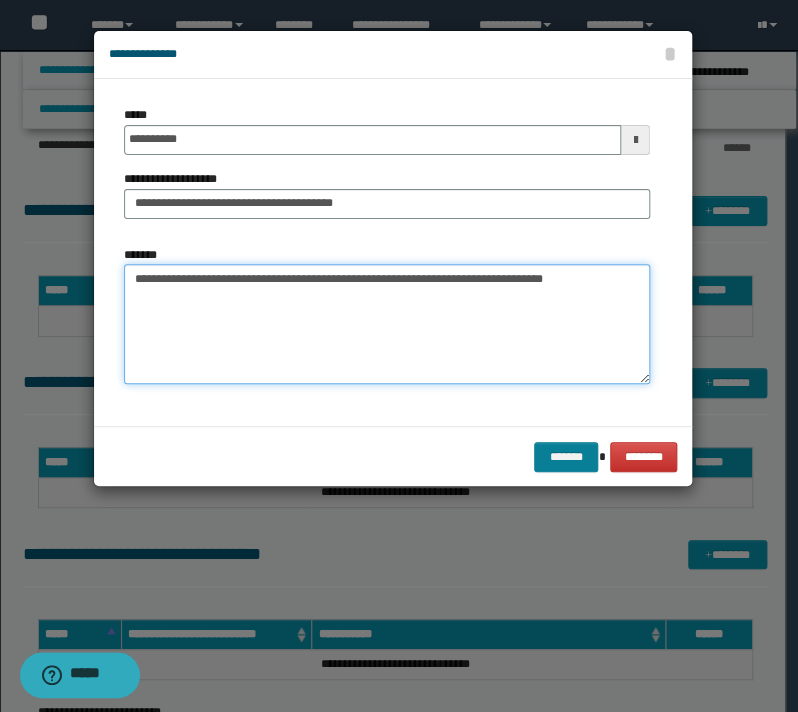 type on "**********" 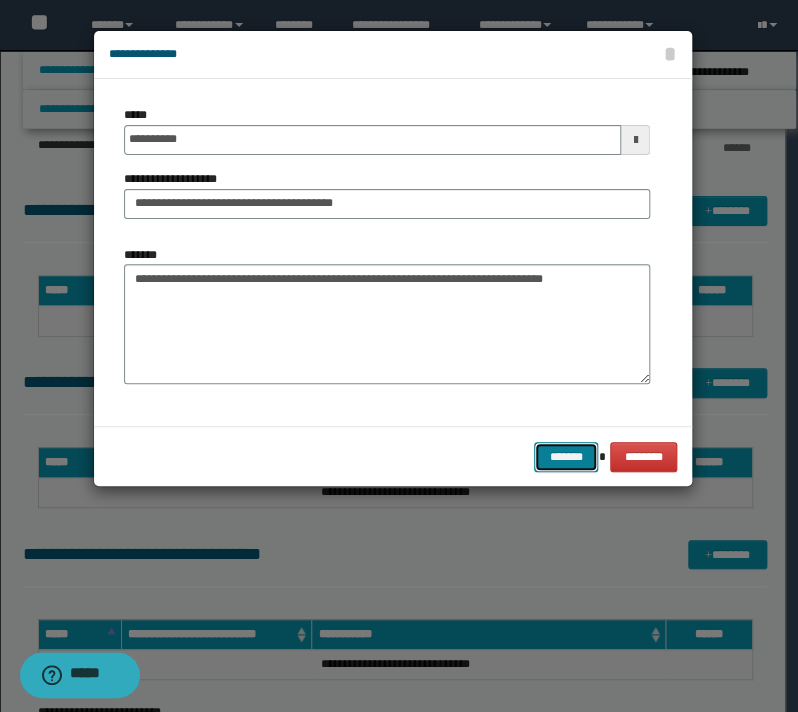 click on "*******" at bounding box center (566, 457) 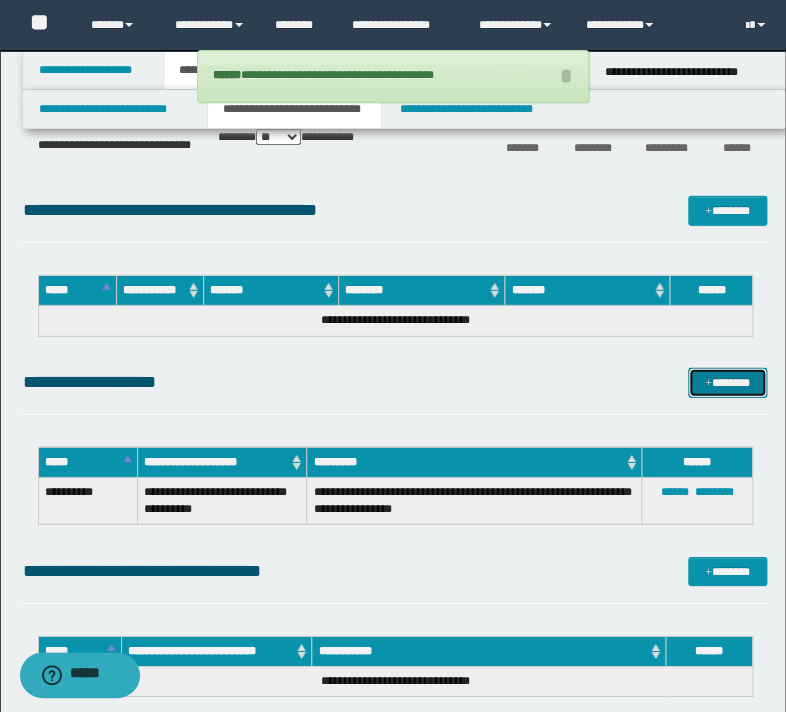 click on "*******" at bounding box center [727, 383] 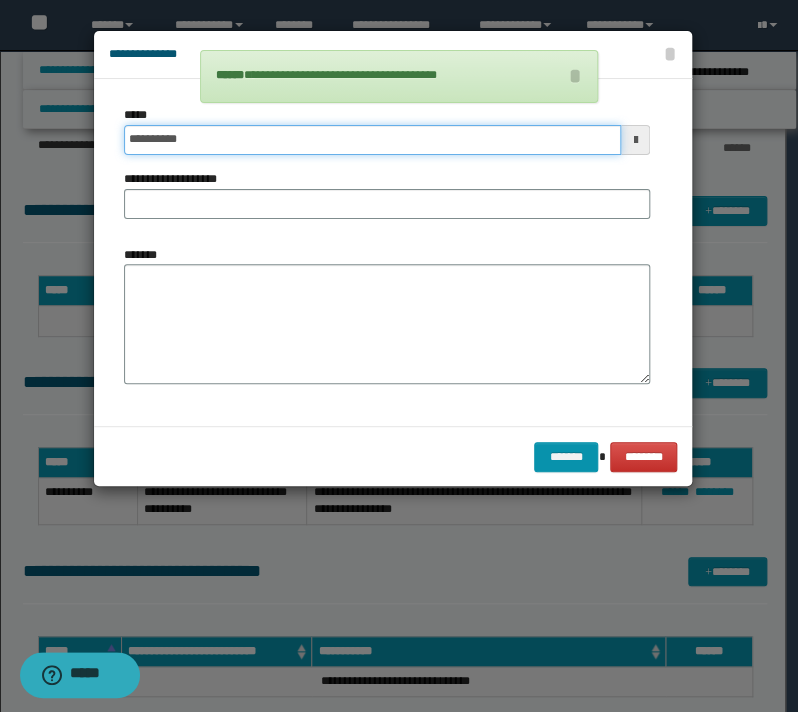 click on "**********" at bounding box center (372, 140) 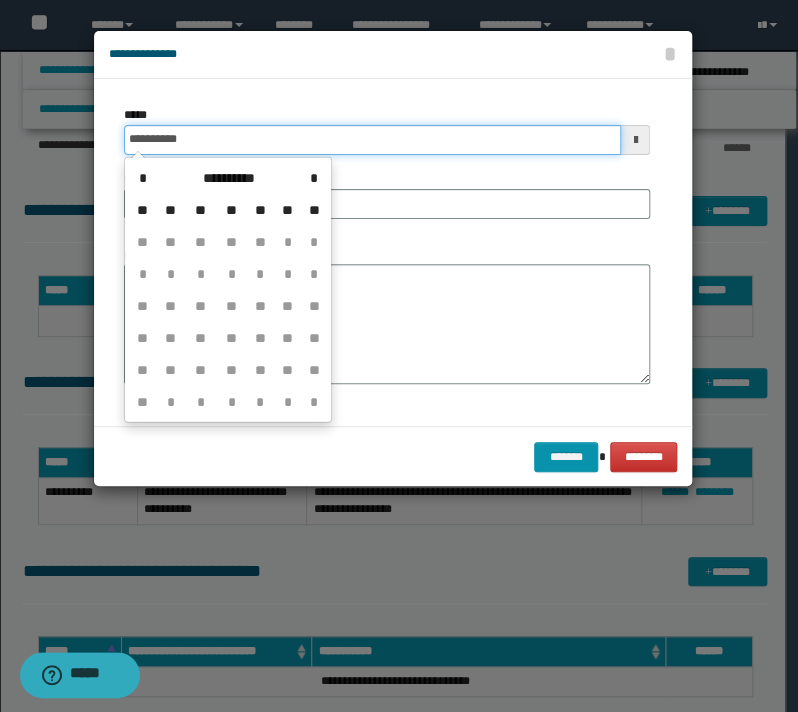 type on "**********" 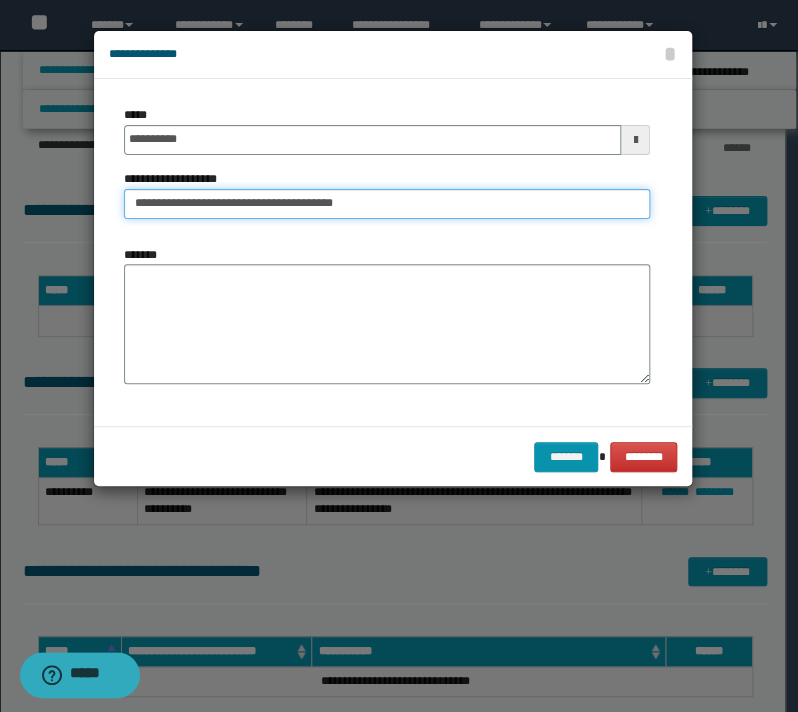 type on "**********" 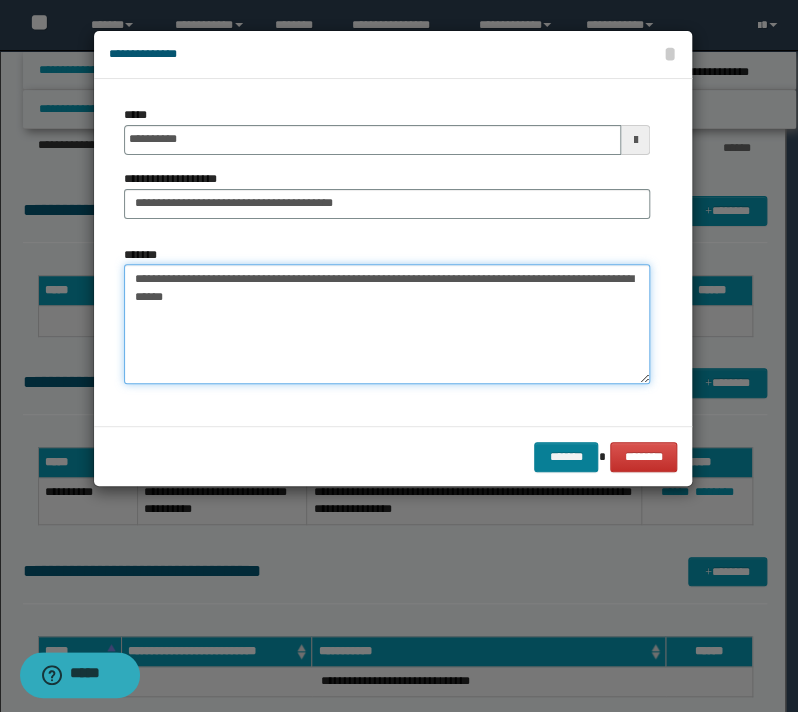 type on "**********" 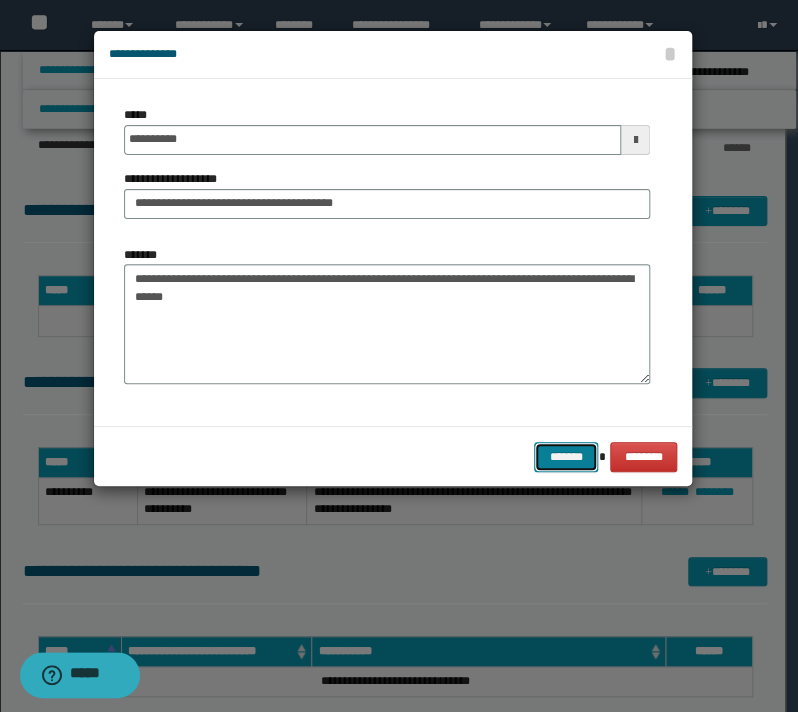 click on "*******" at bounding box center [566, 457] 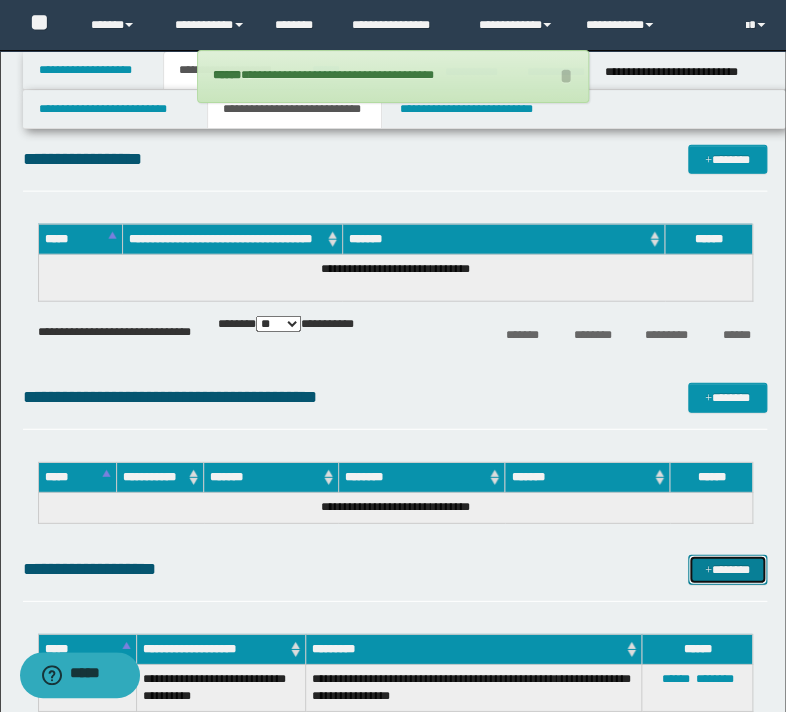 scroll, scrollTop: 1040, scrollLeft: 0, axis: vertical 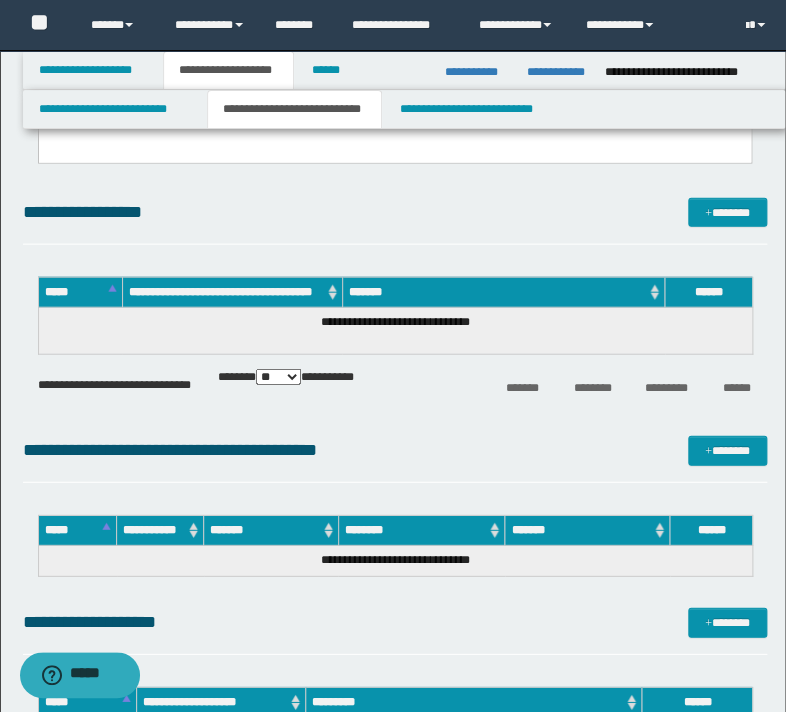 click on "**********" at bounding box center (395, 221) 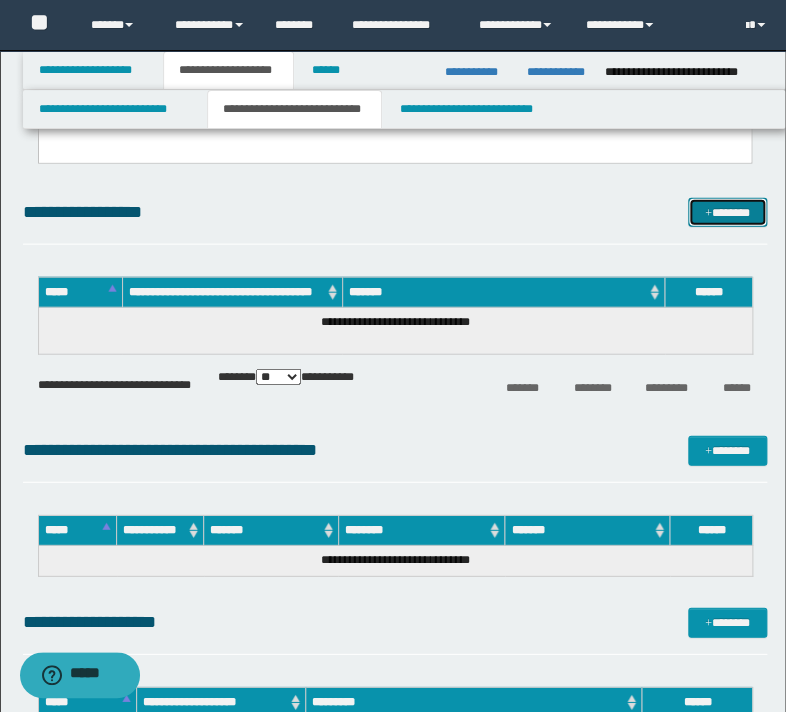 click on "*******" at bounding box center (727, 213) 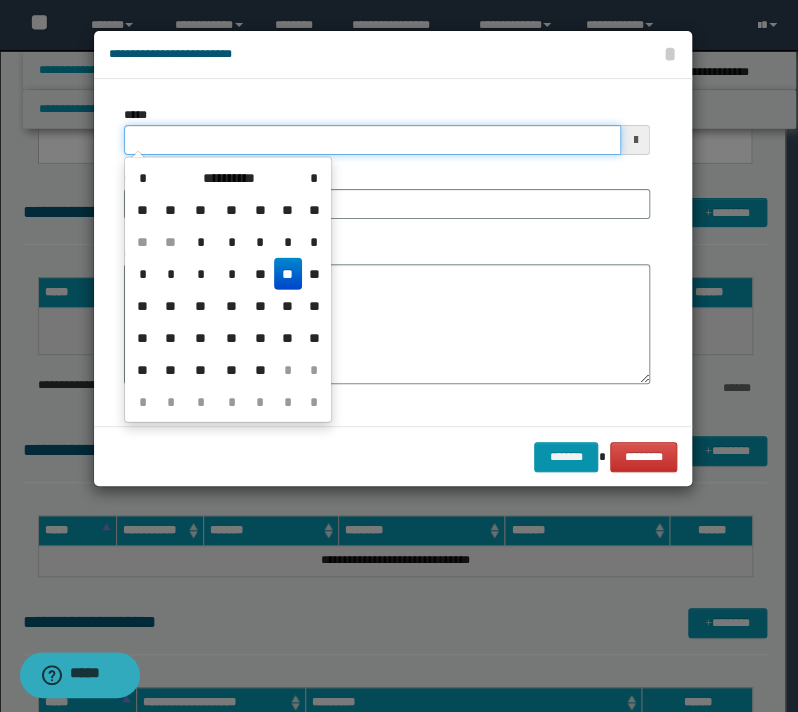 click on "*****" at bounding box center [372, 140] 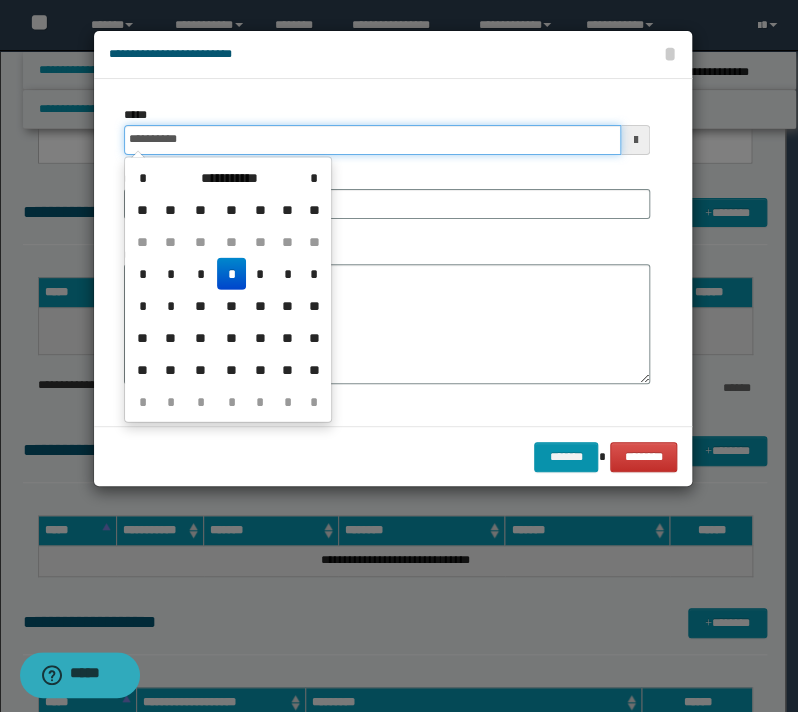 type on "**********" 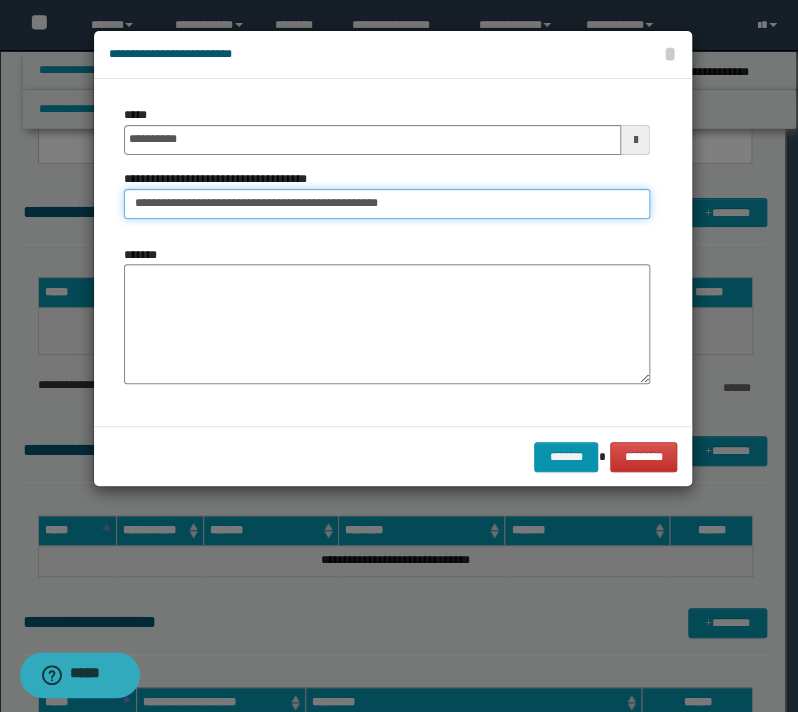 type on "**********" 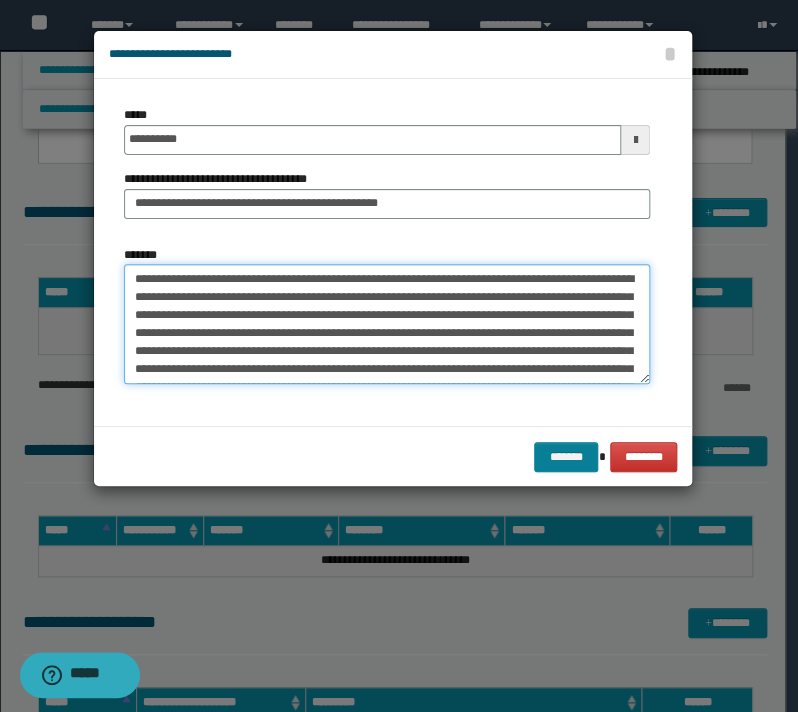 type on "**********" 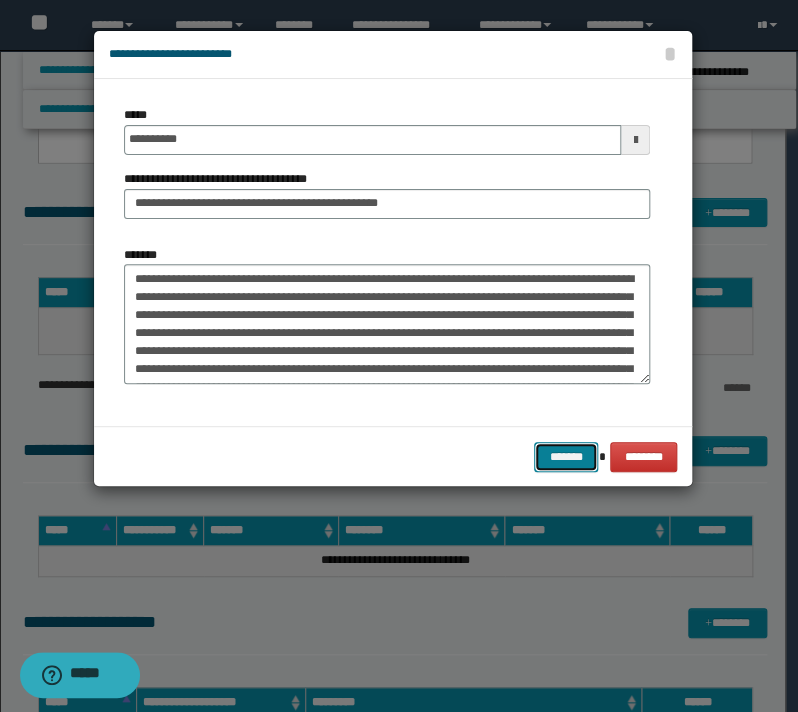 click on "*******" at bounding box center [566, 457] 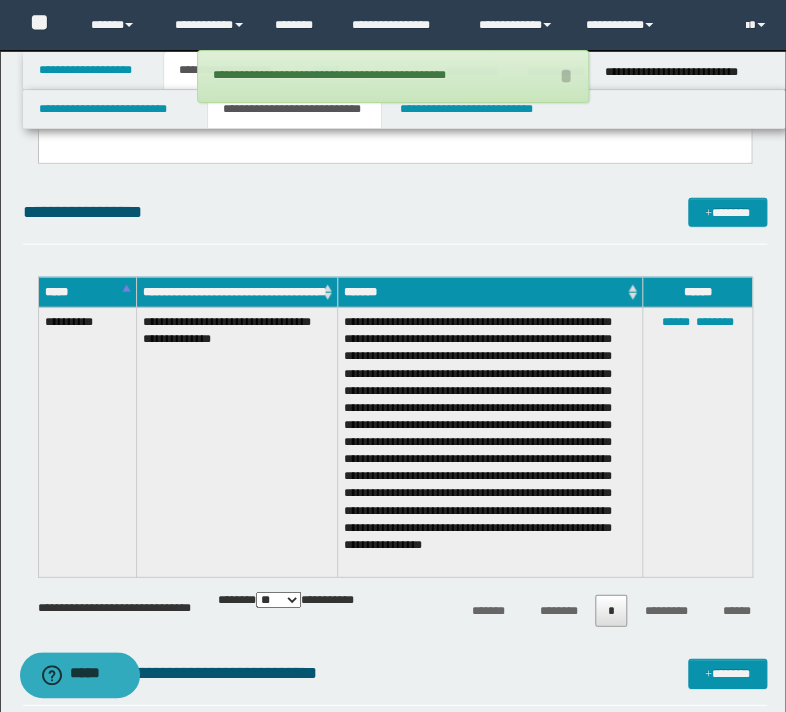 click on "**********" at bounding box center (395, 221) 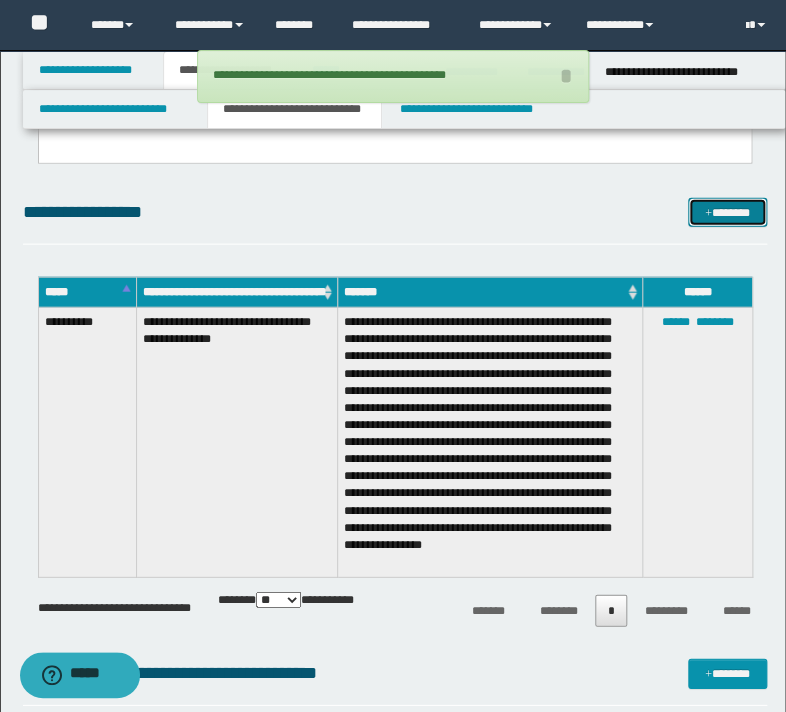click on "*******" at bounding box center [727, 213] 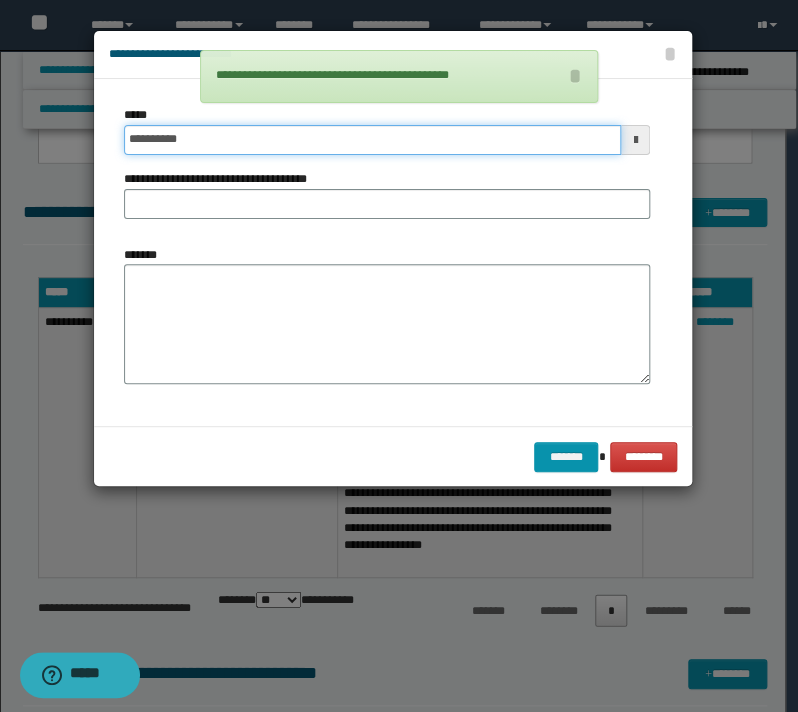 click on "**********" at bounding box center [372, 140] 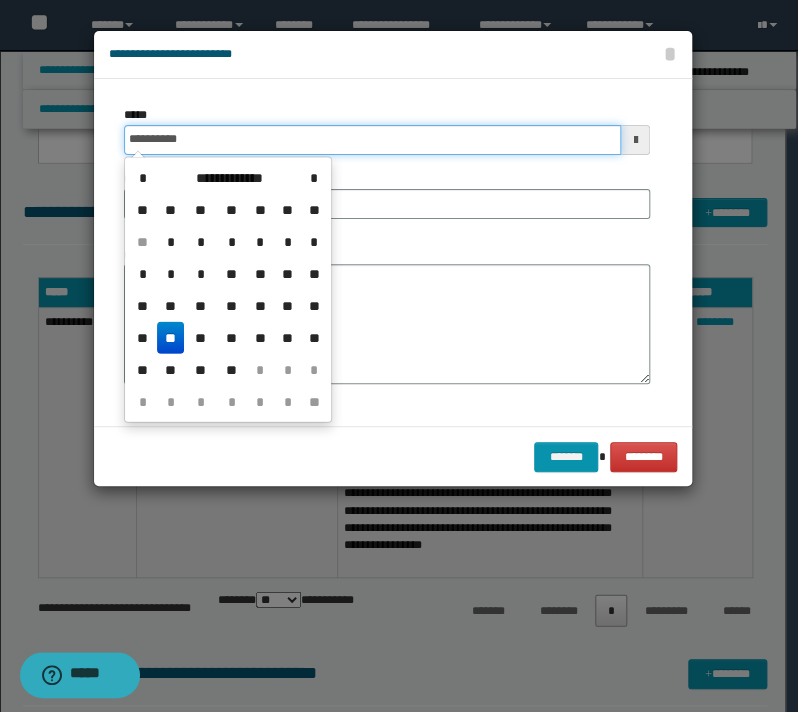 type on "**********" 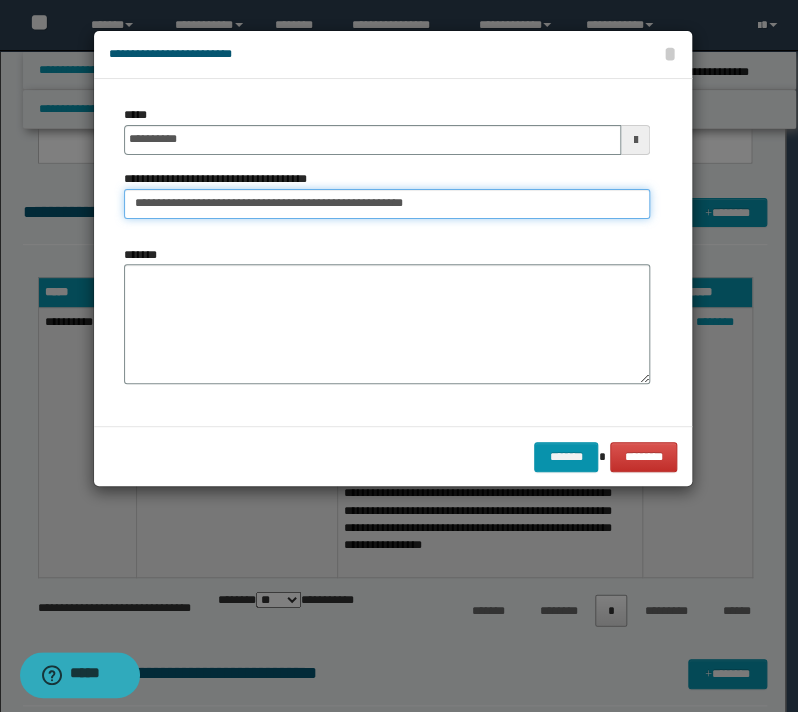 type on "**********" 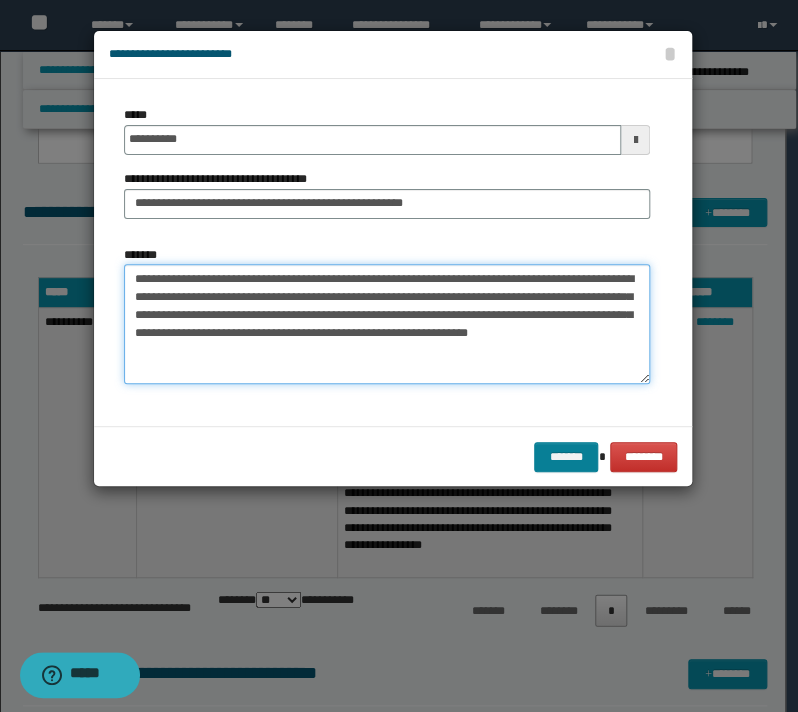 type on "**********" 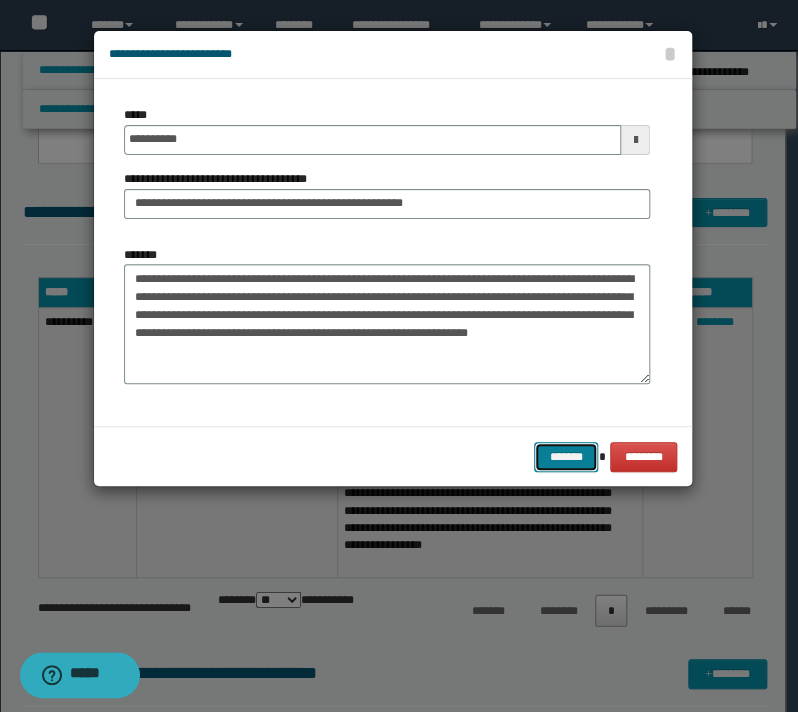 click on "*******" at bounding box center [566, 457] 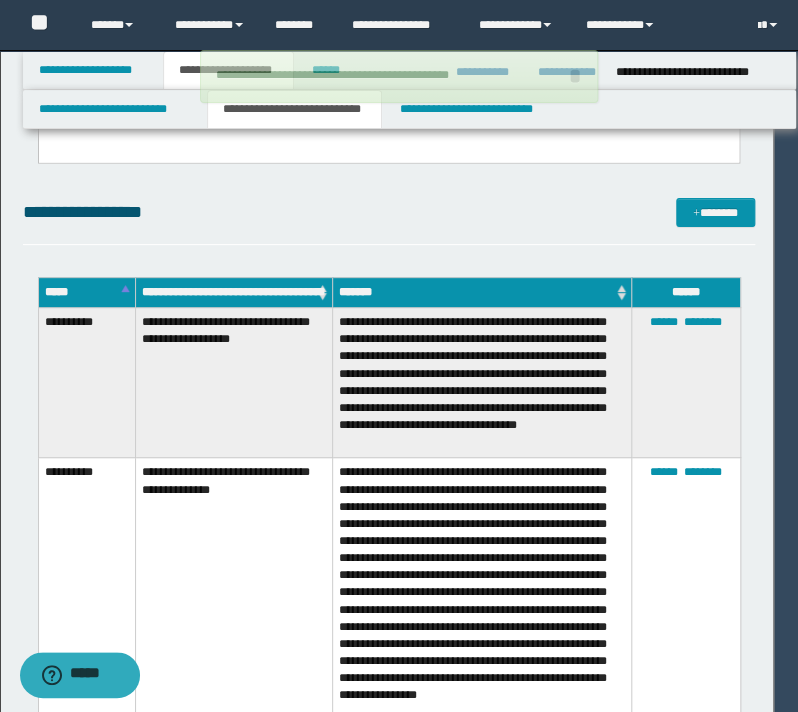 type 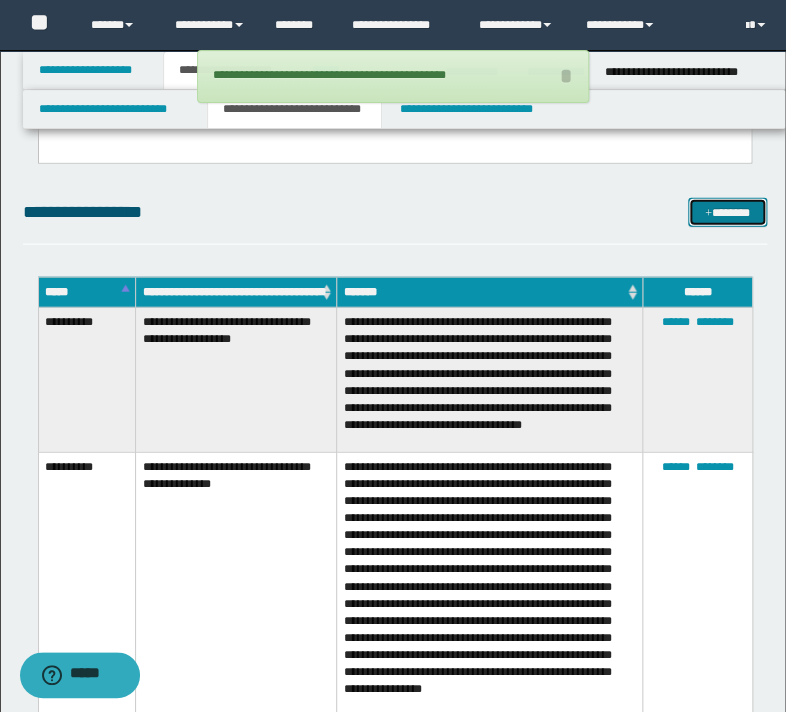 click on "*******" at bounding box center (727, 213) 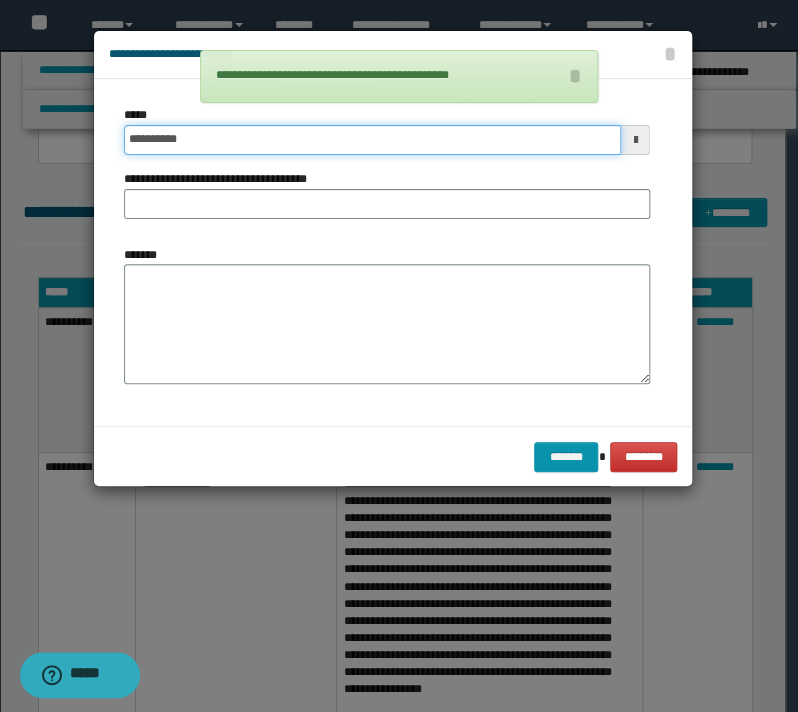 click on "**********" at bounding box center (372, 140) 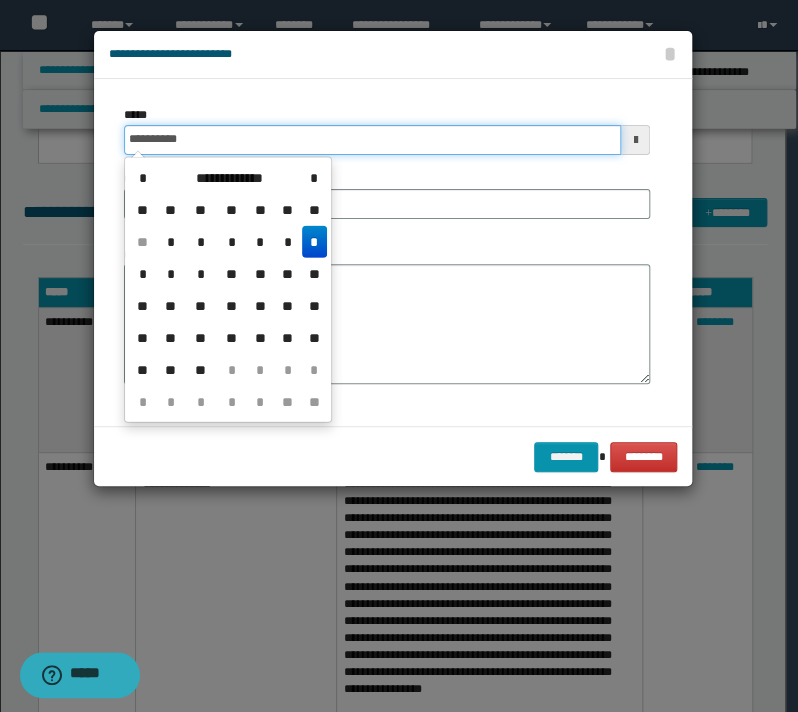 type on "**********" 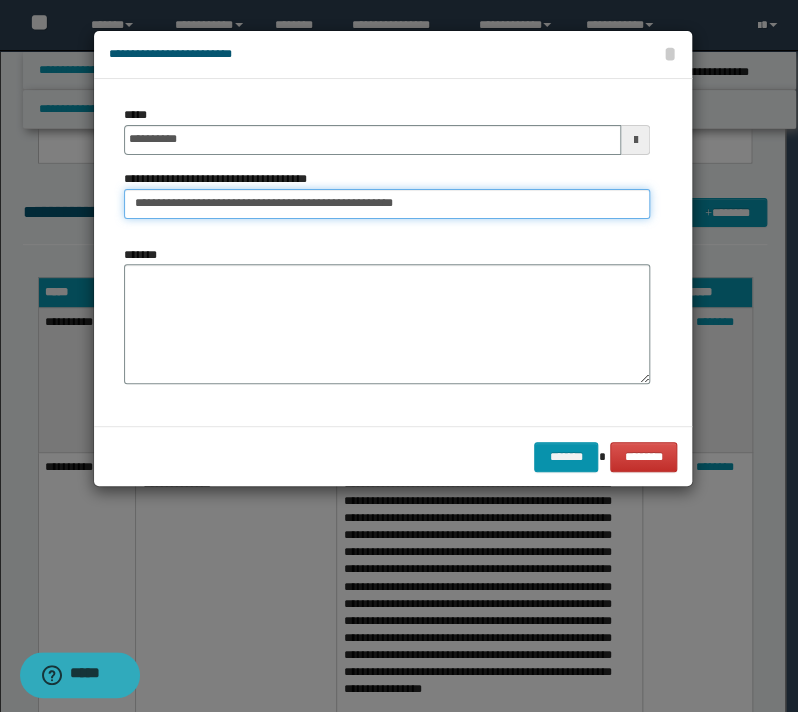 type on "**********" 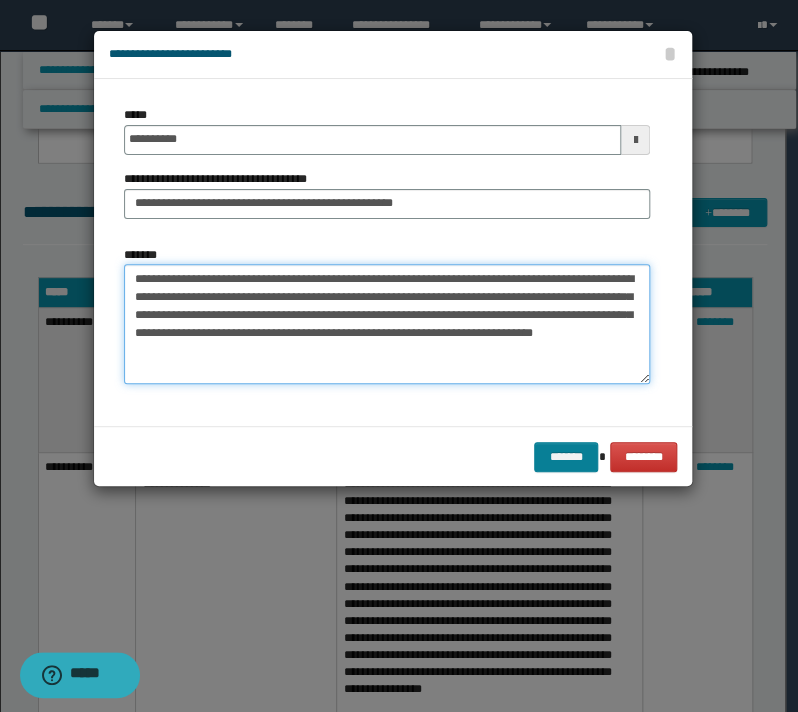 type on "**********" 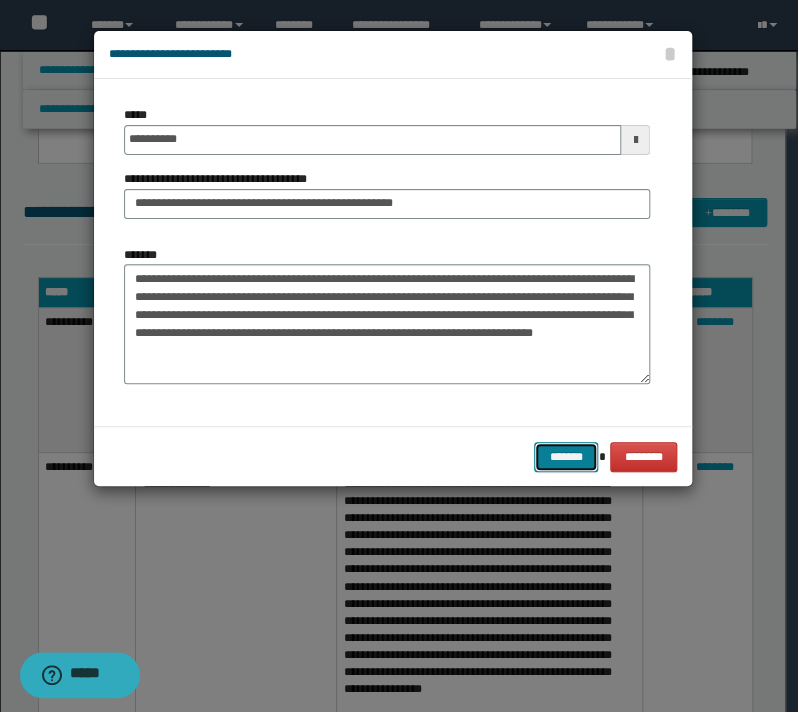 click on "*******" at bounding box center [566, 457] 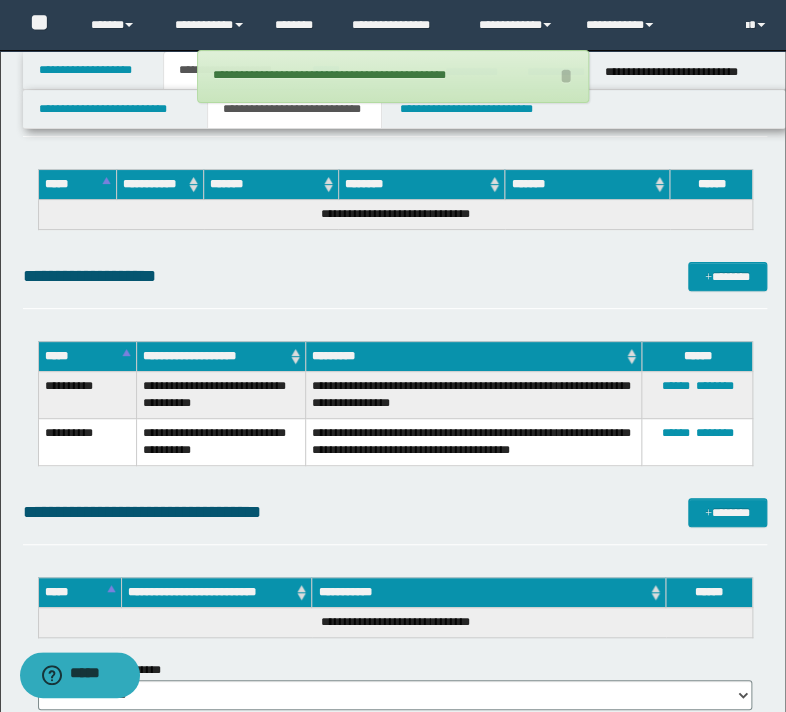 scroll, scrollTop: 1920, scrollLeft: 0, axis: vertical 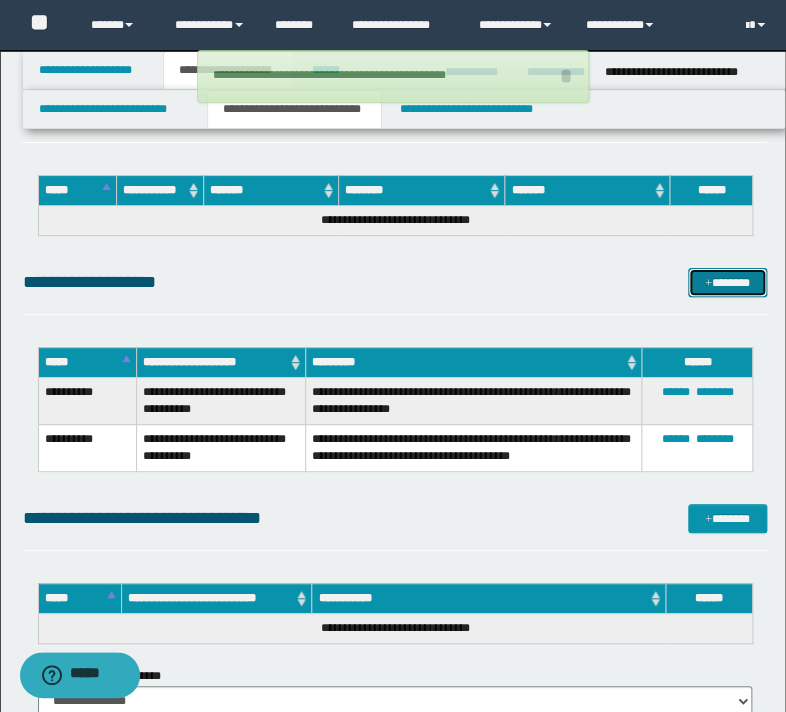 click on "*******" at bounding box center (727, 283) 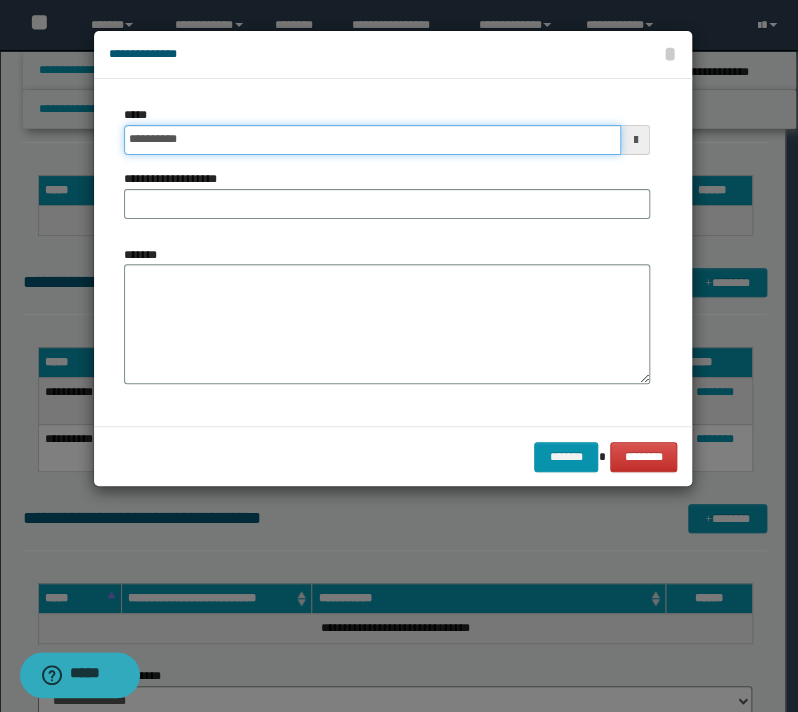 drag, startPoint x: 201, startPoint y: 136, endPoint x: 206, endPoint y: 126, distance: 11.18034 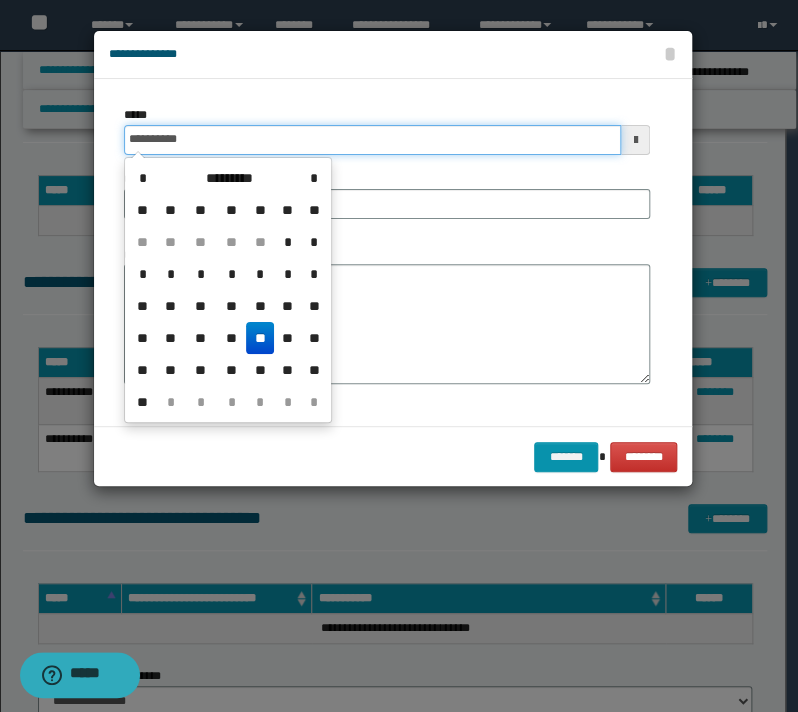 type on "**********" 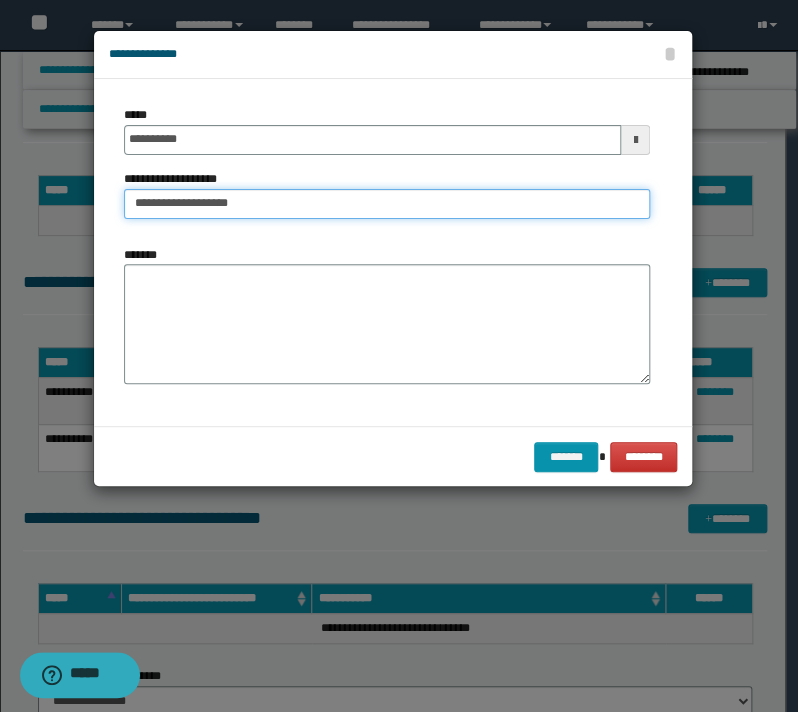 type on "**********" 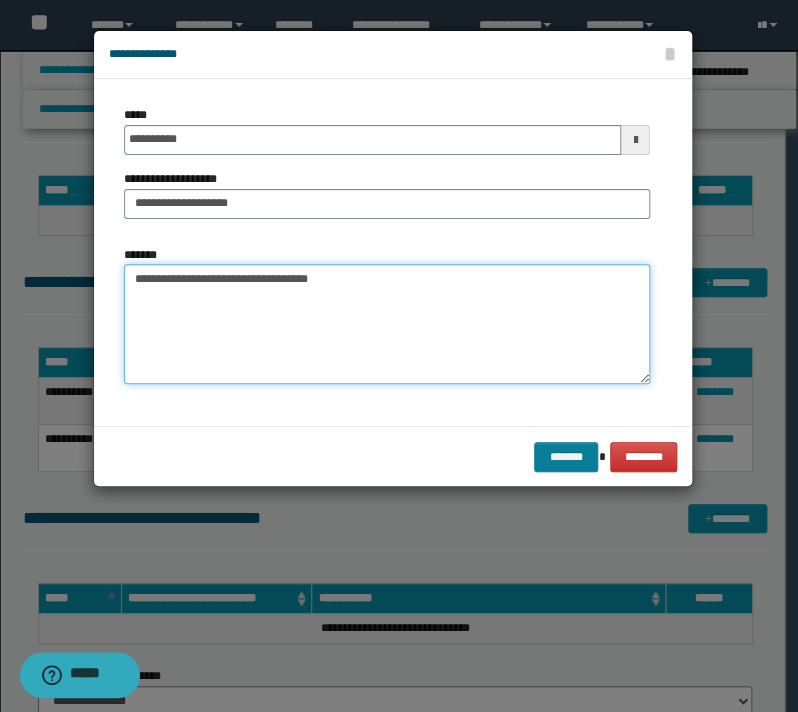 type on "**********" 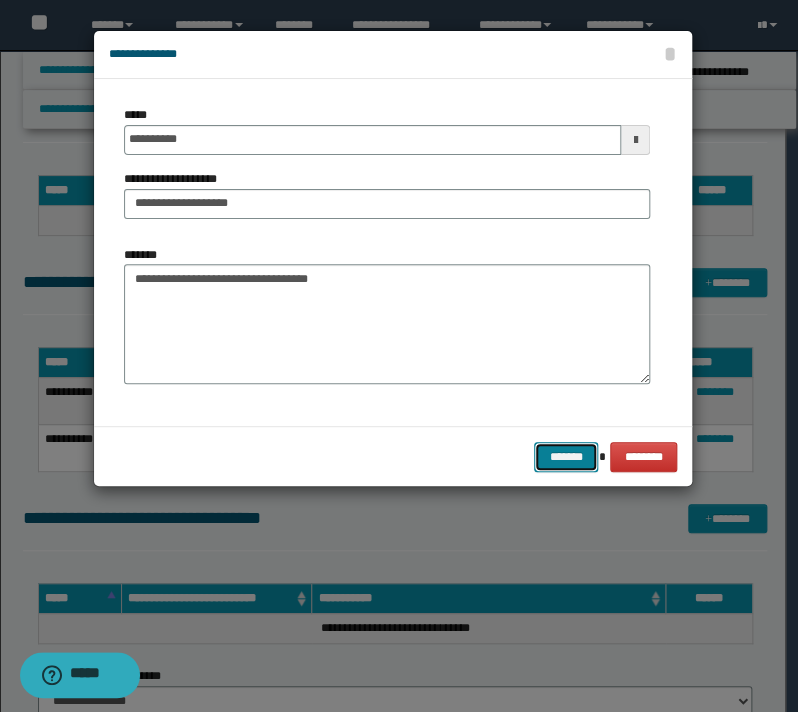 click on "*******" at bounding box center [566, 457] 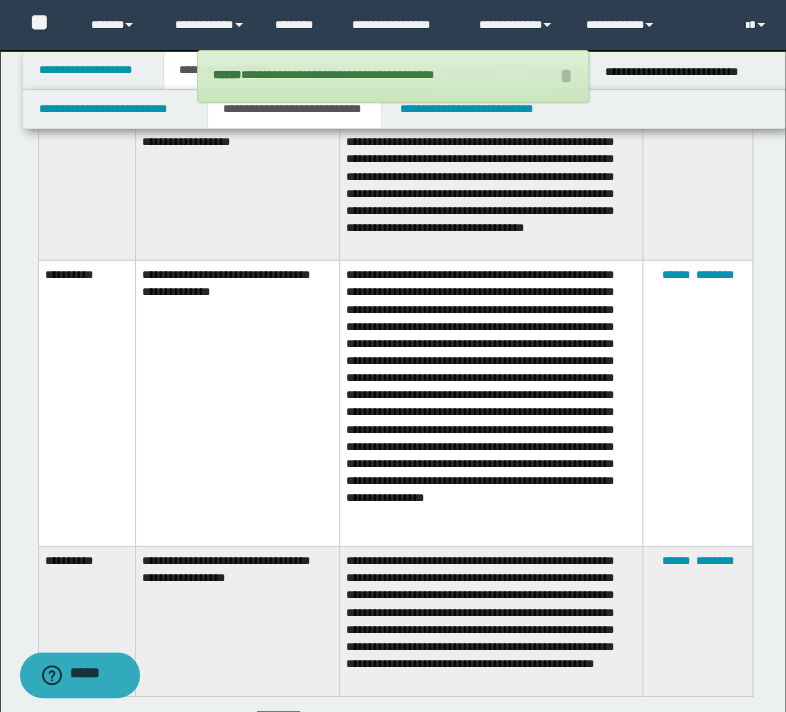 scroll, scrollTop: 960, scrollLeft: 0, axis: vertical 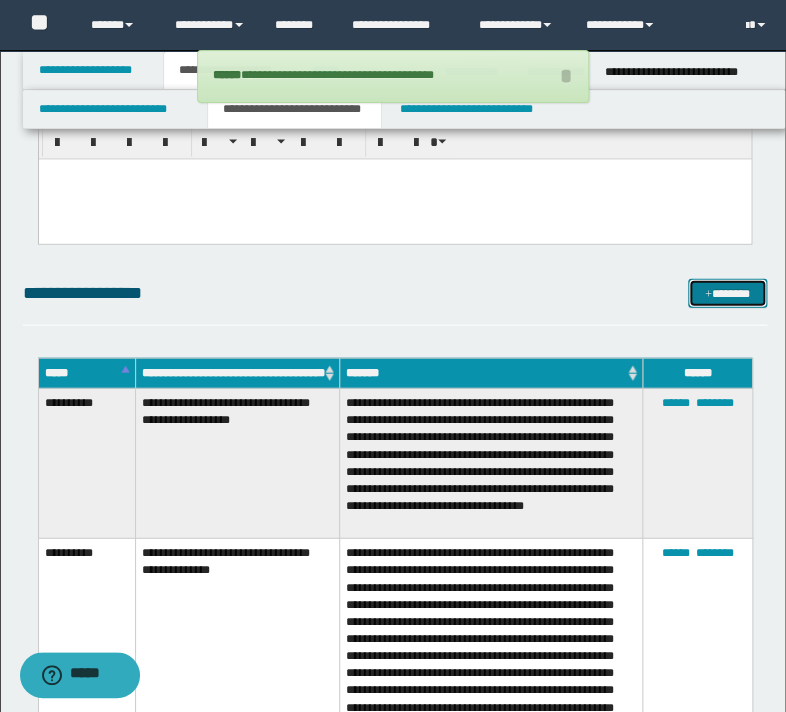 click at bounding box center [708, 294] 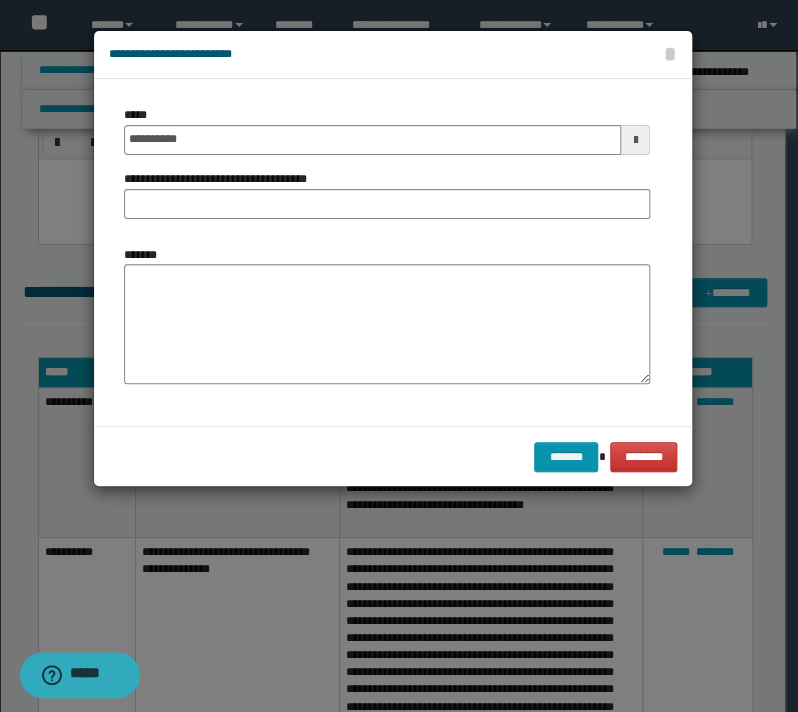 drag, startPoint x: 210, startPoint y: 122, endPoint x: 214, endPoint y: 132, distance: 10.770329 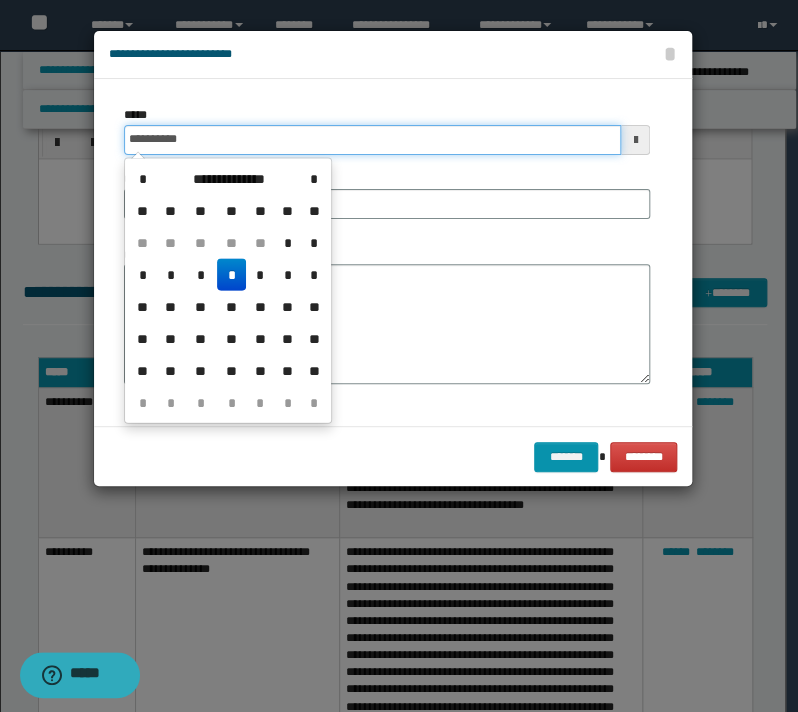 click on "**********" at bounding box center (372, 140) 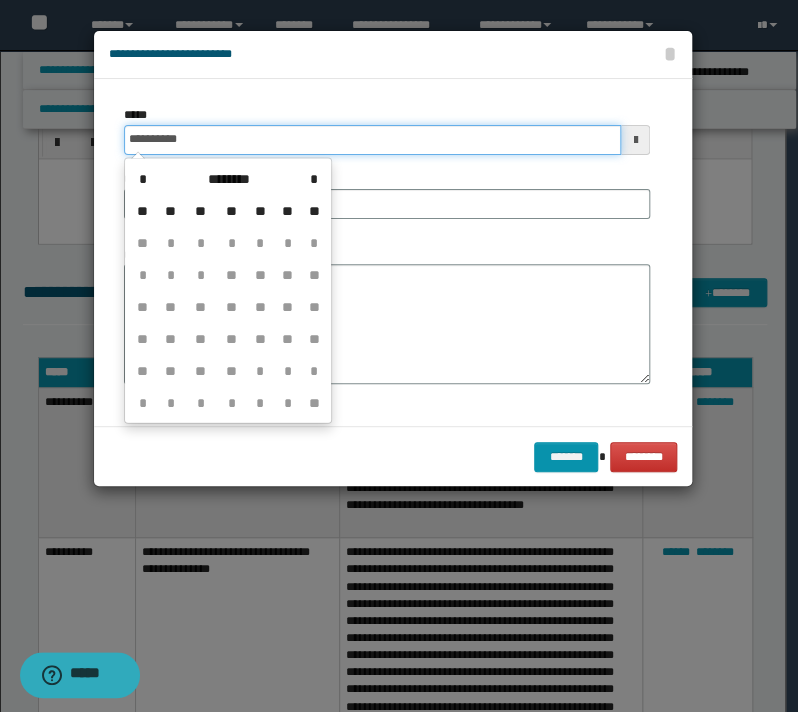 type on "**********" 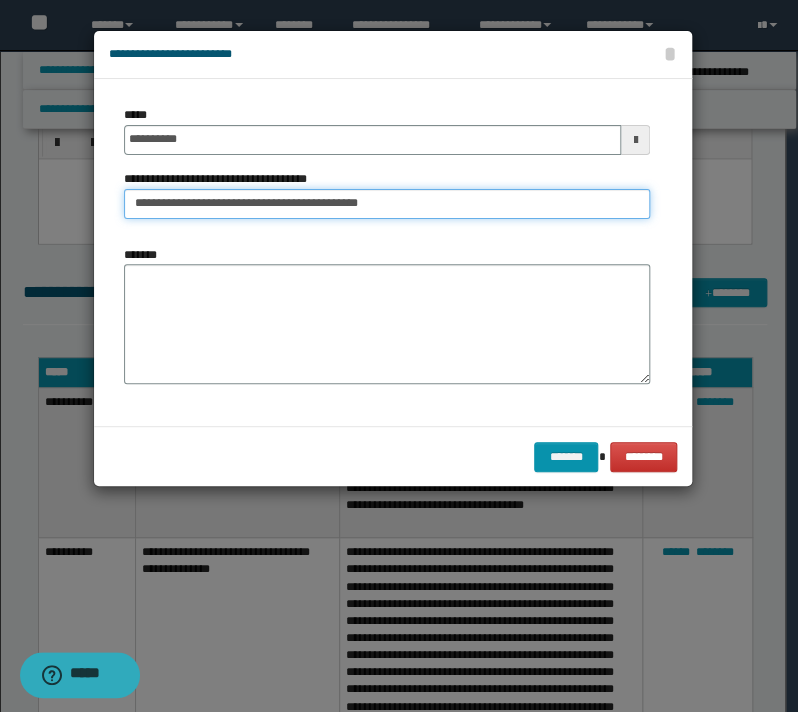 type on "**********" 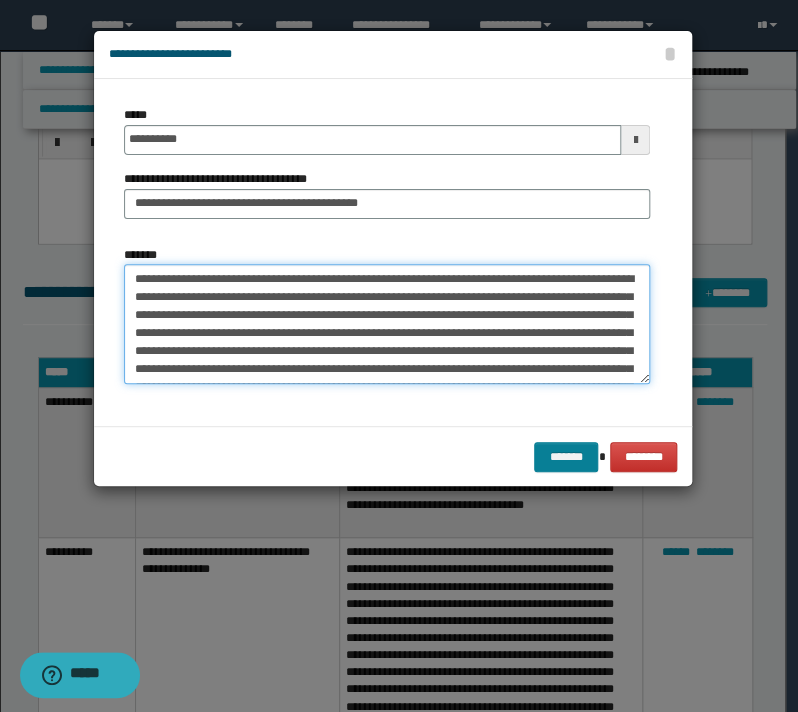 type on "**********" 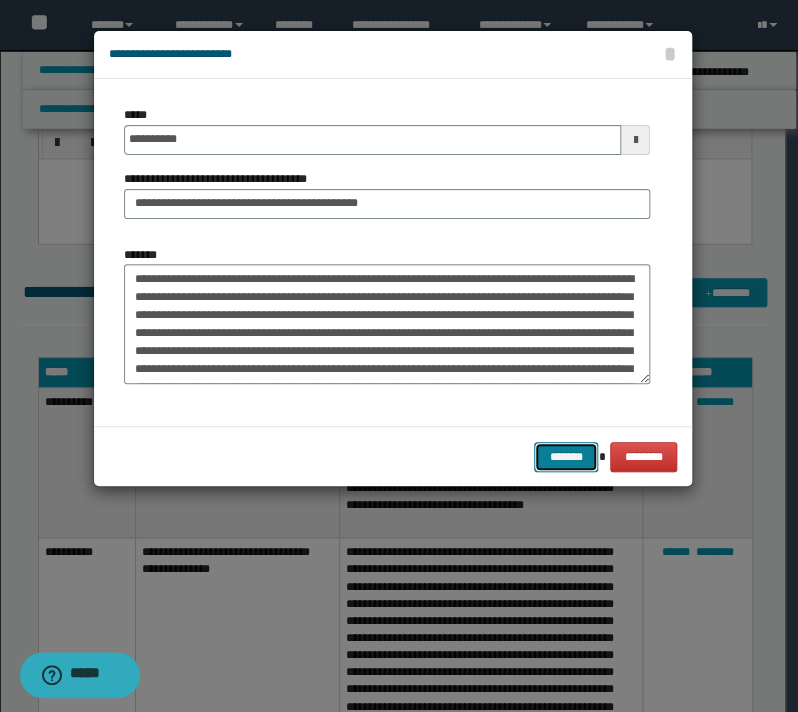 click on "*******" at bounding box center (566, 457) 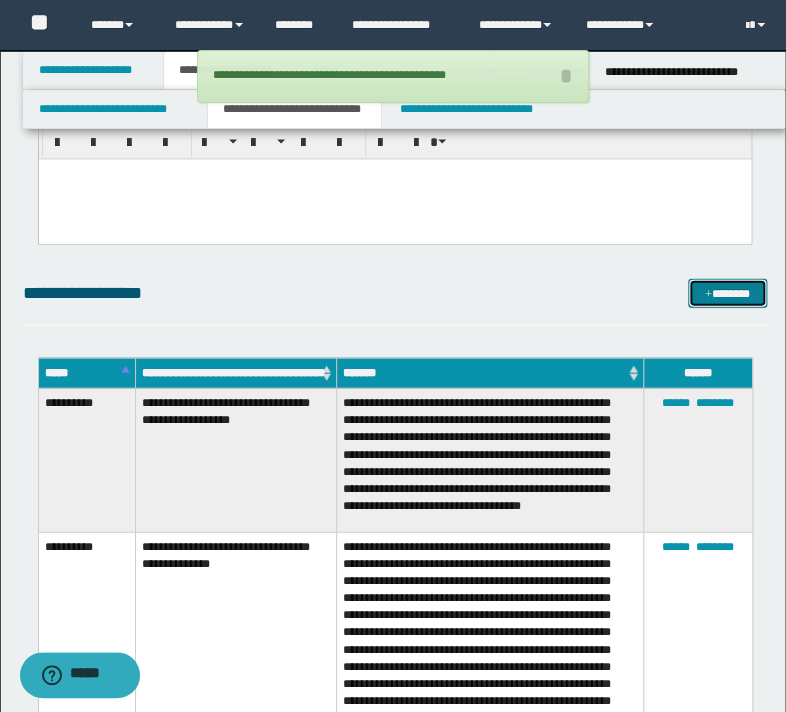 click on "*******" at bounding box center [727, 293] 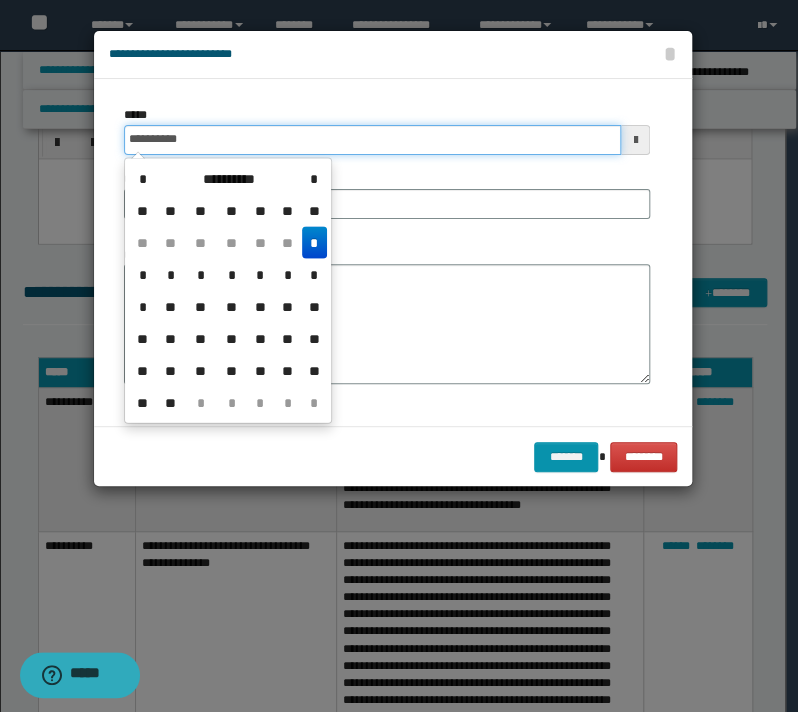 click on "**********" at bounding box center (372, 140) 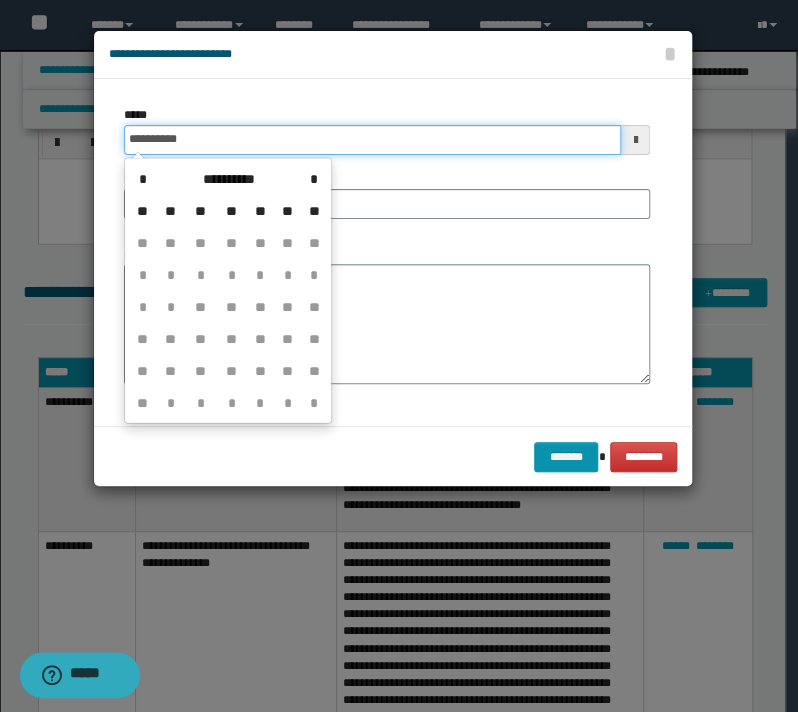 type on "**********" 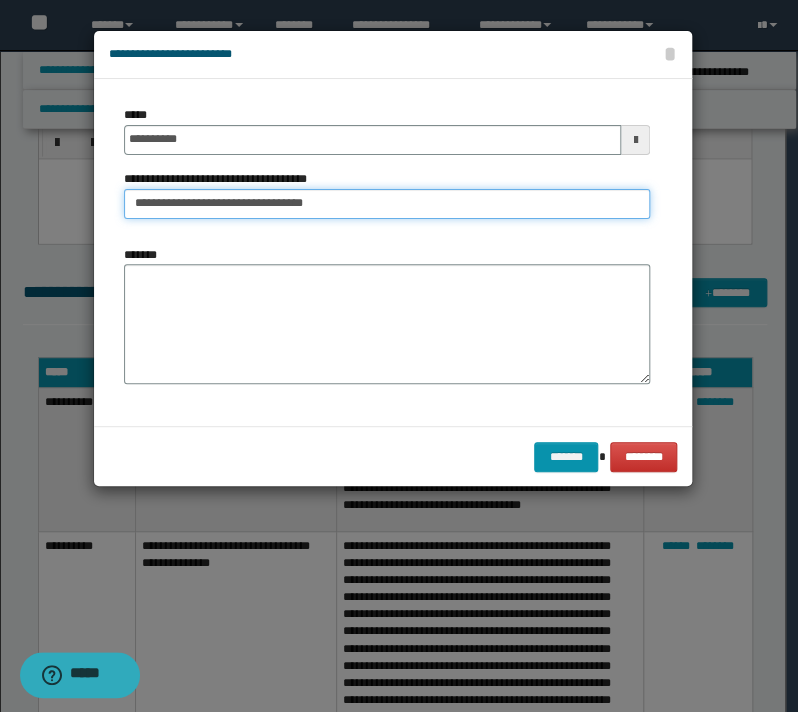 type on "**********" 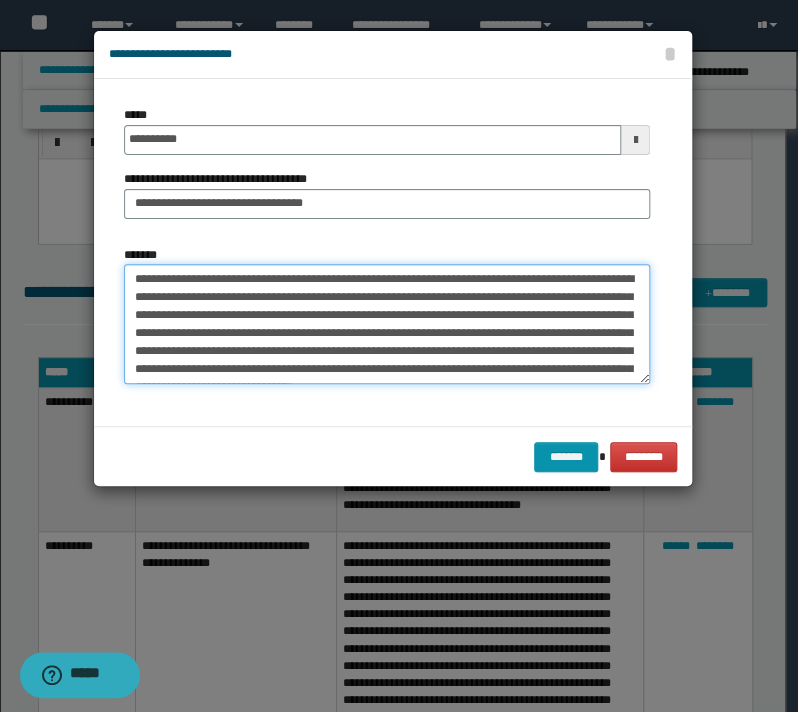 type on "**********" 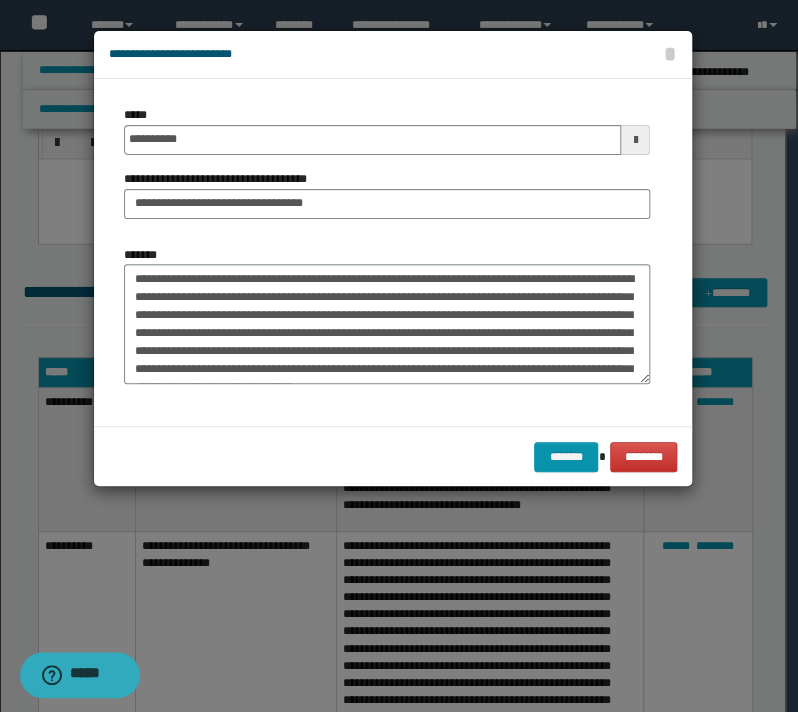 click on "*******
********" at bounding box center [393, 456] 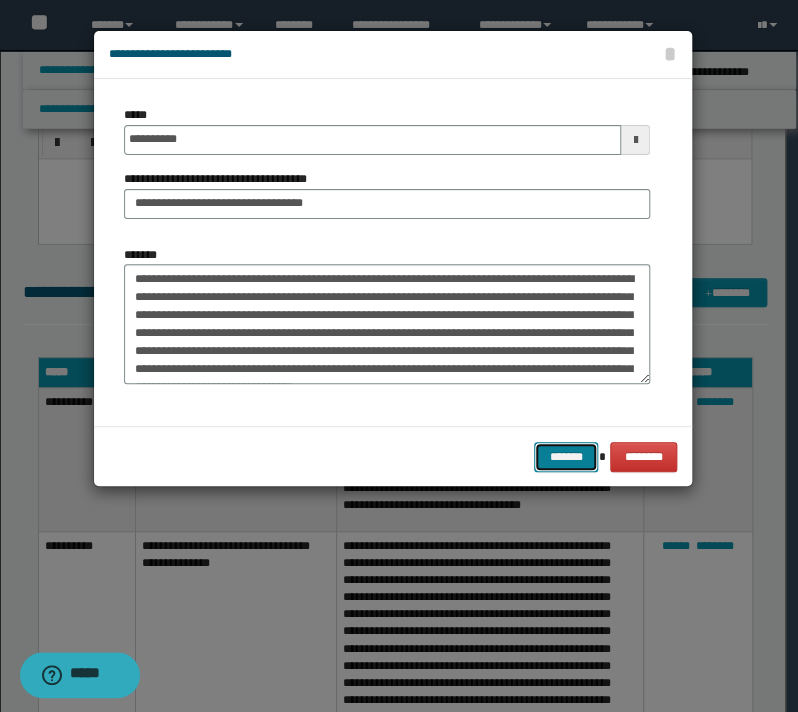 click on "*******" at bounding box center [566, 457] 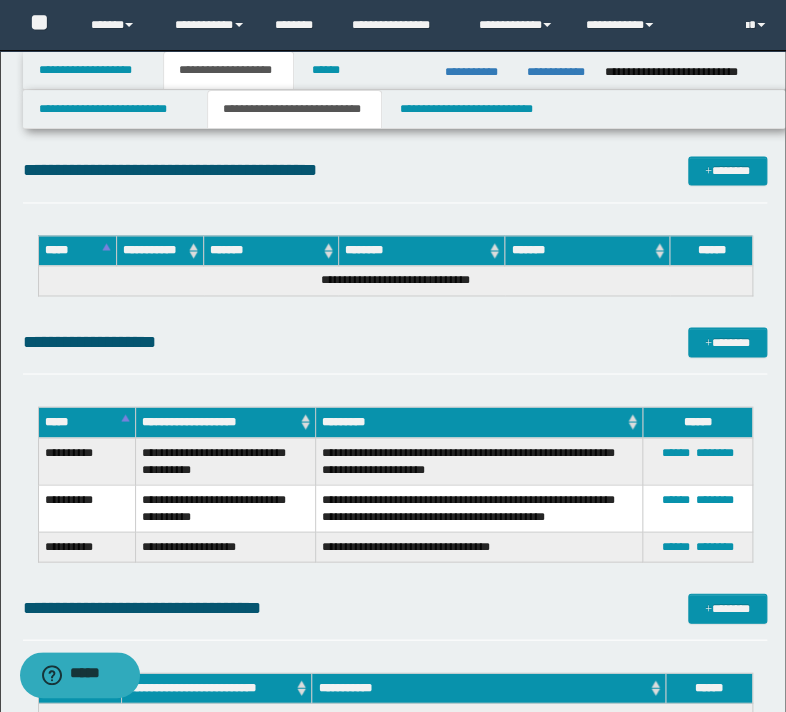 scroll, scrollTop: 2560, scrollLeft: 0, axis: vertical 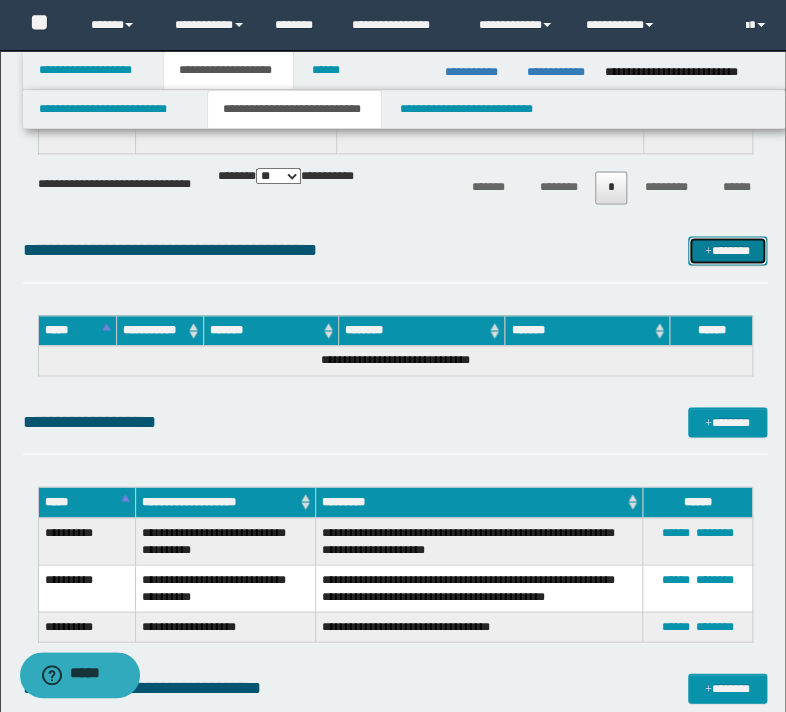 click at bounding box center [708, 252] 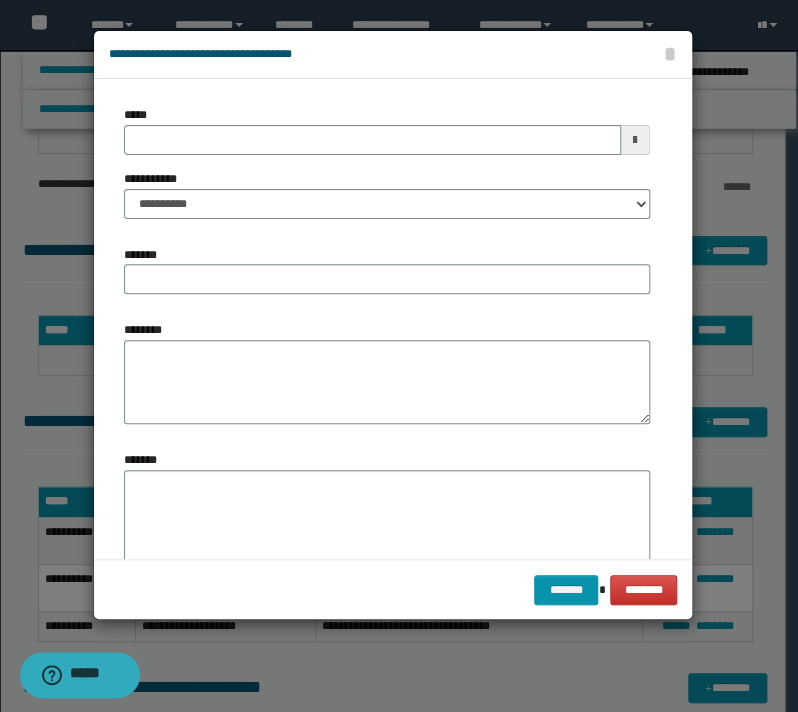 click on "**********" at bounding box center (387, 170) 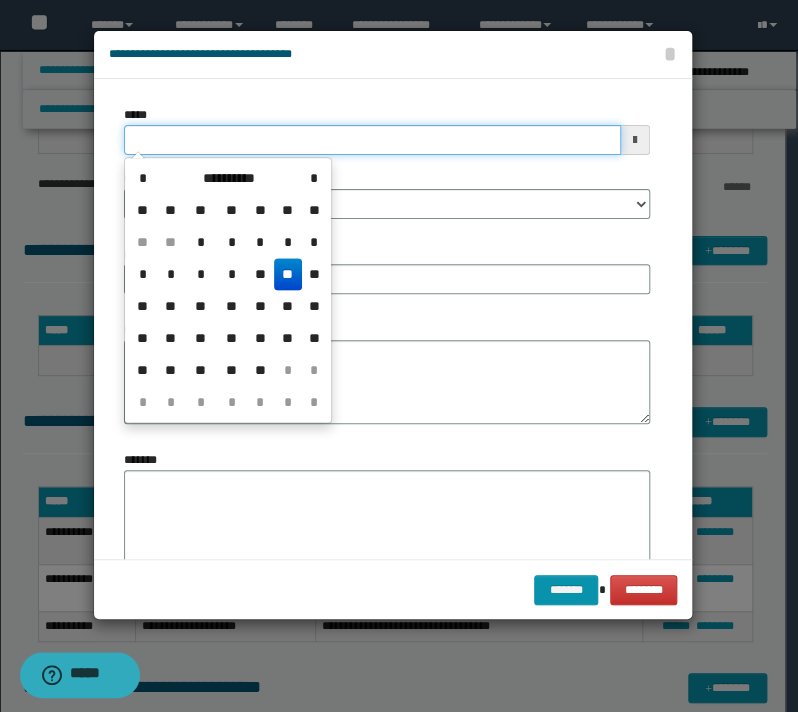 click on "*****" at bounding box center [372, 140] 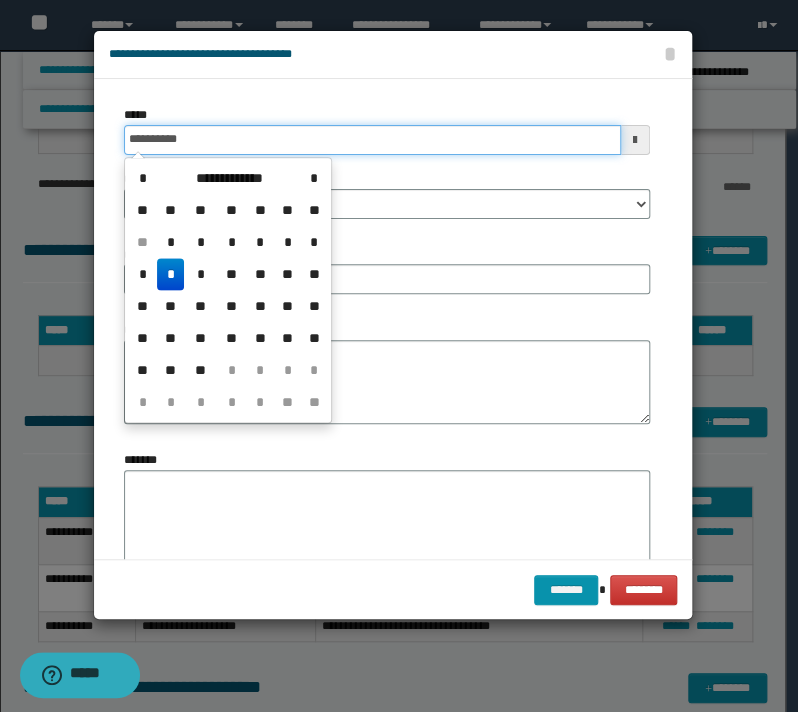 type on "**********" 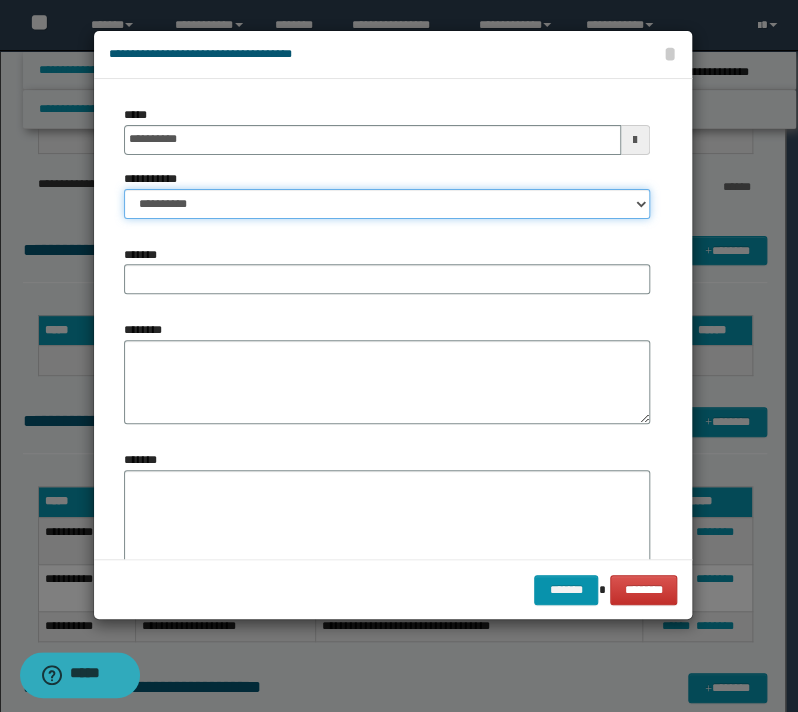 drag, startPoint x: 204, startPoint y: 192, endPoint x: 213, endPoint y: 216, distance: 25.632011 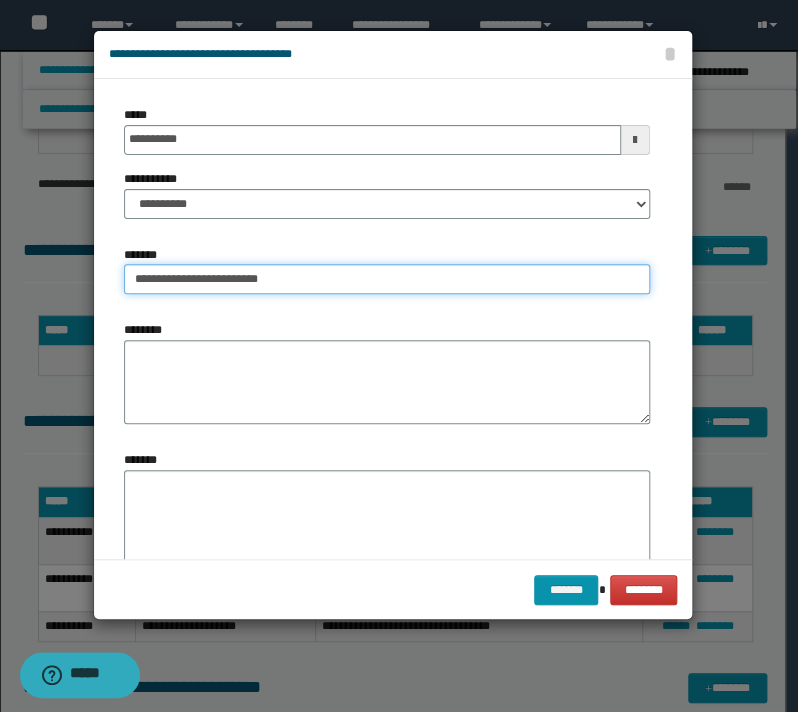 type on "**********" 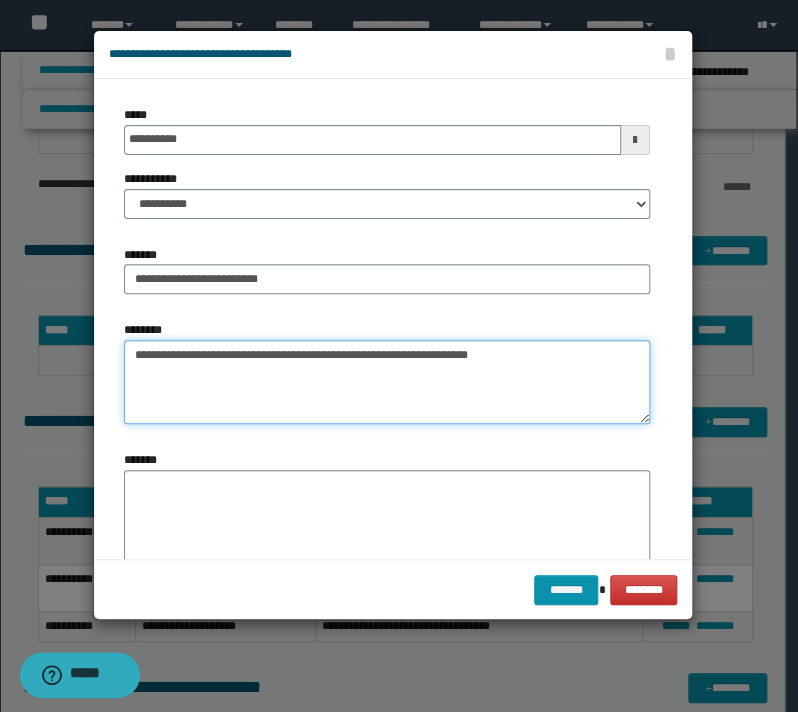 type on "**********" 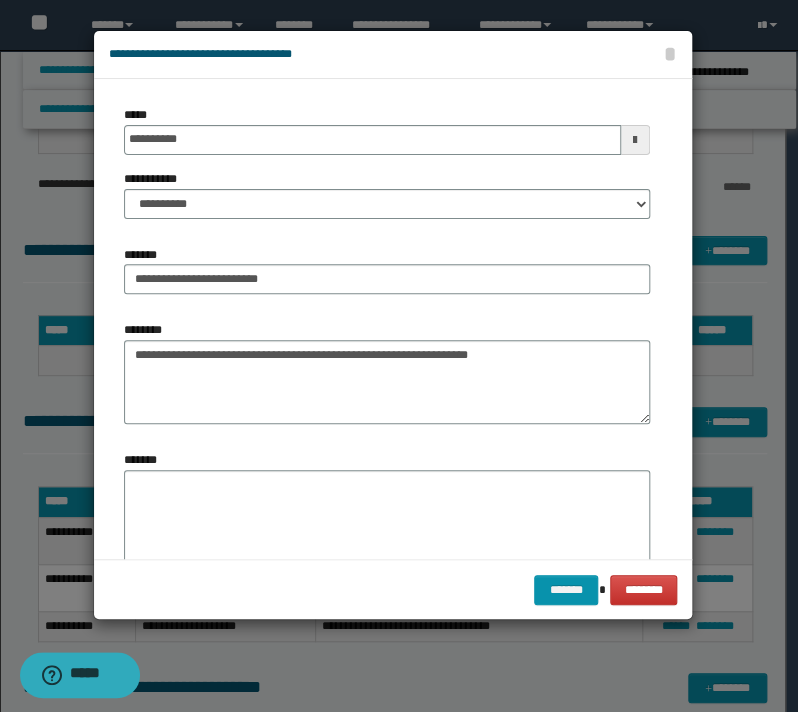click on "*******
********" at bounding box center (393, 589) 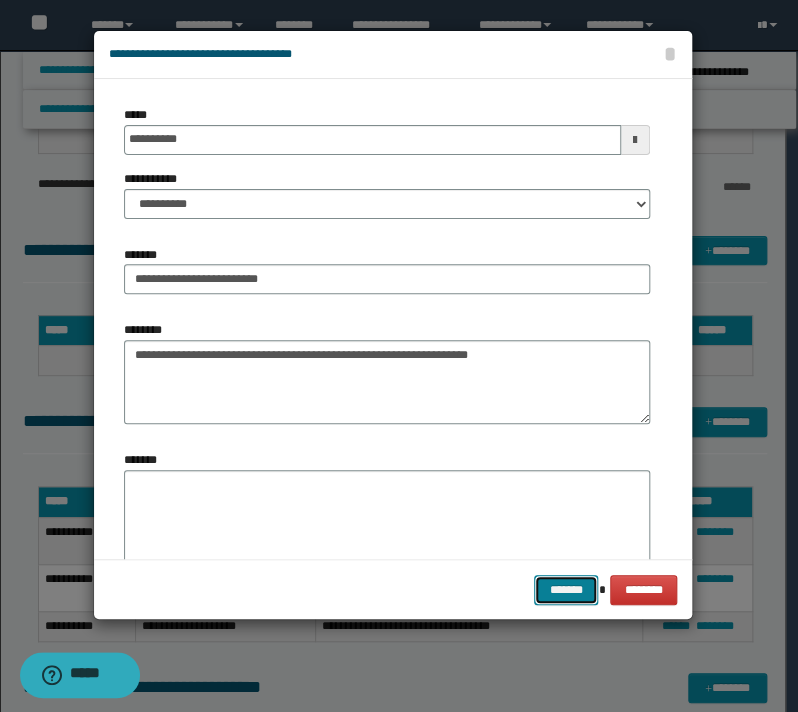 click on "*******" at bounding box center [566, 590] 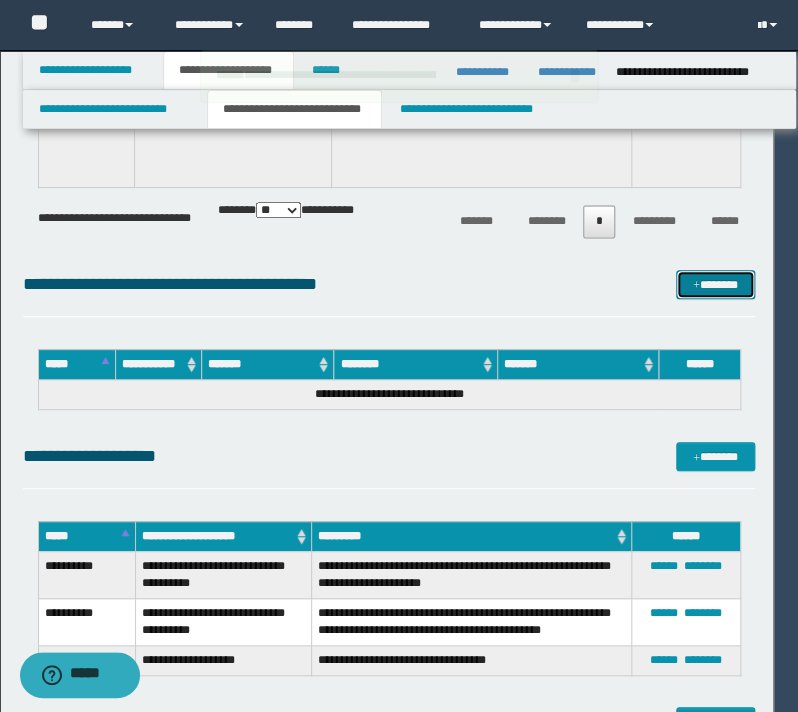 select on "*" 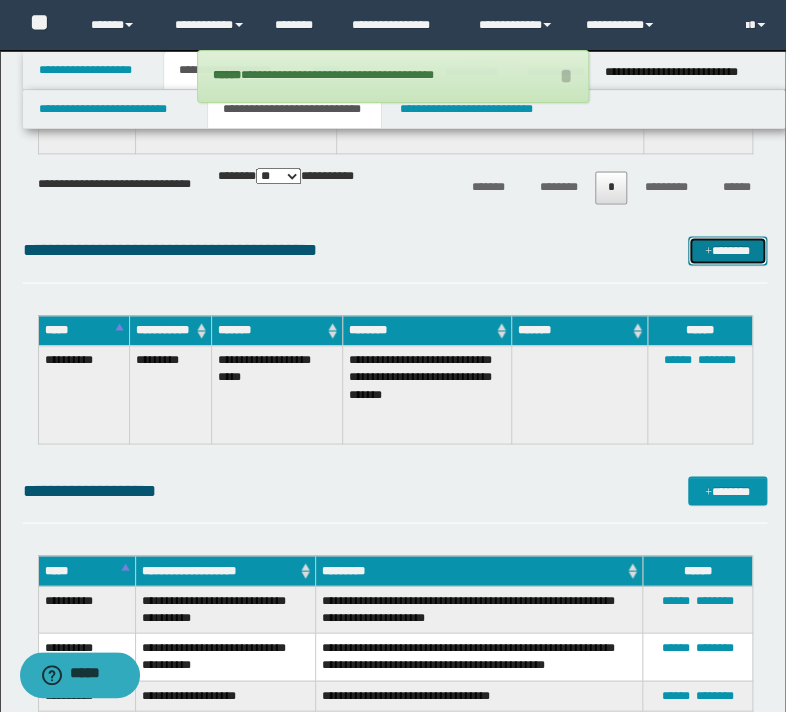 click on "*******" at bounding box center [727, 251] 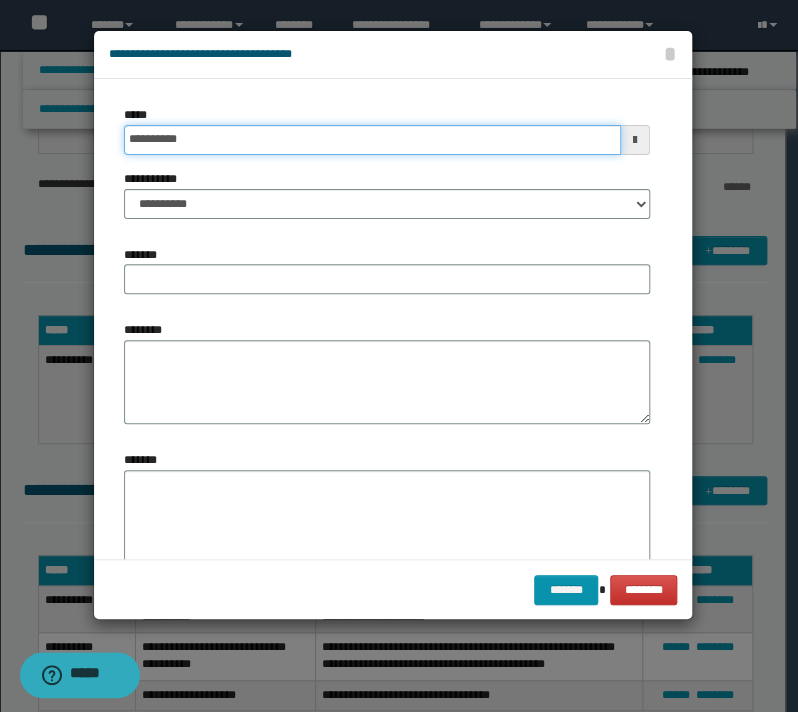 click on "**********" at bounding box center [372, 140] 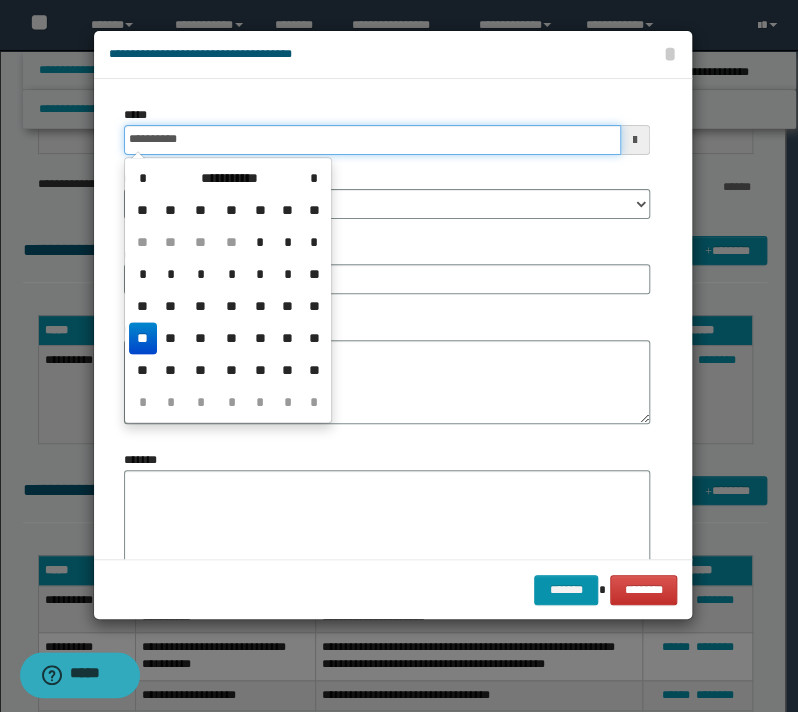 type on "**********" 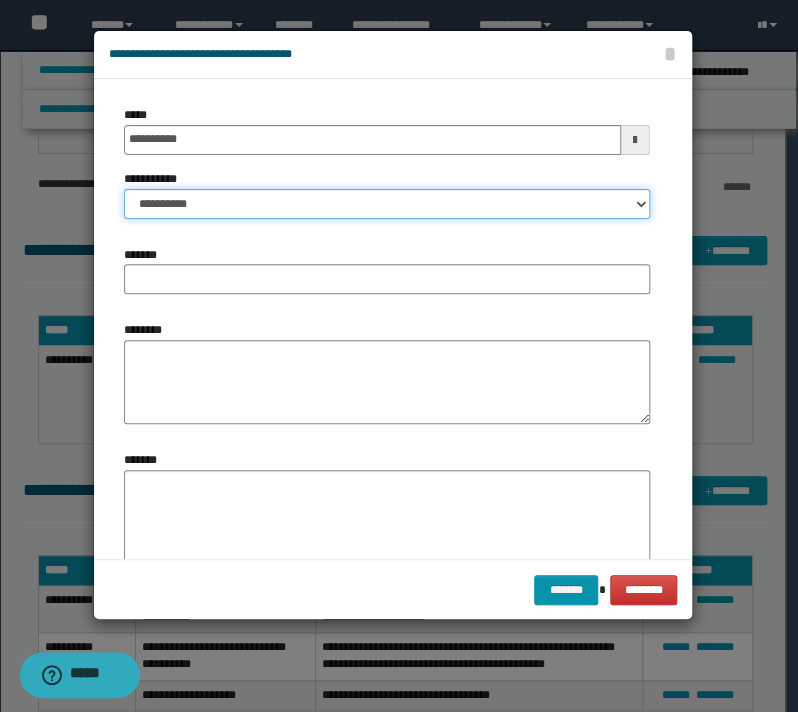 click on "**********" at bounding box center (387, 204) 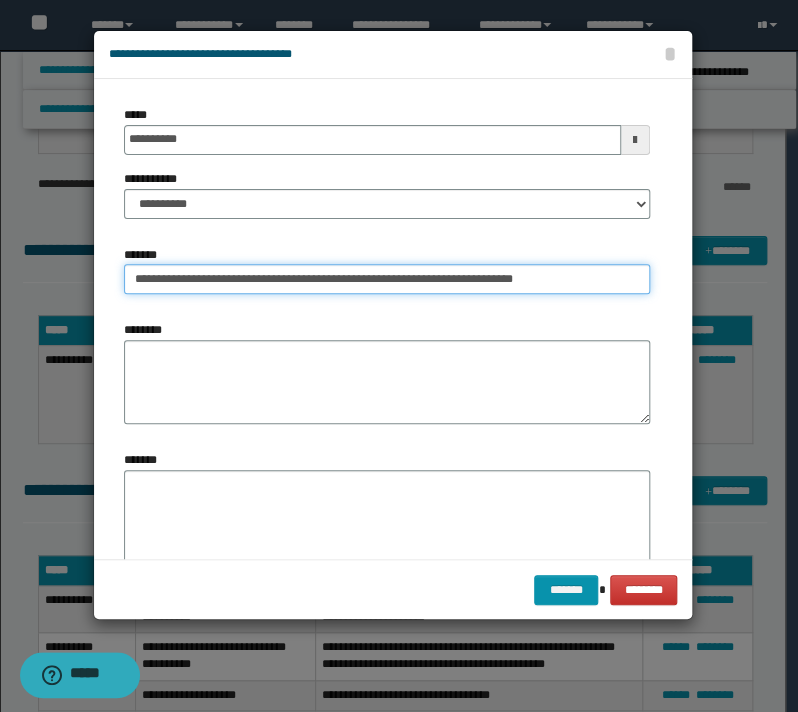 type on "**********" 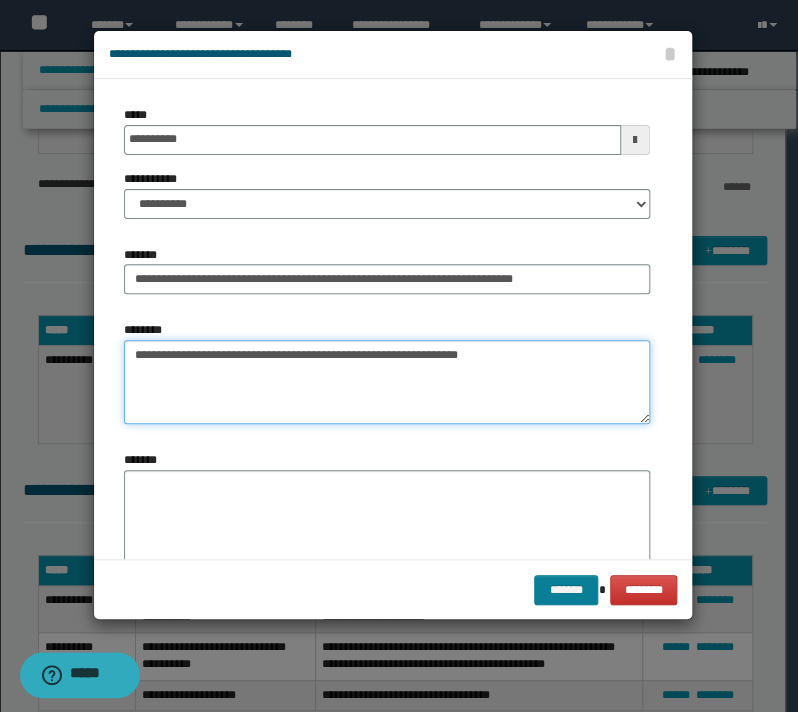 type on "**********" 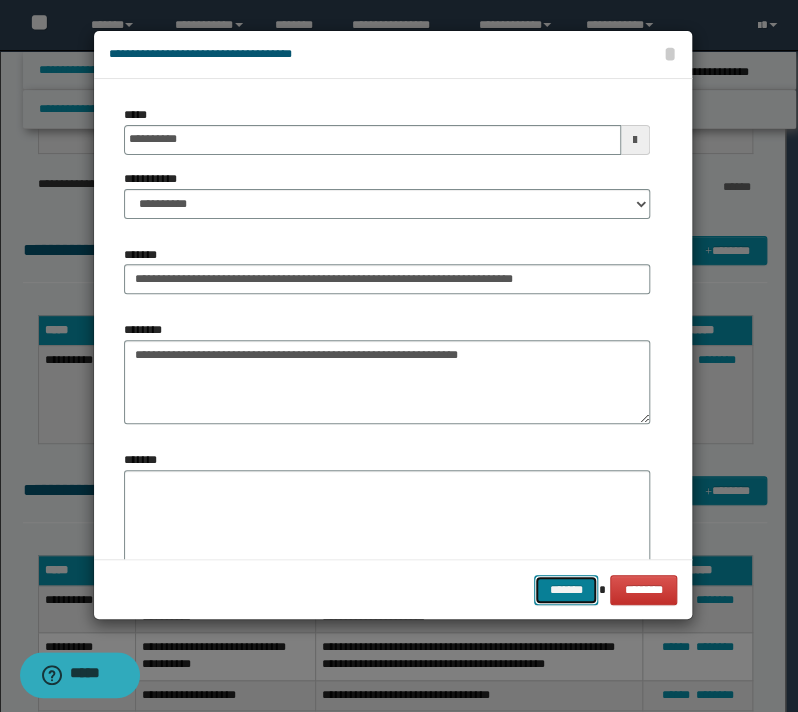click on "*******" at bounding box center [566, 590] 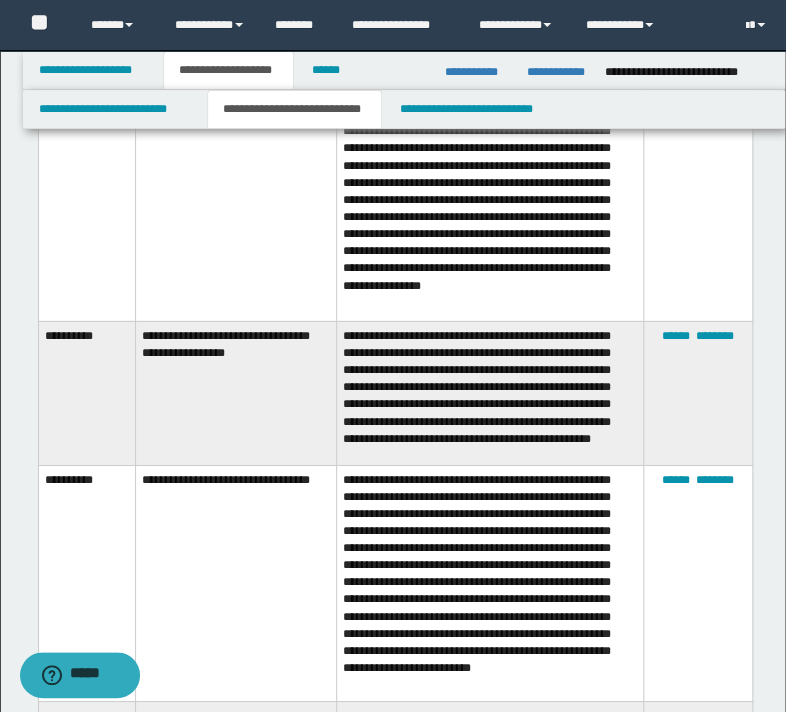 scroll, scrollTop: 1440, scrollLeft: 0, axis: vertical 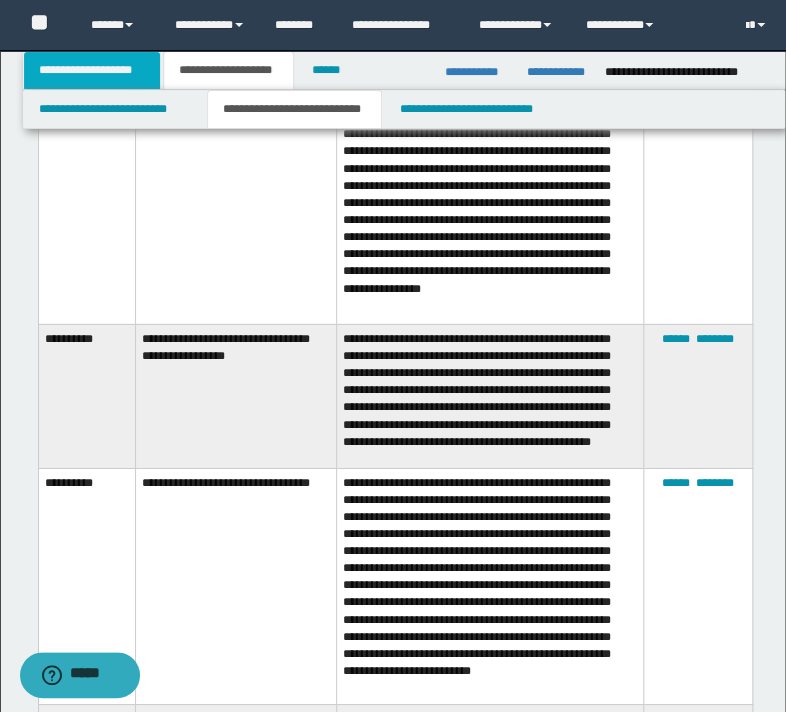 click on "**********" at bounding box center (92, 70) 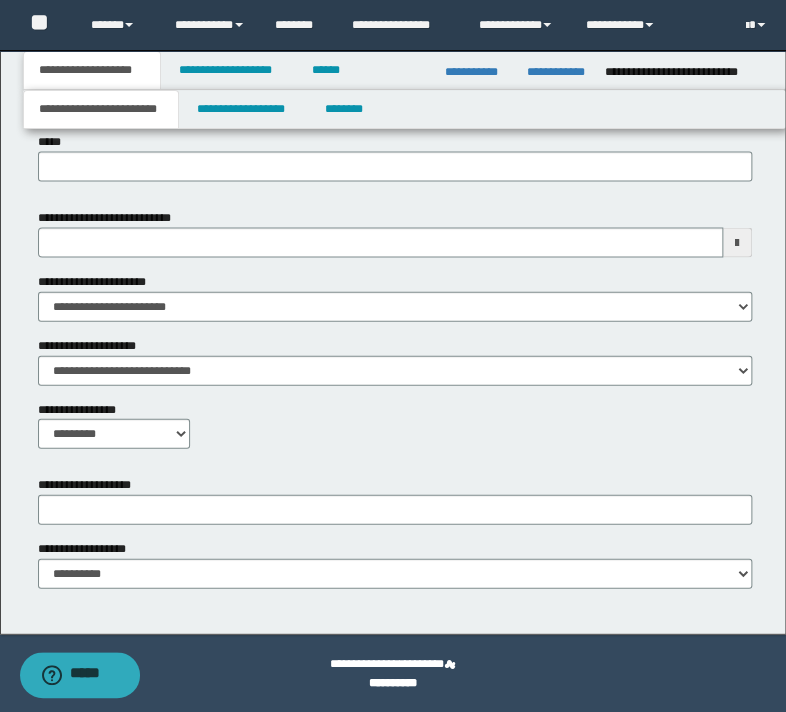 scroll, scrollTop: 951, scrollLeft: 0, axis: vertical 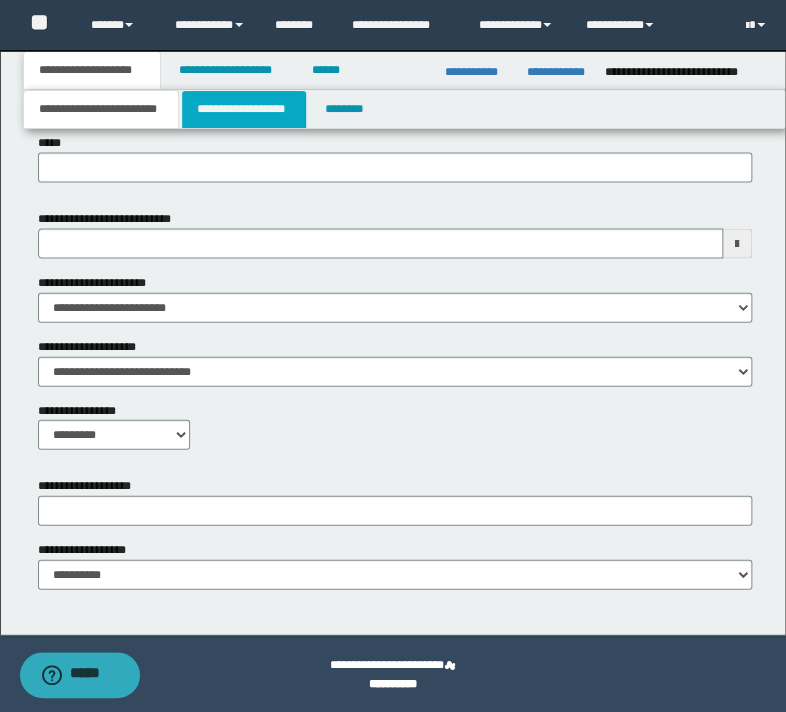 click on "**********" at bounding box center (244, 109) 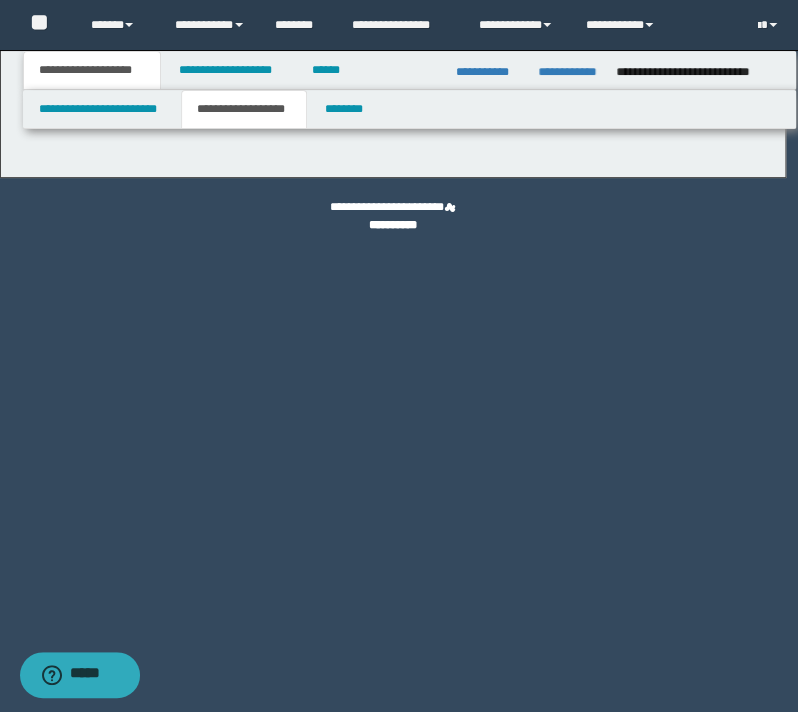 select on "*" 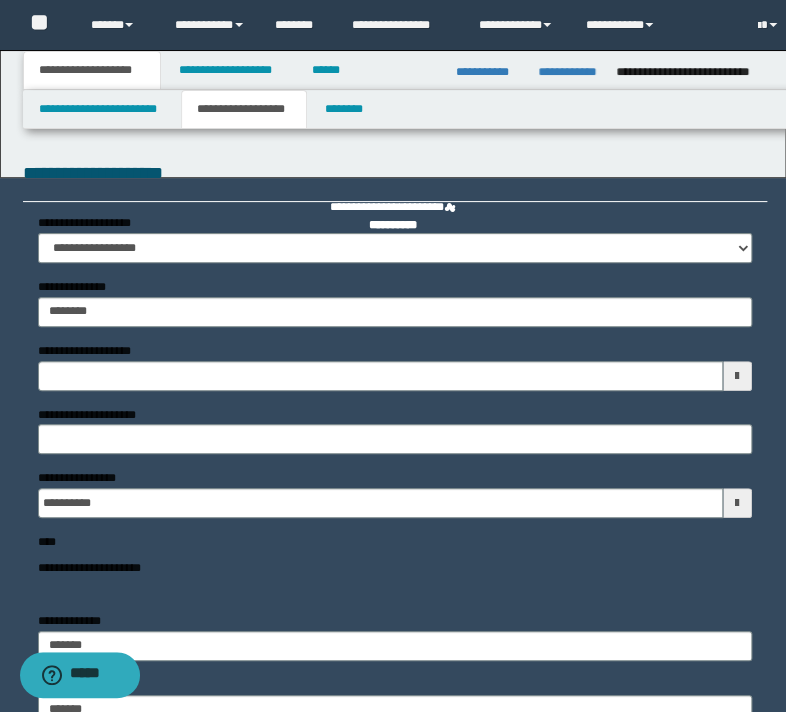 type 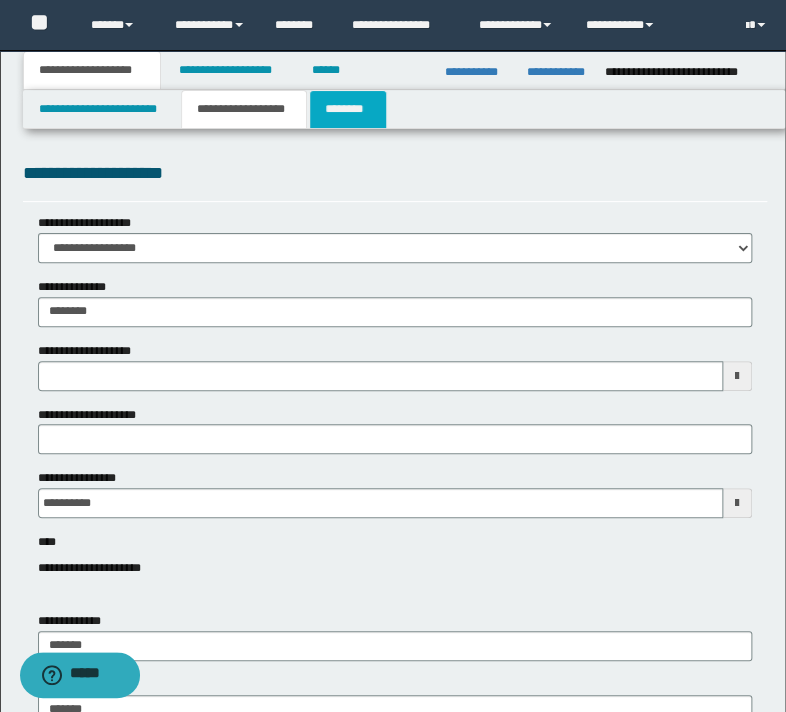 click on "********" at bounding box center (348, 109) 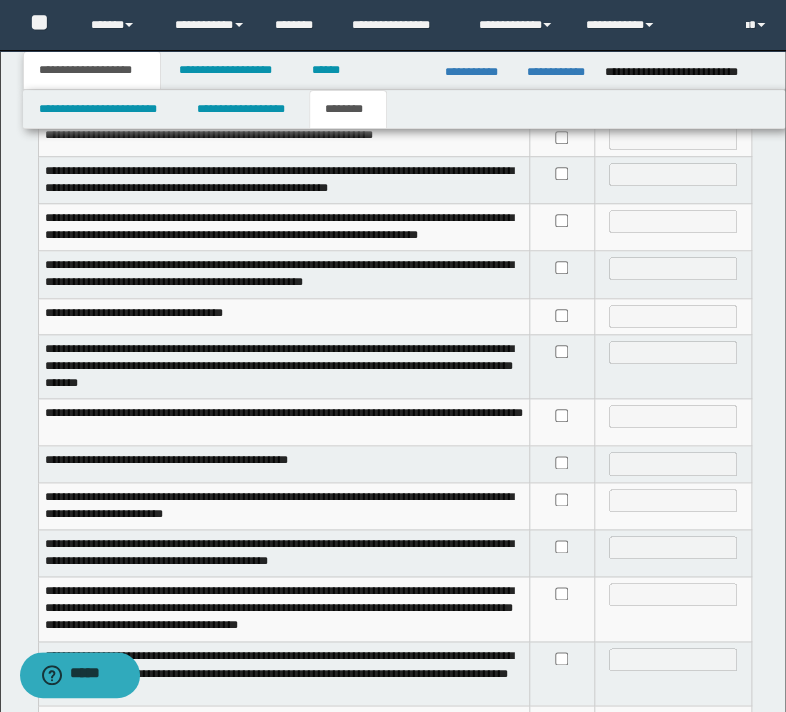 scroll, scrollTop: 622, scrollLeft: 0, axis: vertical 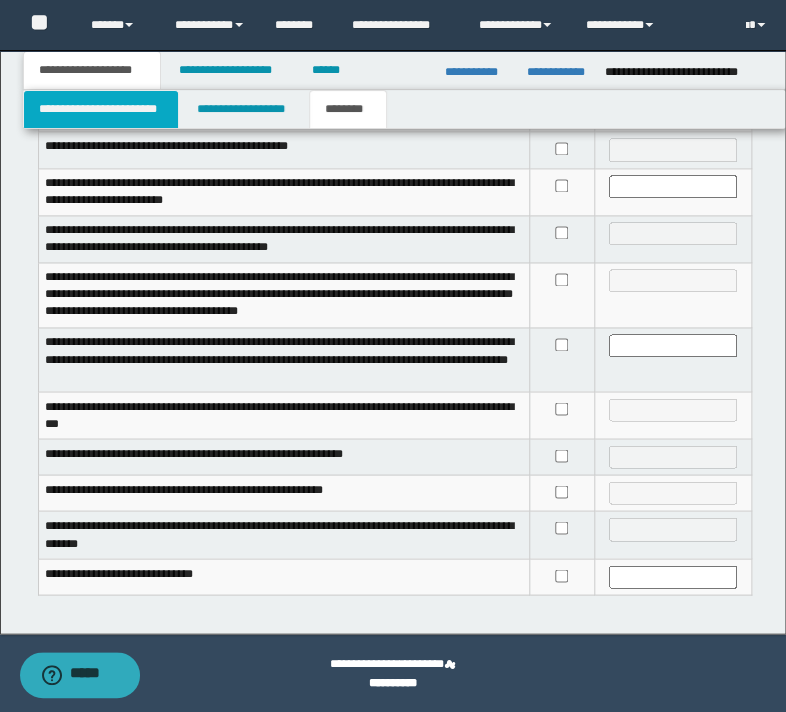 click on "**********" at bounding box center [101, 109] 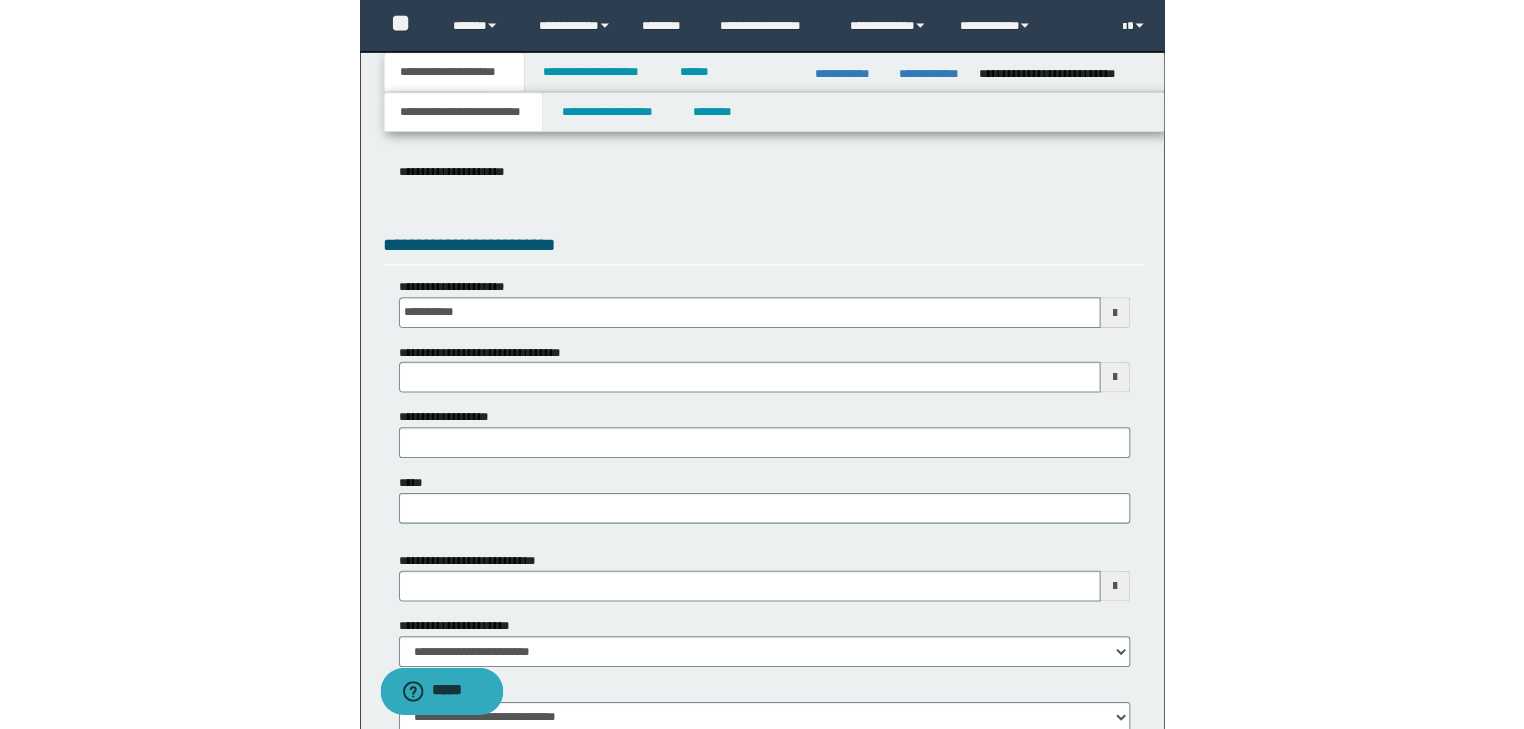 scroll, scrollTop: 154, scrollLeft: 0, axis: vertical 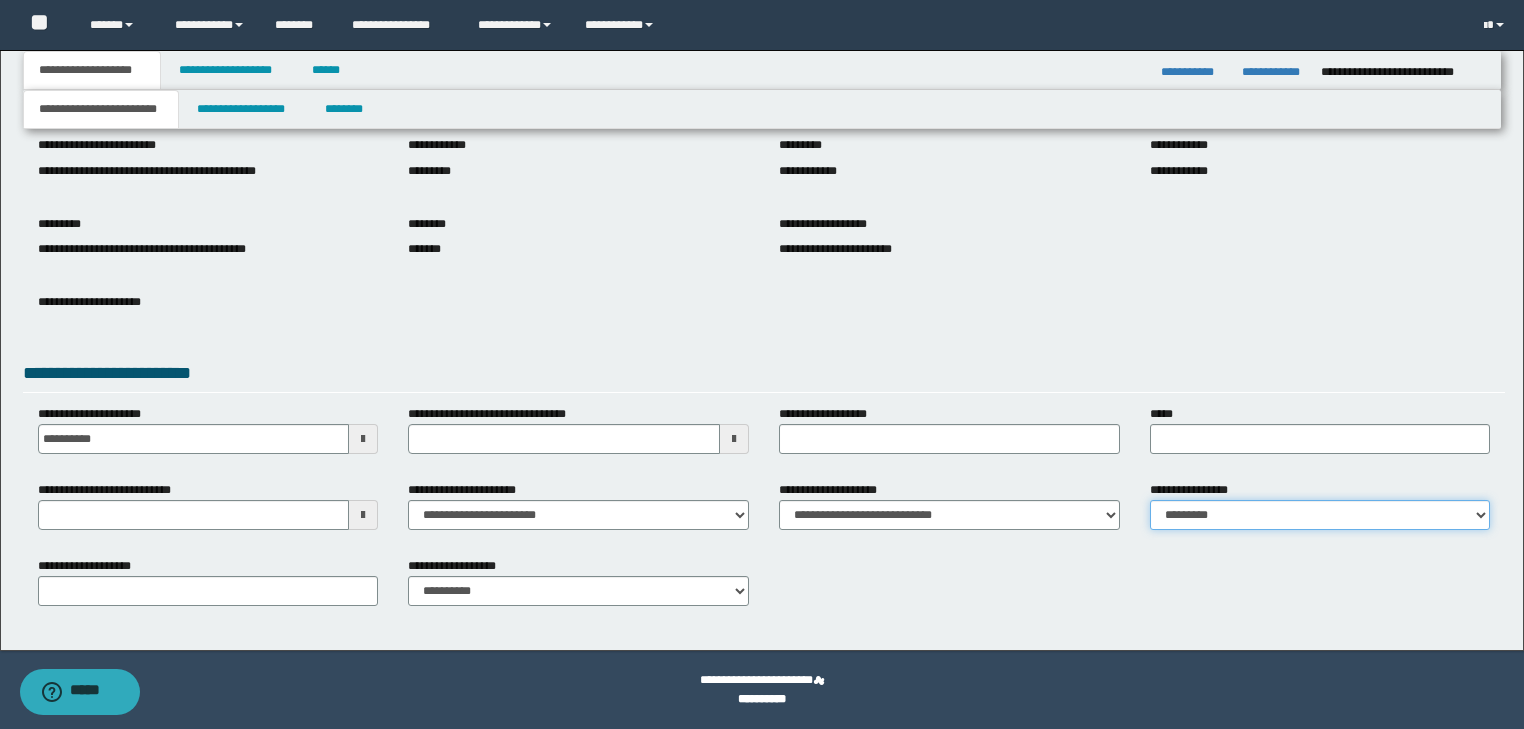 click on "**********" at bounding box center (1320, 515) 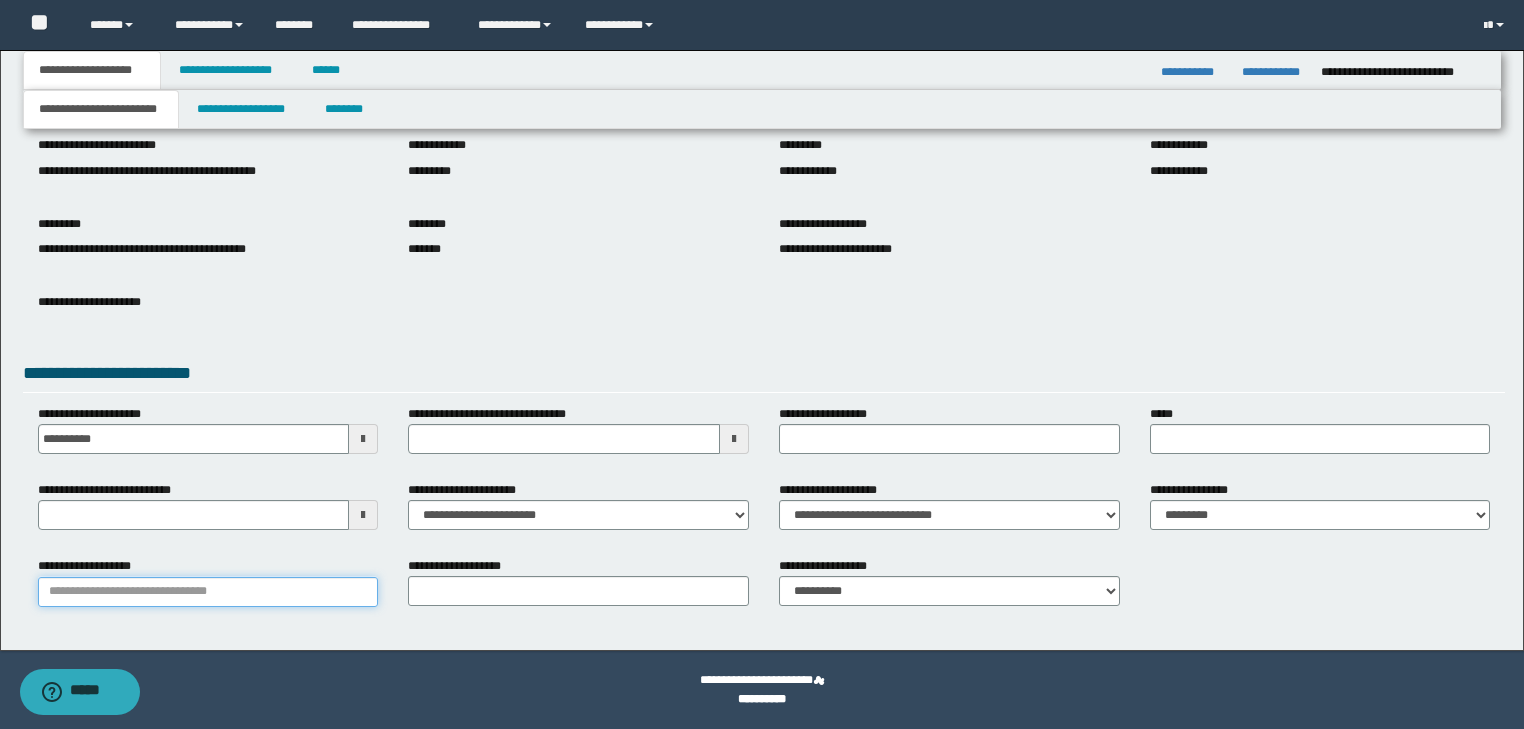 click on "**********" at bounding box center [208, 592] 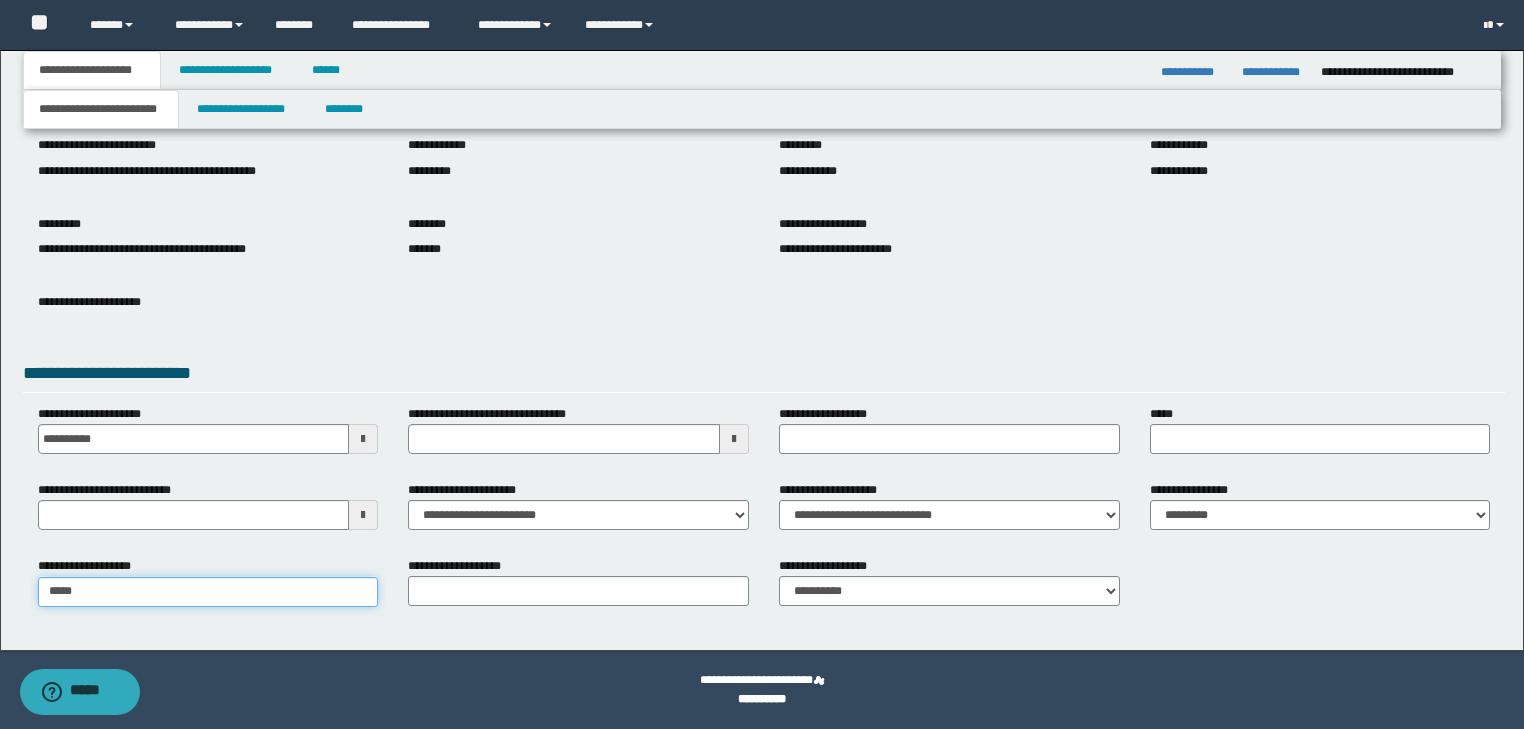 type on "*****" 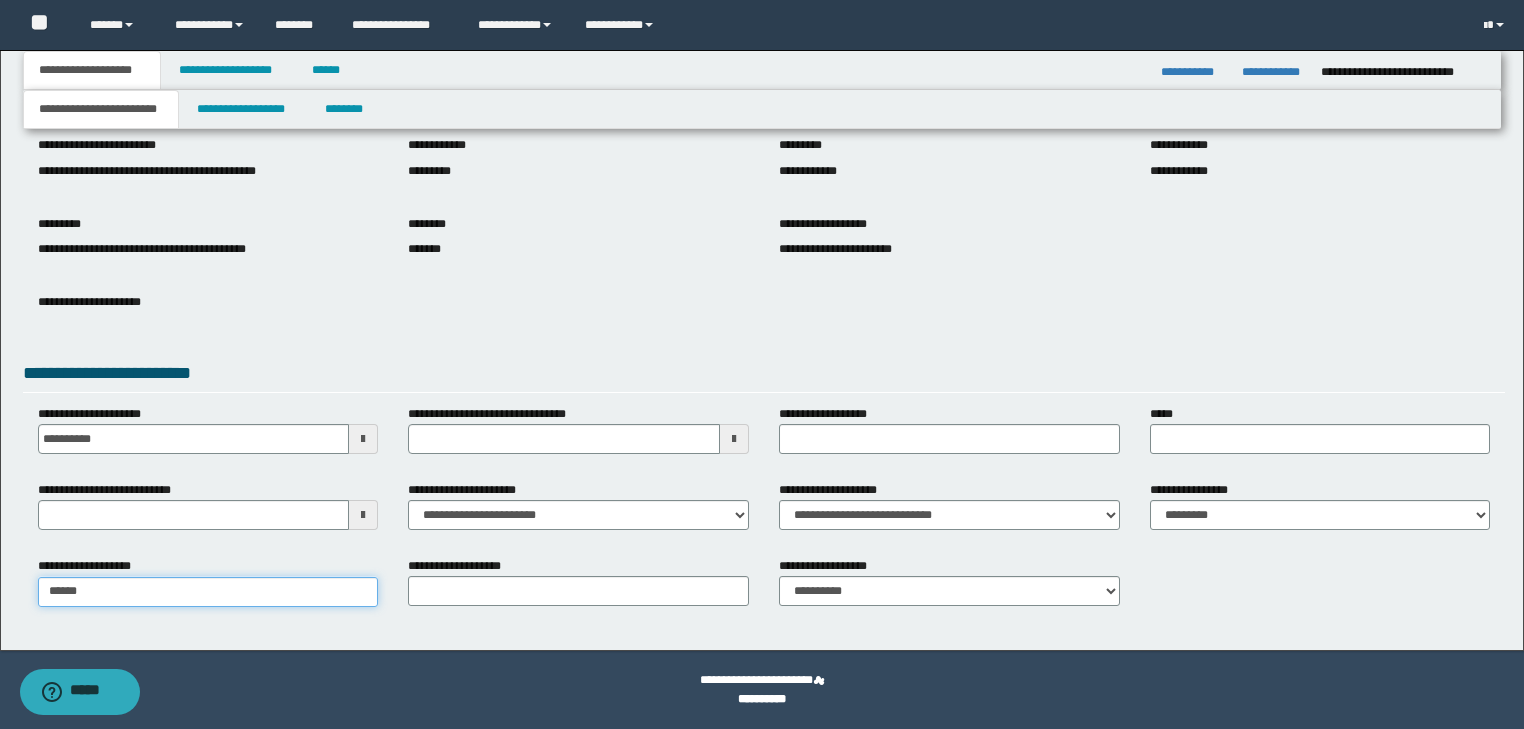 type on "**********" 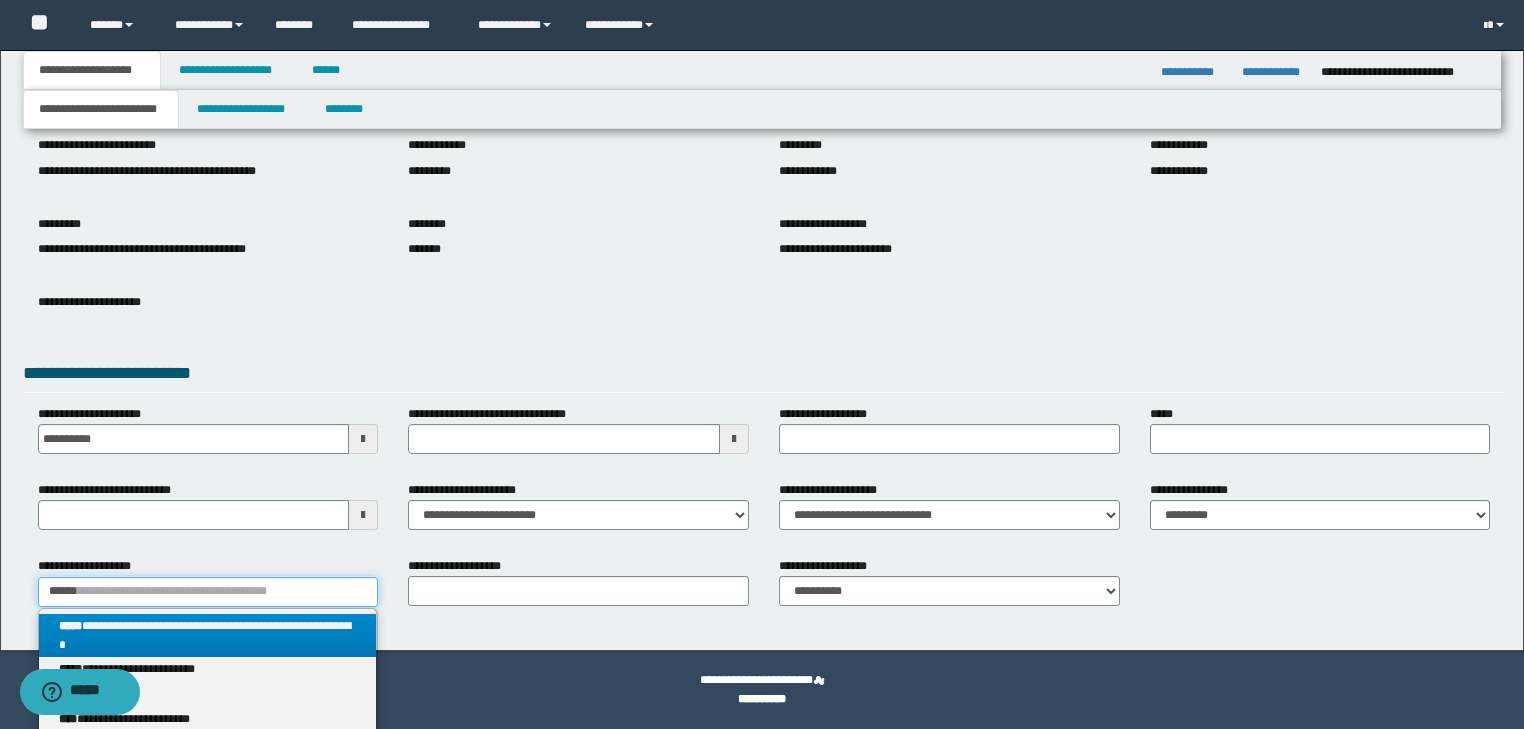 type on "*****" 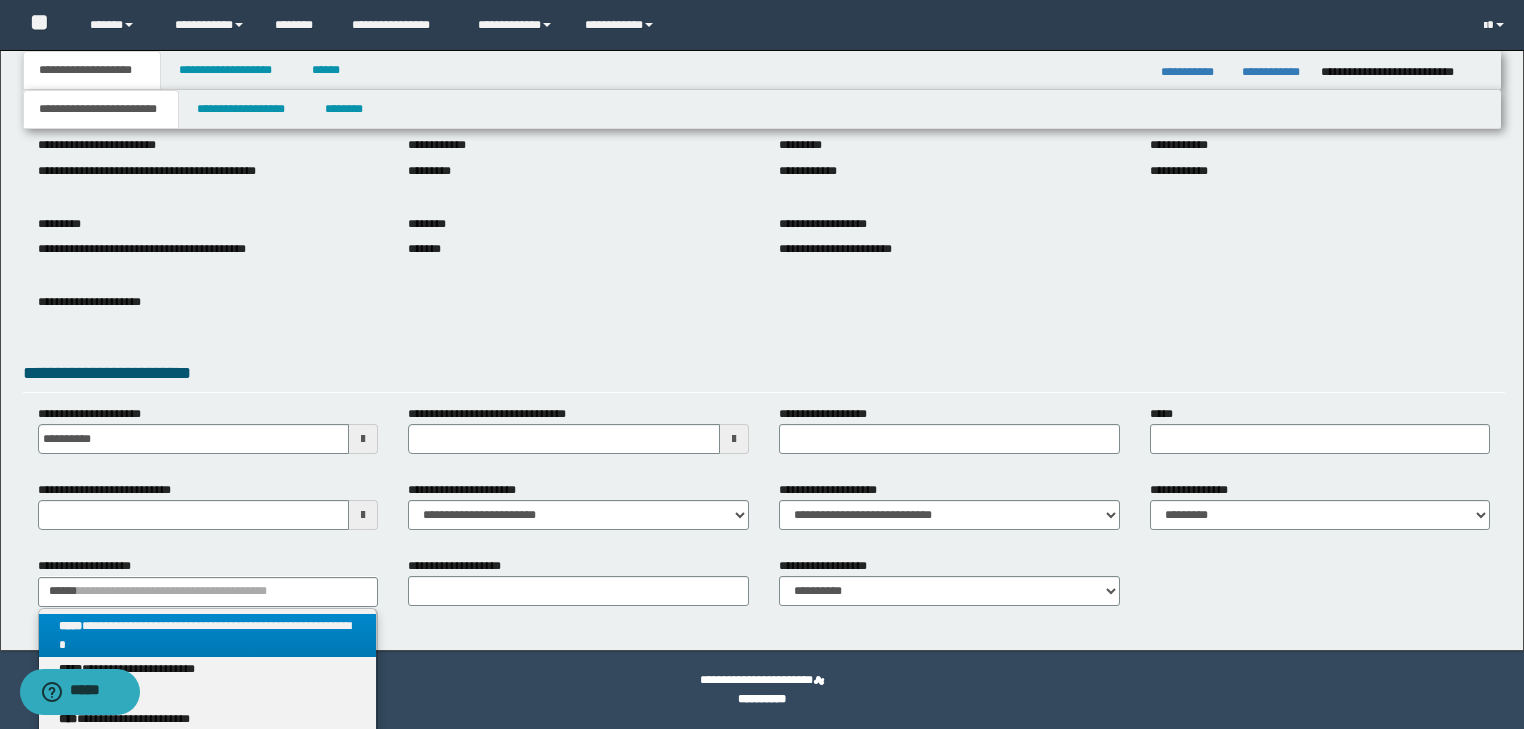 click on "**********" at bounding box center [208, 636] 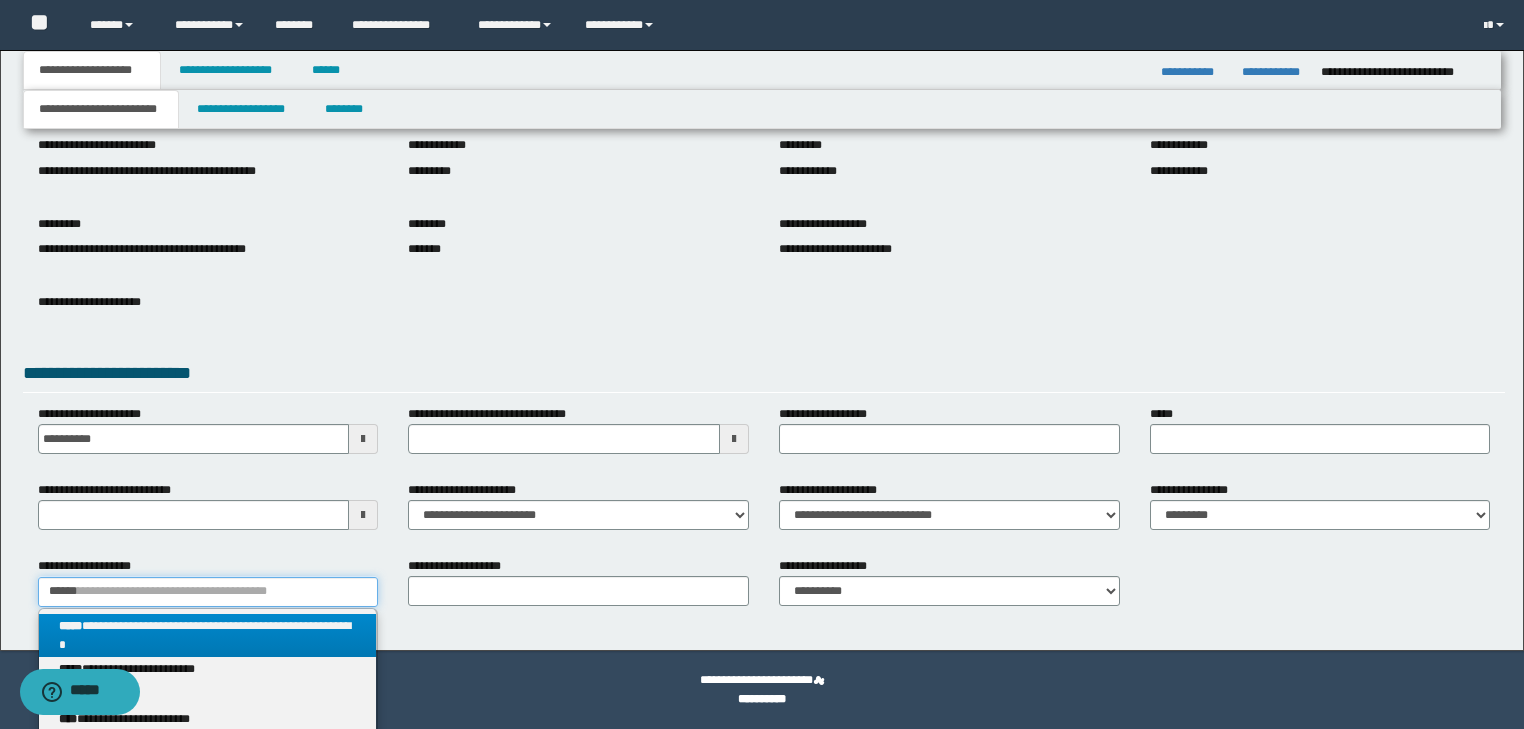 type 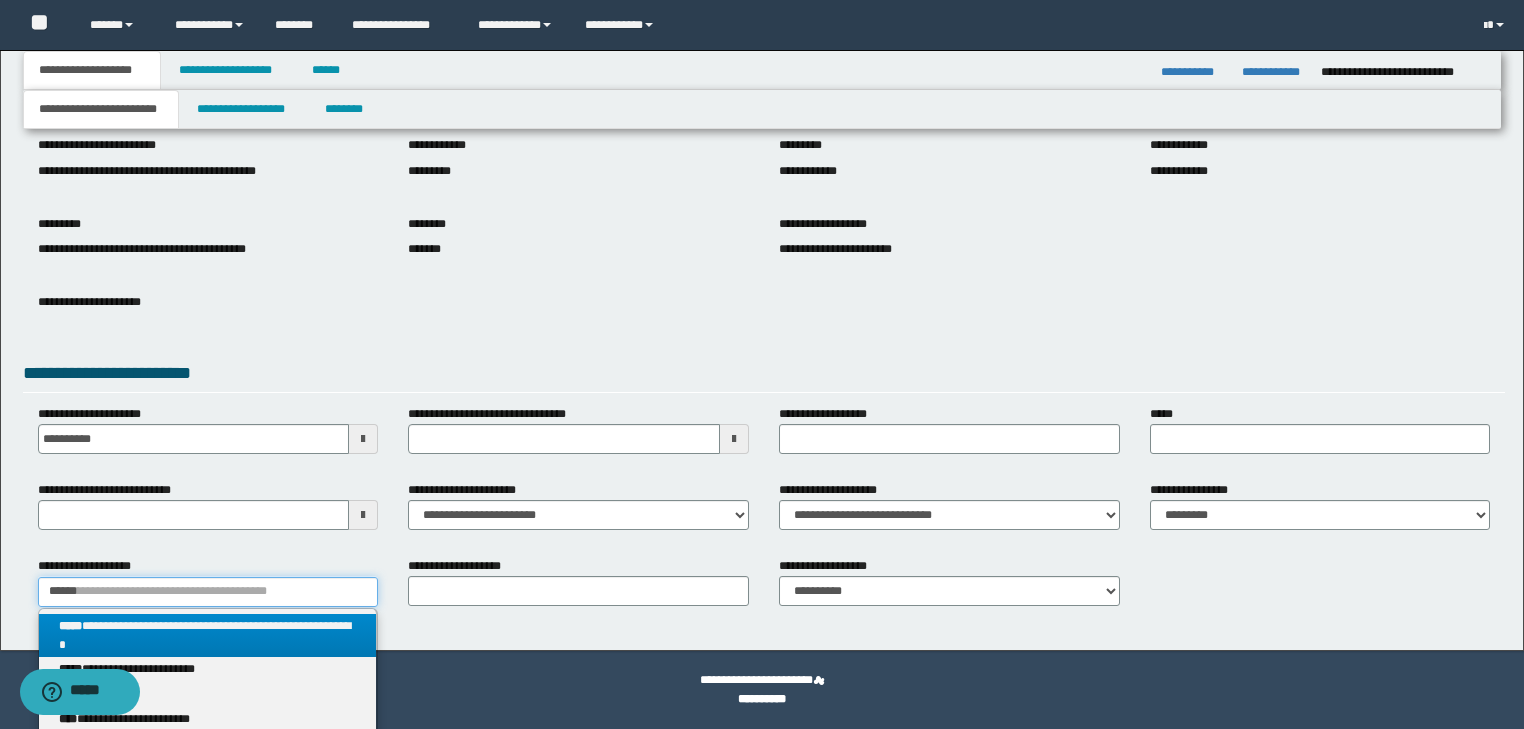 type on "**********" 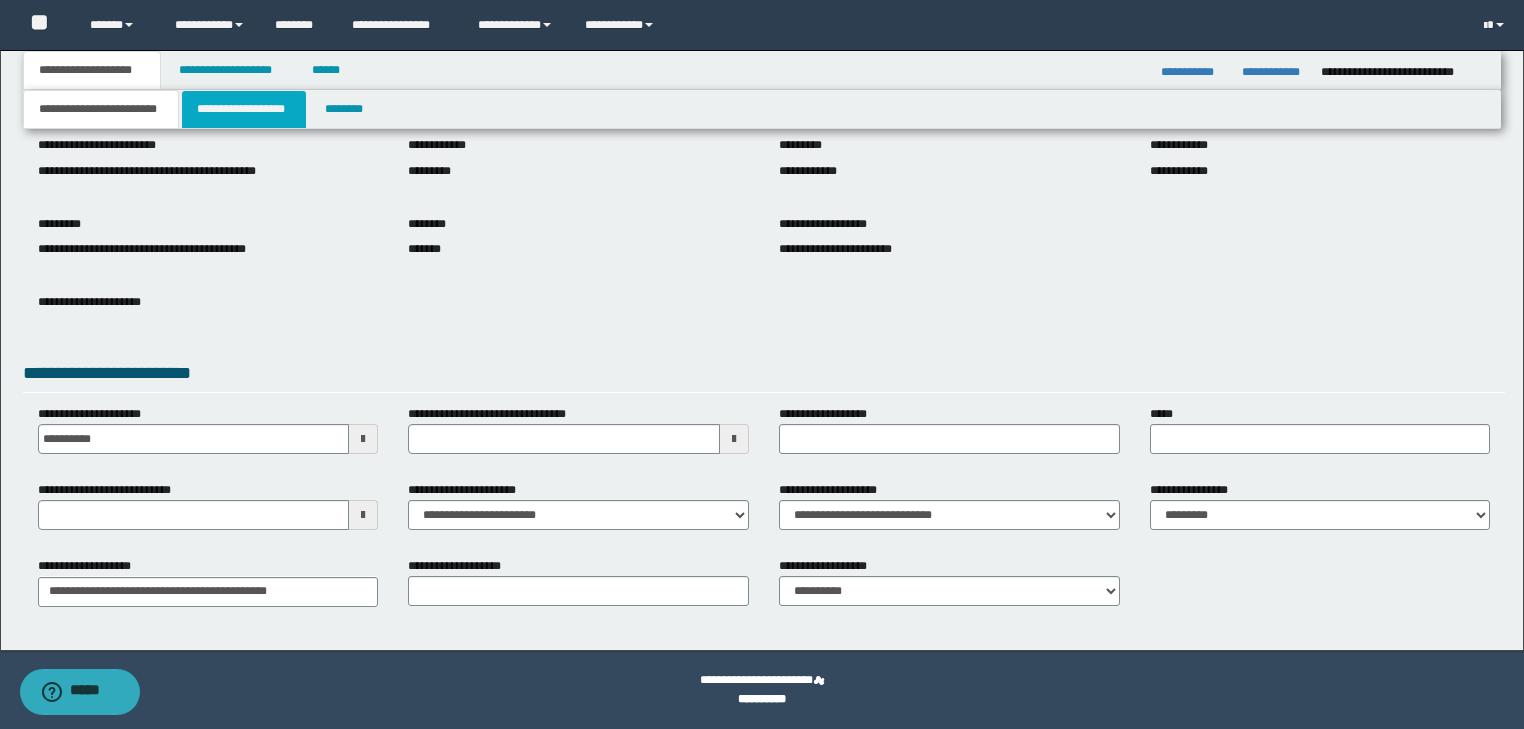 click on "**********" at bounding box center (244, 109) 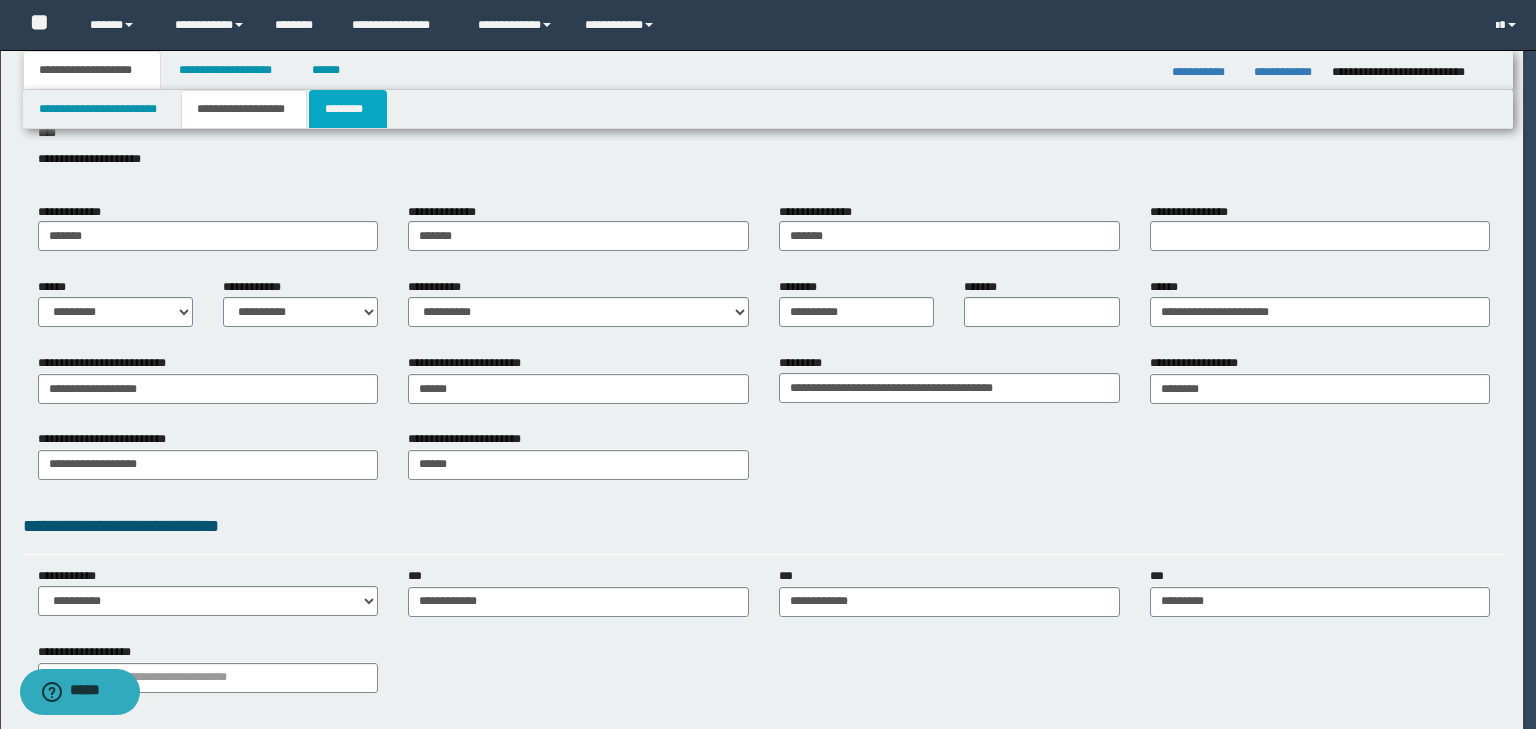 click on "********" at bounding box center [348, 109] 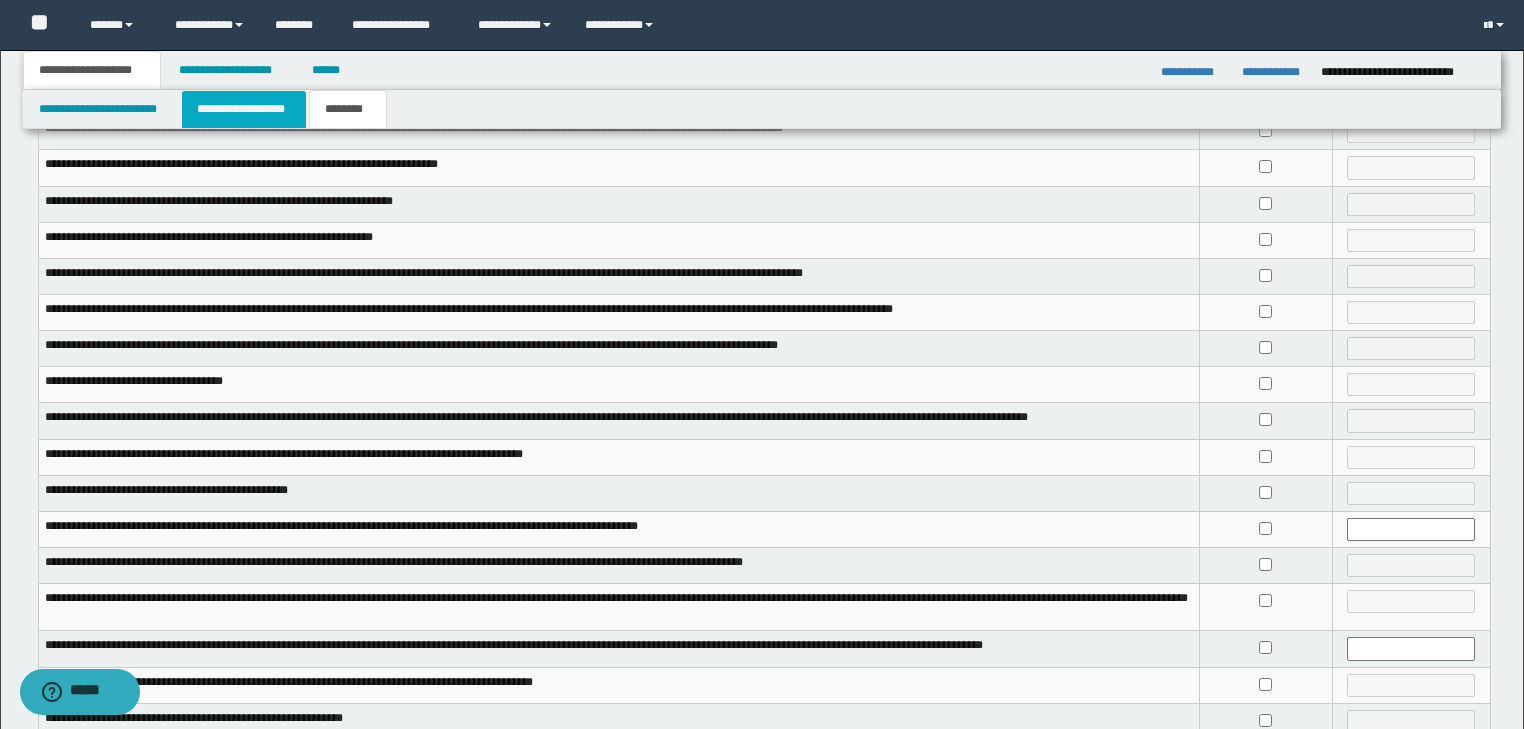 click on "**********" at bounding box center (244, 109) 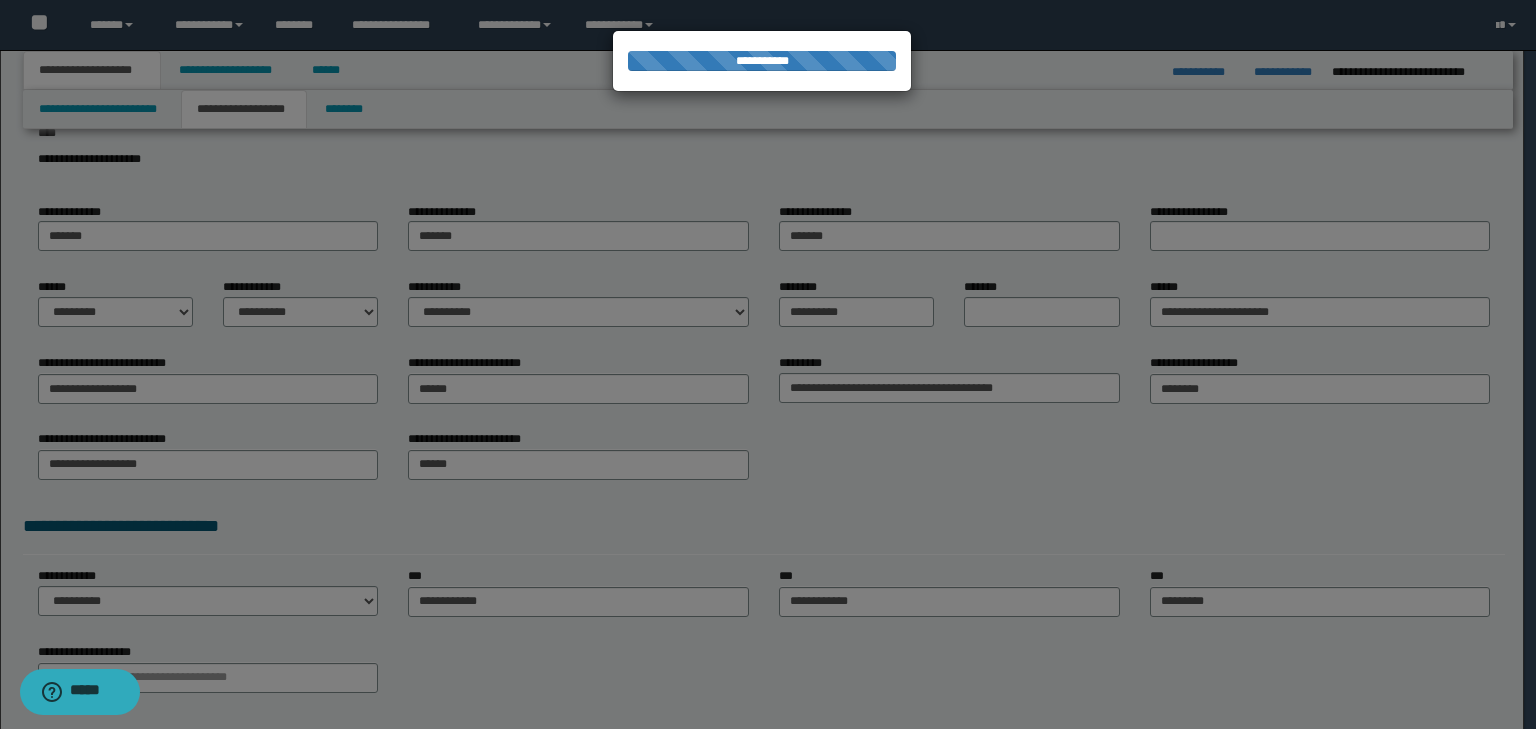 click on "**********" at bounding box center (762, 210) 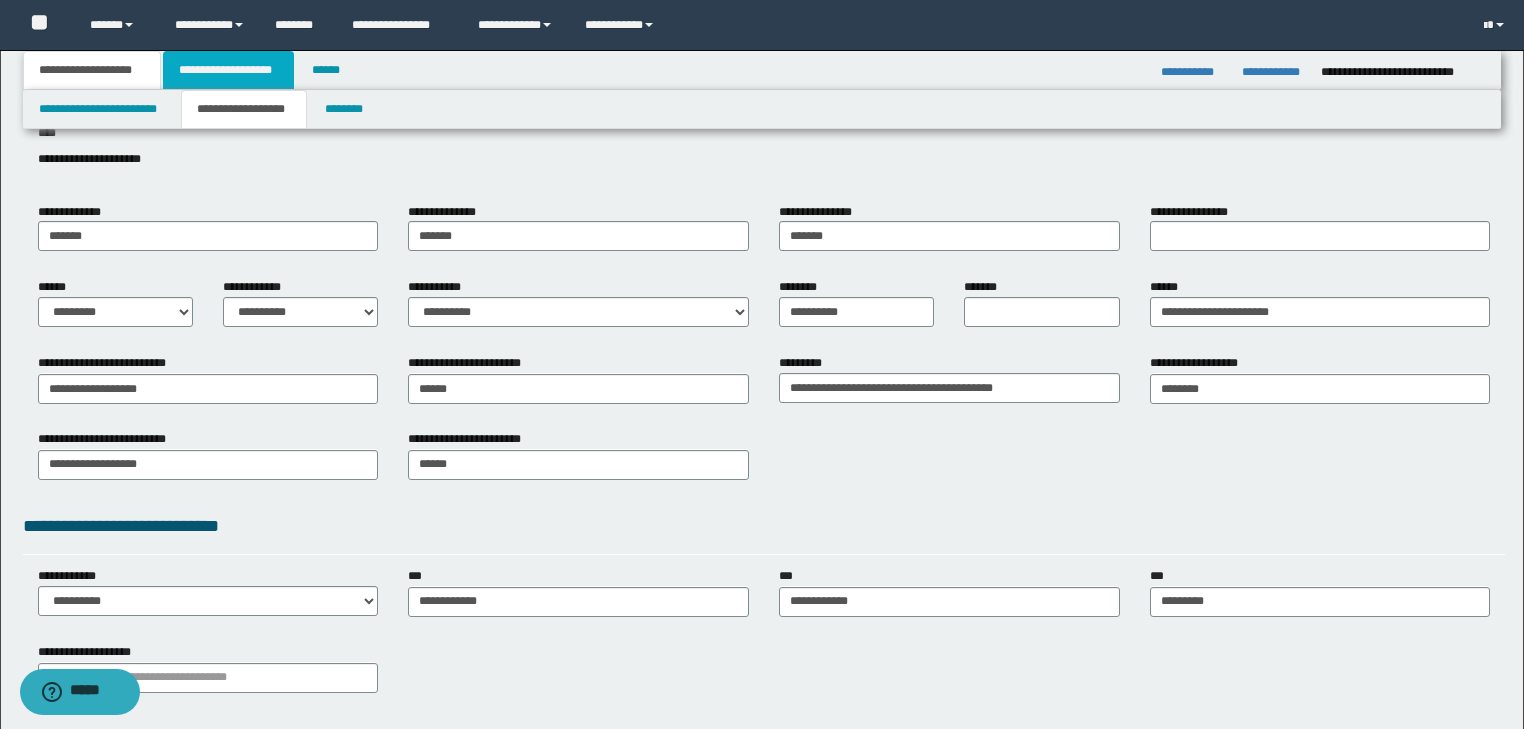 click on "**********" at bounding box center (228, 70) 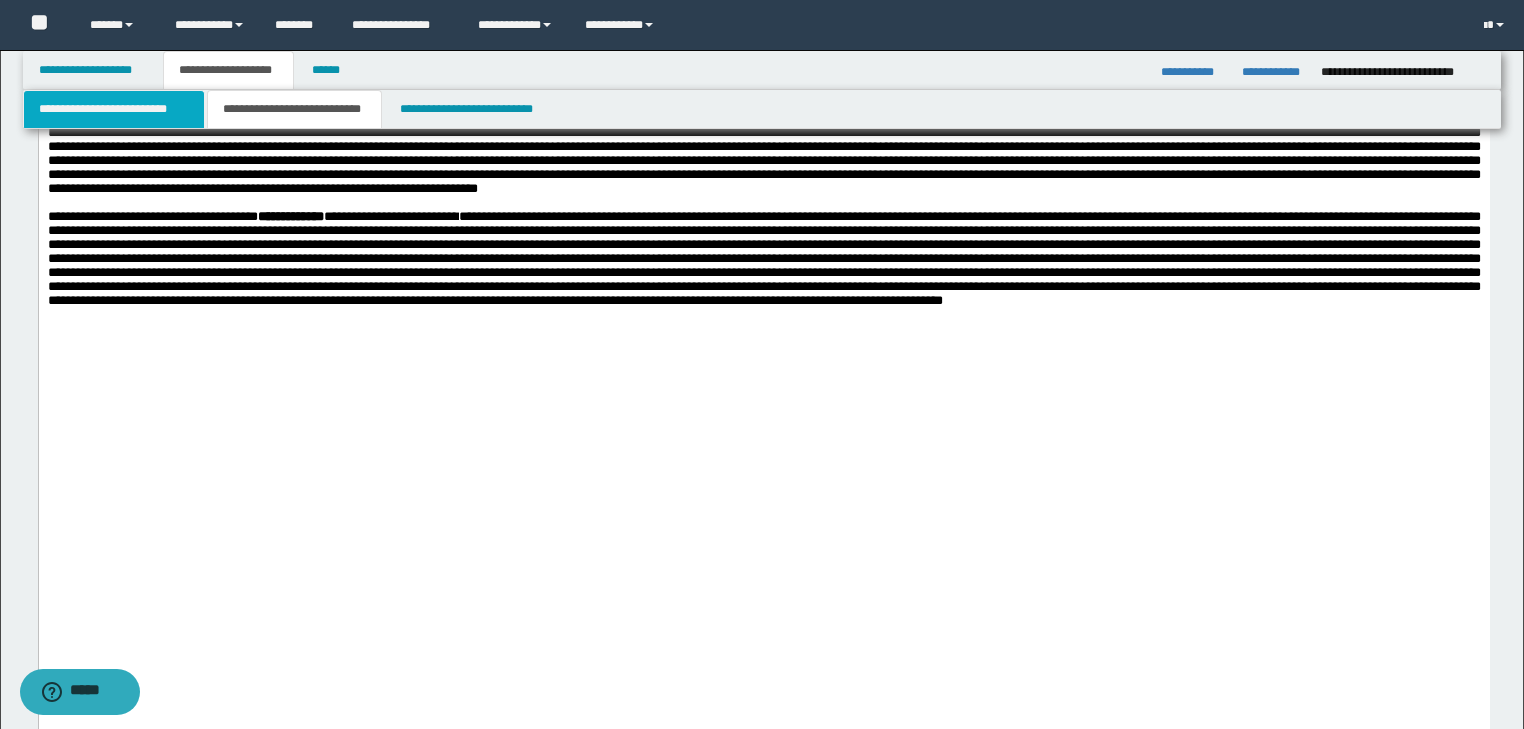 click on "**********" at bounding box center [114, 109] 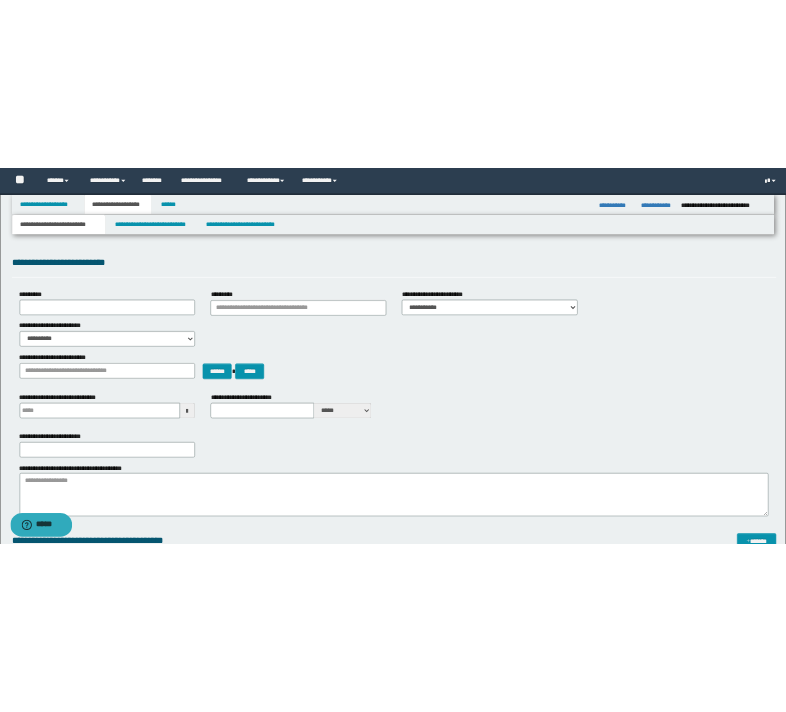 scroll, scrollTop: 0, scrollLeft: 0, axis: both 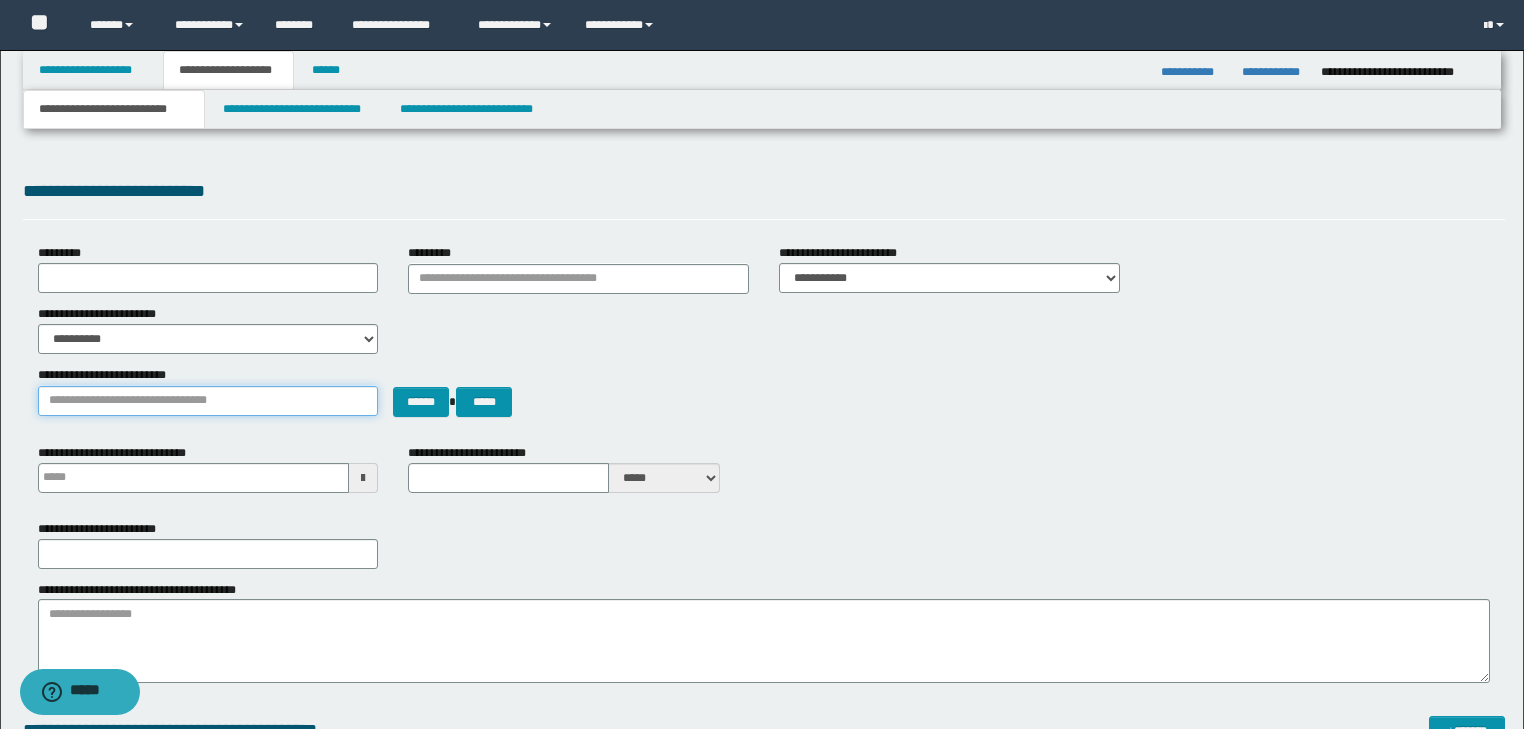 click on "**********" at bounding box center [208, 401] 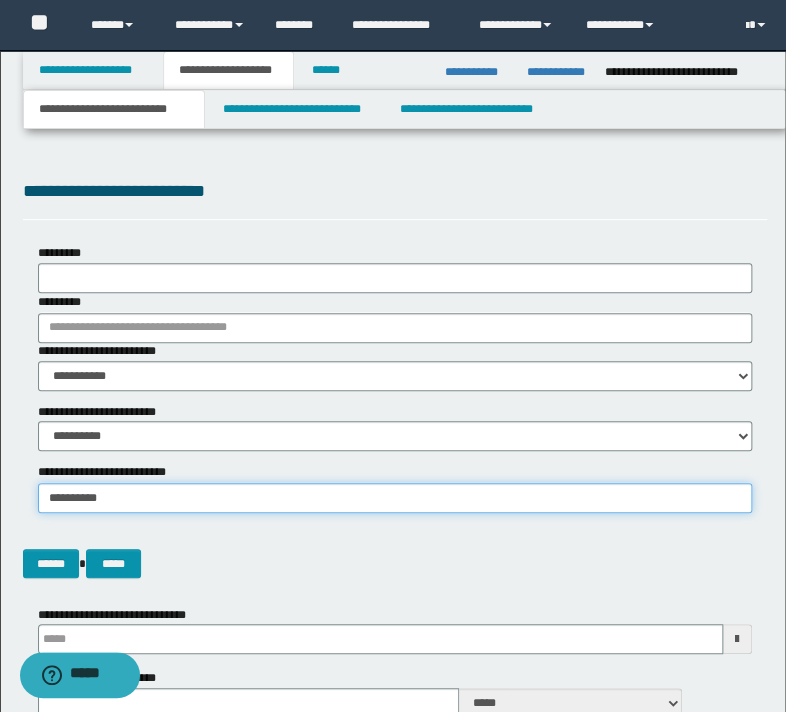 type on "**********" 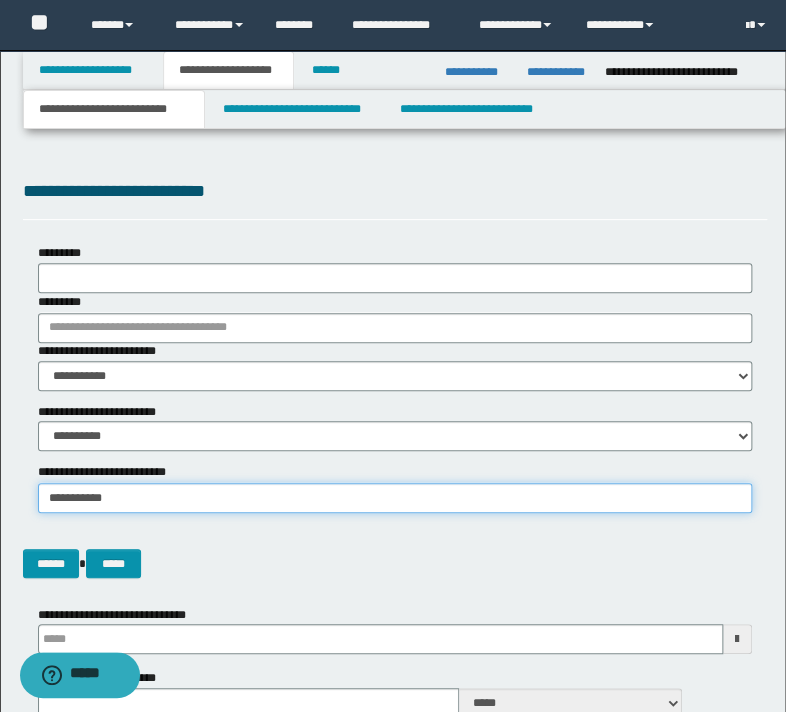 type on "**********" 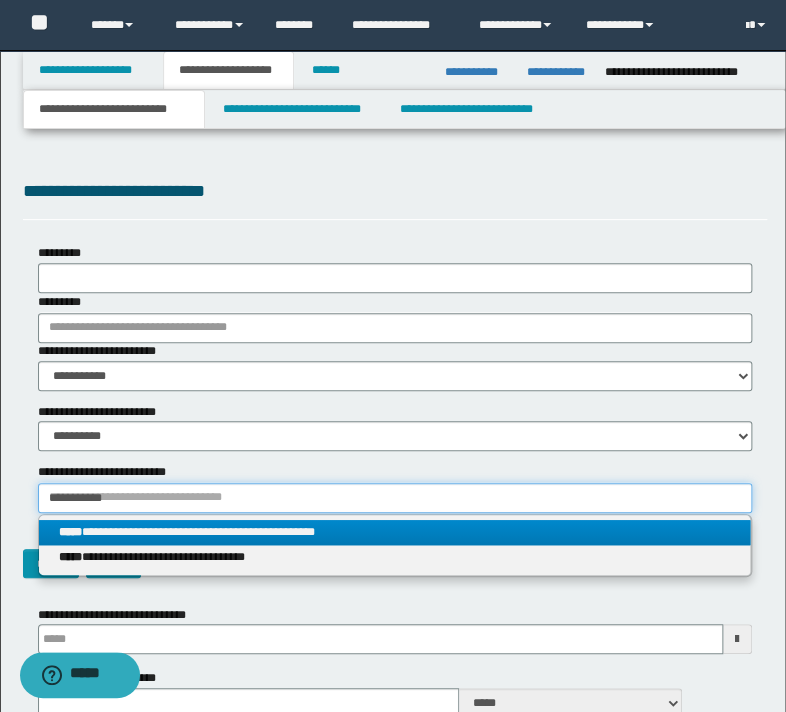 type on "**********" 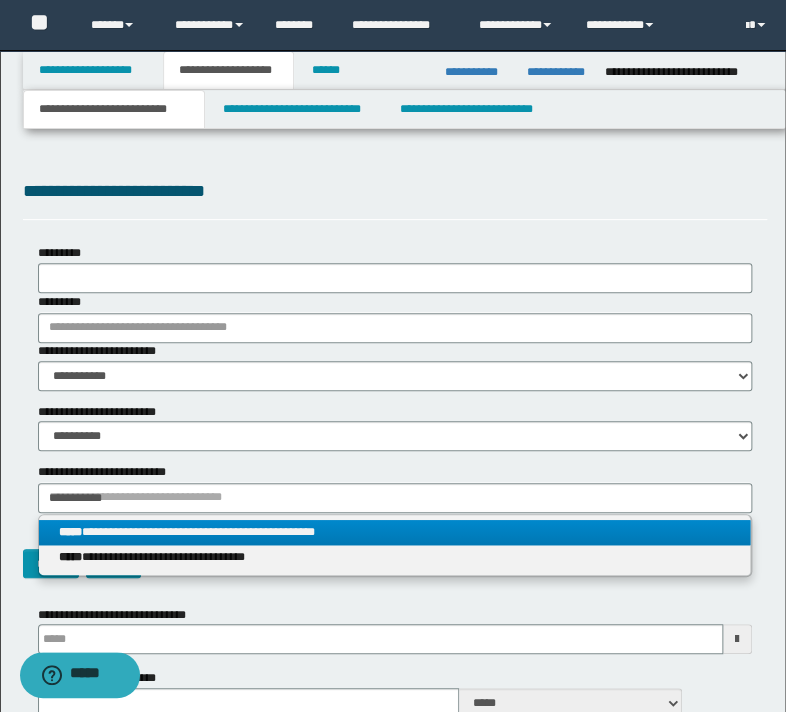 click on "**********" at bounding box center [394, 532] 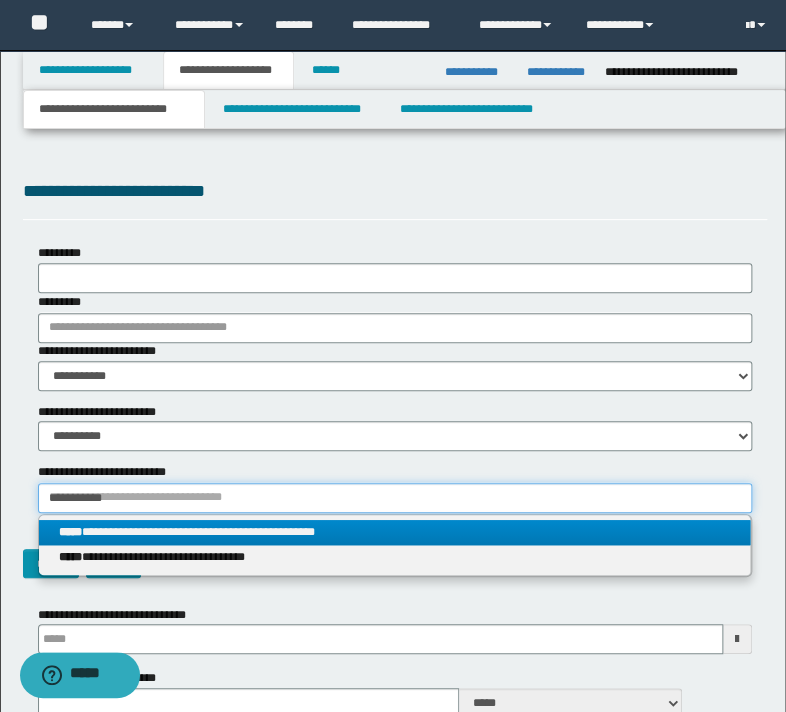 type 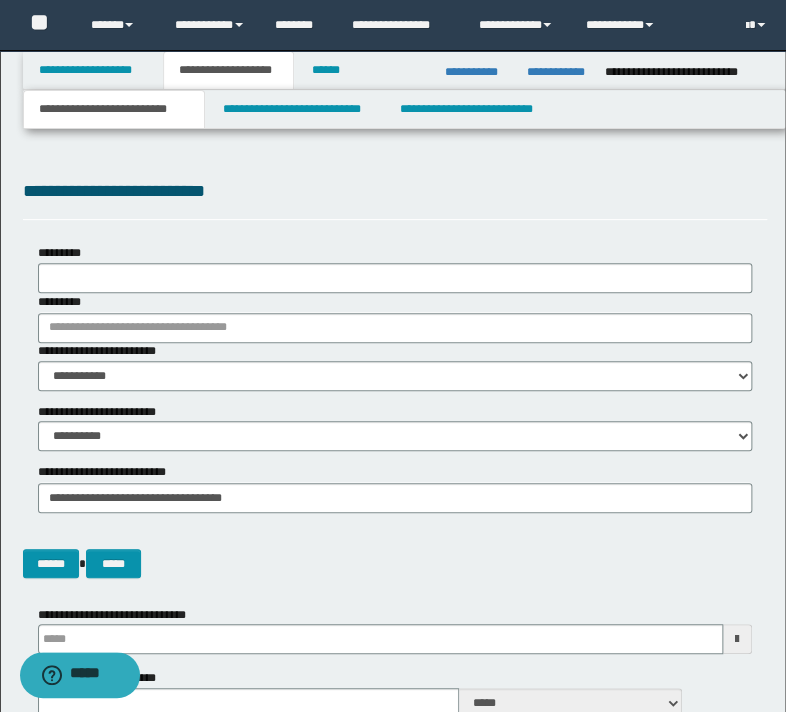 click on "**********" at bounding box center (393, 1165) 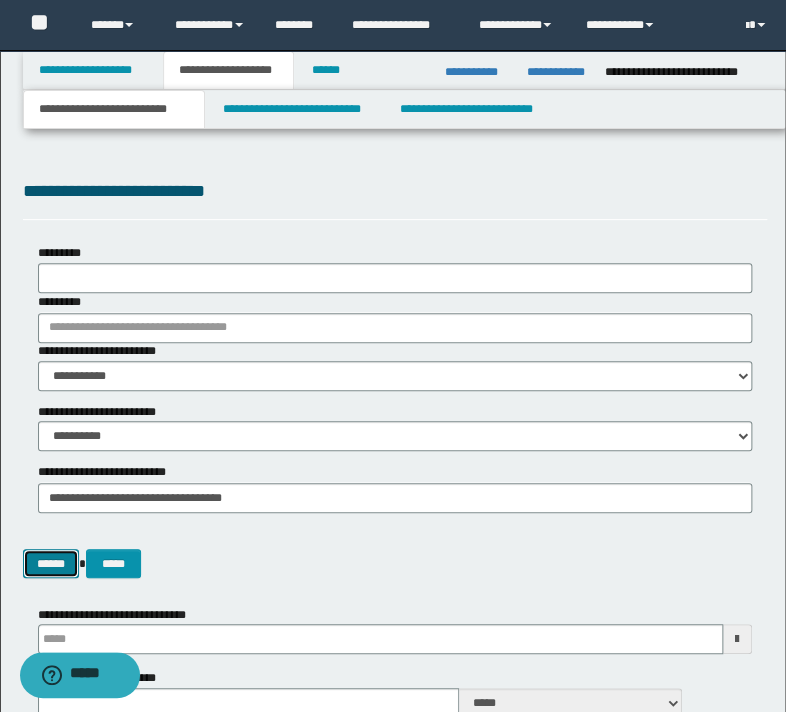 click on "******" at bounding box center (51, 564) 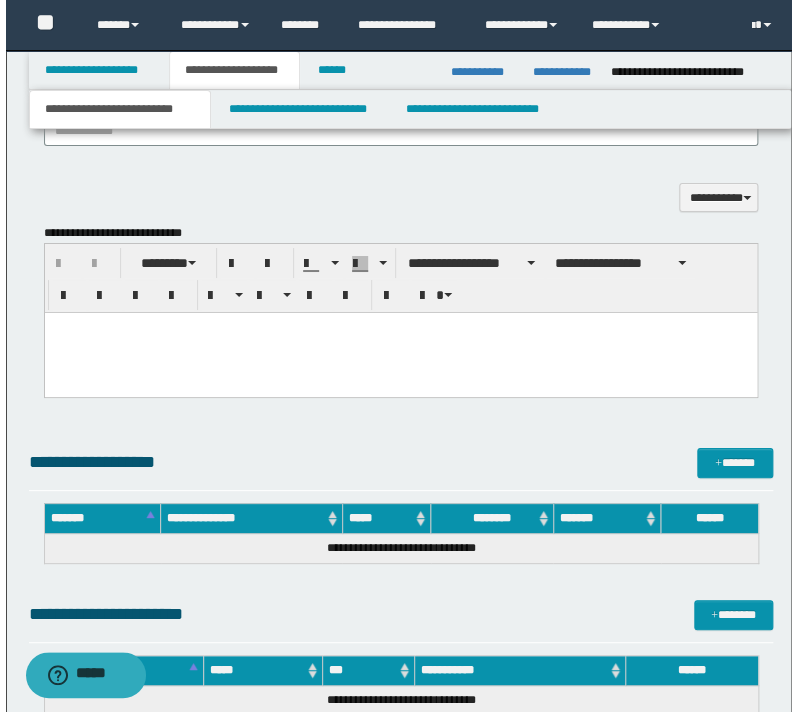 scroll, scrollTop: 1840, scrollLeft: 0, axis: vertical 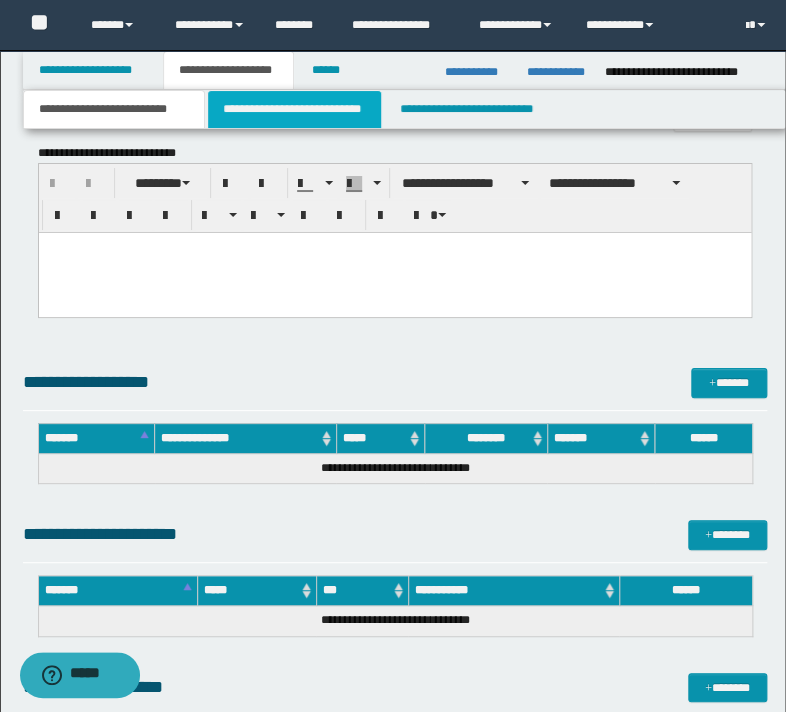 click on "**********" at bounding box center (294, 109) 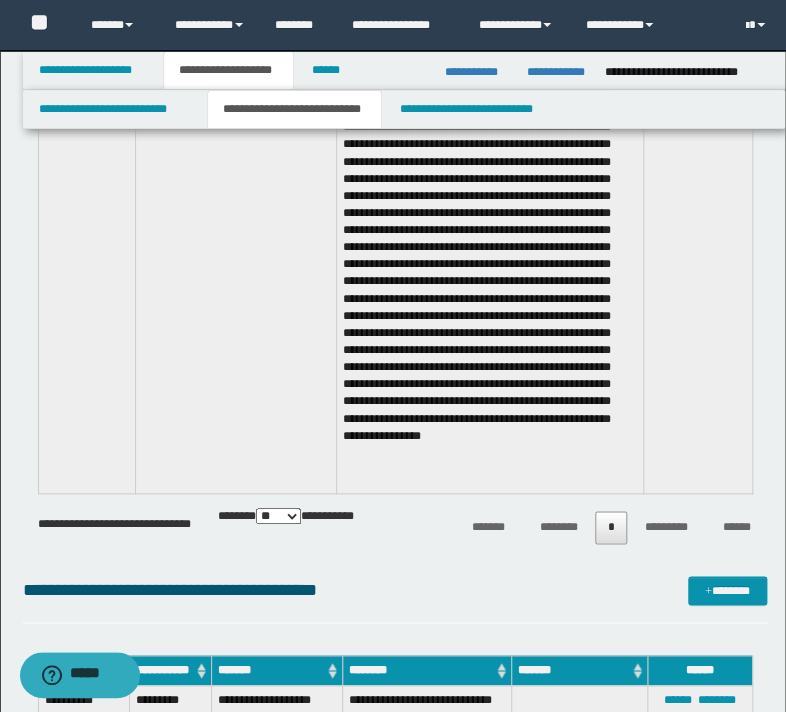 scroll, scrollTop: 2240, scrollLeft: 0, axis: vertical 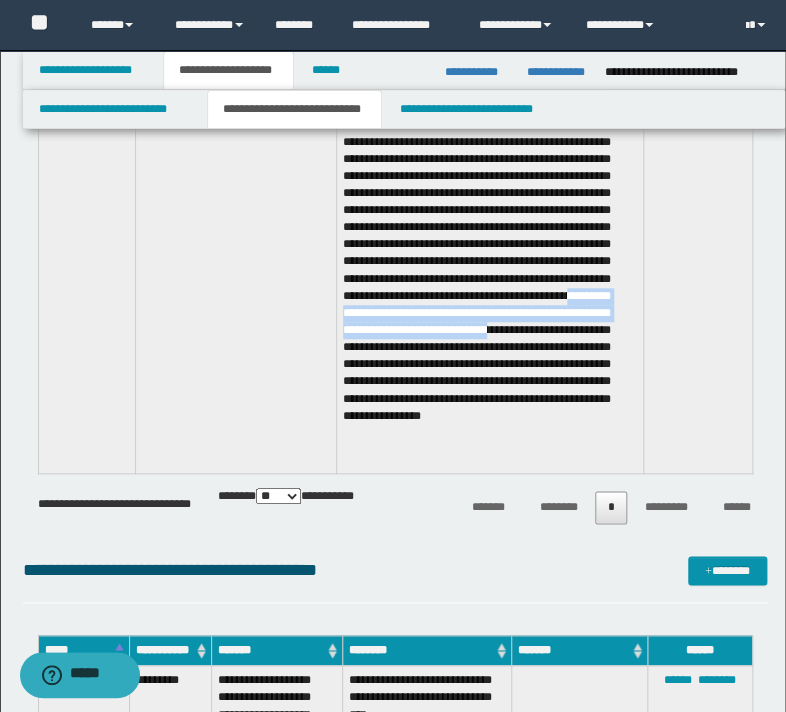 drag, startPoint x: 623, startPoint y: 334, endPoint x: 558, endPoint y: 375, distance: 76.8505 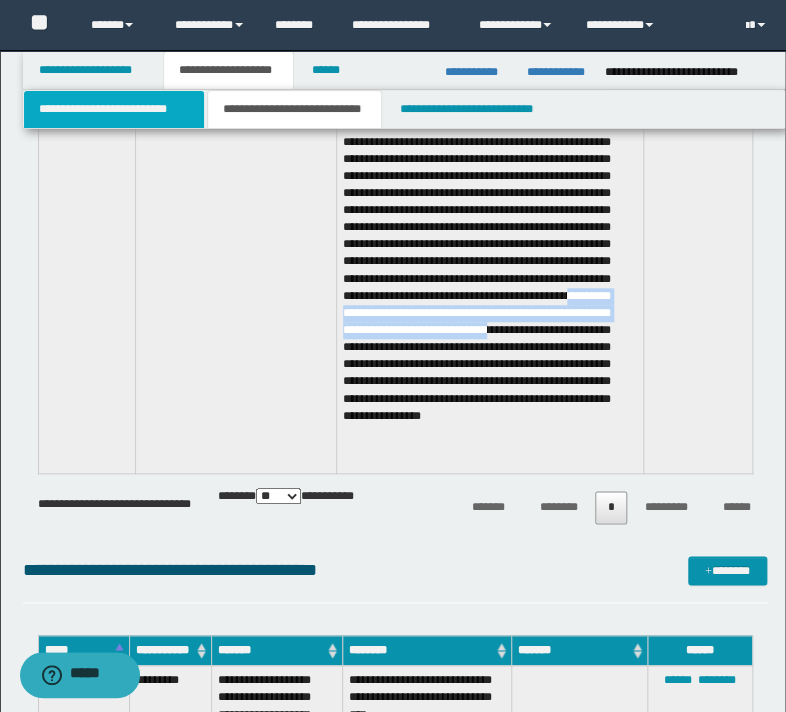 click on "**********" at bounding box center [114, 109] 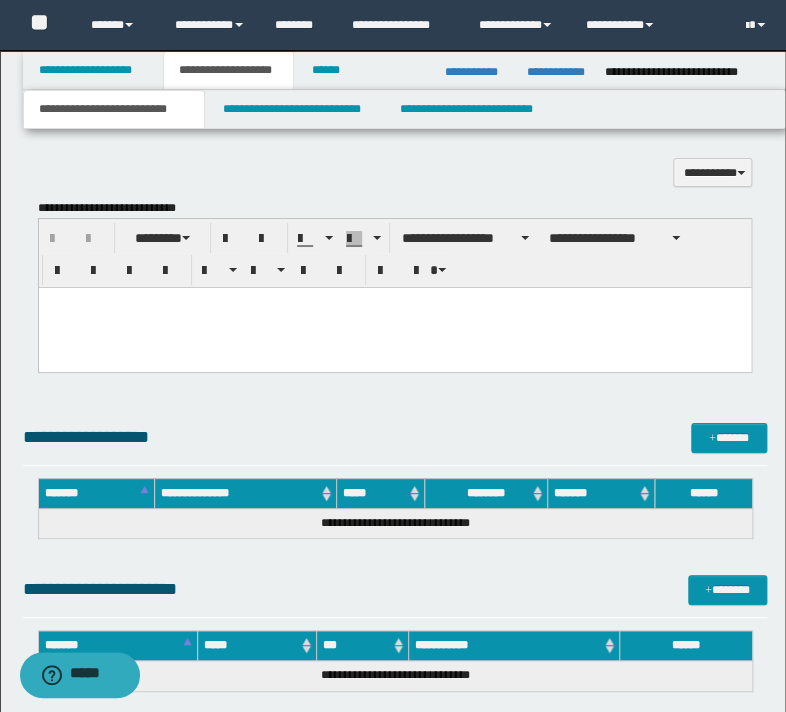 scroll, scrollTop: 1863, scrollLeft: 0, axis: vertical 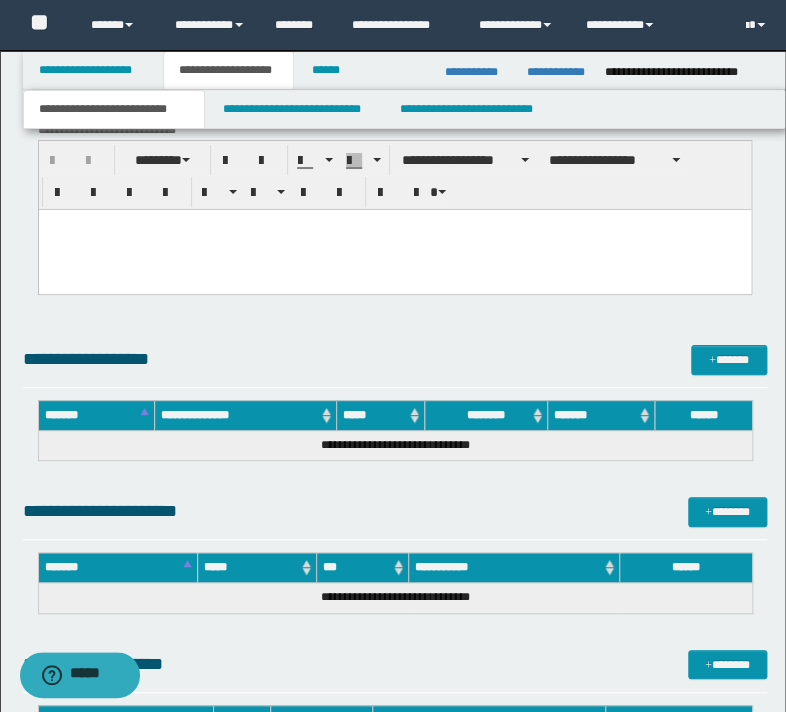 click at bounding box center [394, 250] 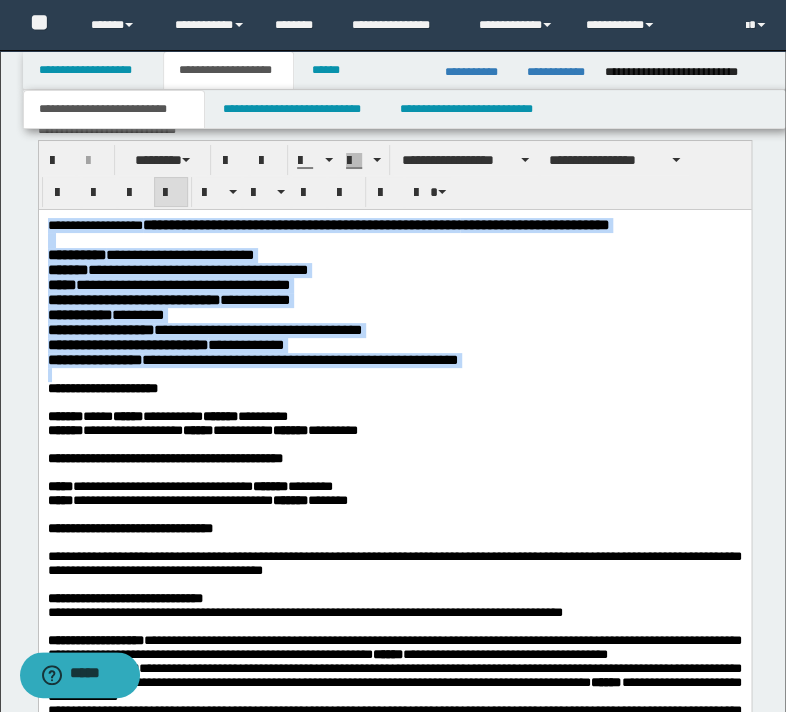 drag, startPoint x: 547, startPoint y: 398, endPoint x: 34, endPoint y: 217, distance: 543.9945 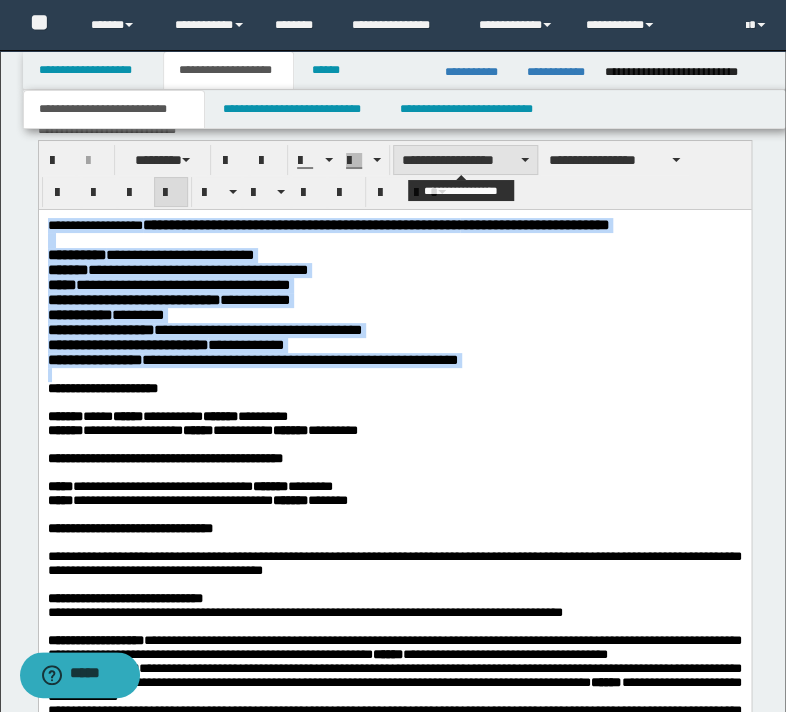click on "**********" at bounding box center (465, 160) 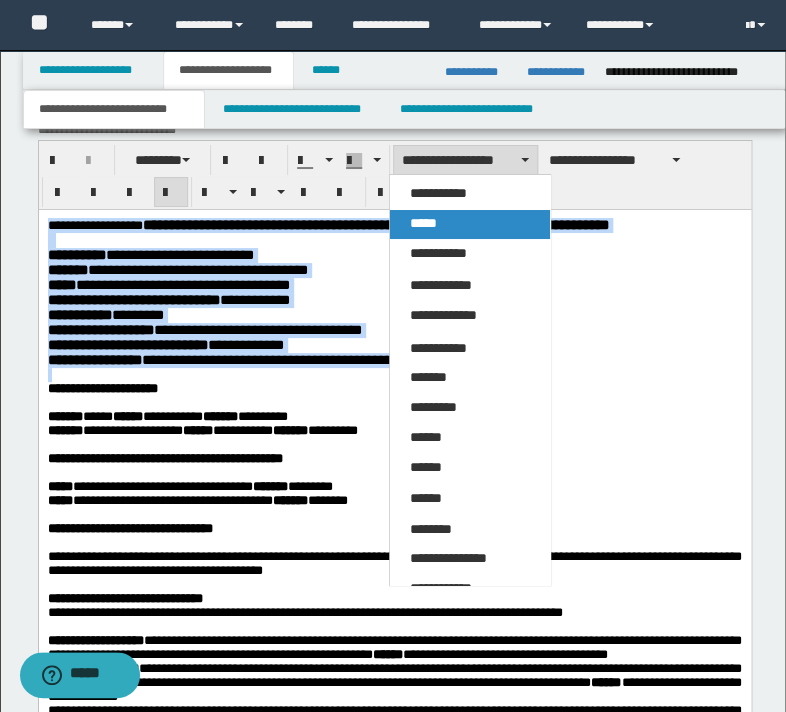 drag, startPoint x: 441, startPoint y: 209, endPoint x: 407, endPoint y: 0, distance: 211.7475 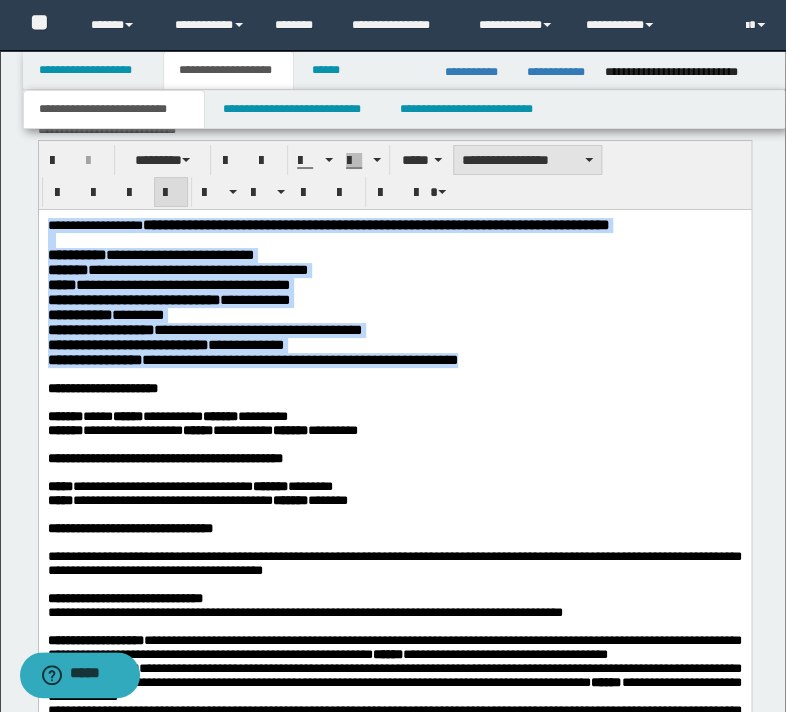 click on "**********" at bounding box center [527, 160] 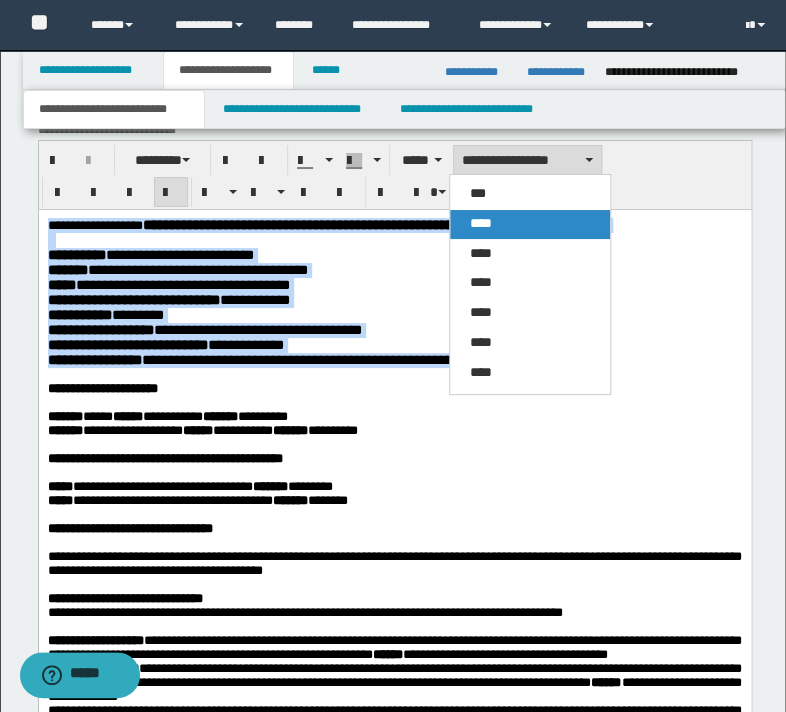 drag, startPoint x: 479, startPoint y: 225, endPoint x: 437, endPoint y: 68, distance: 162.52077 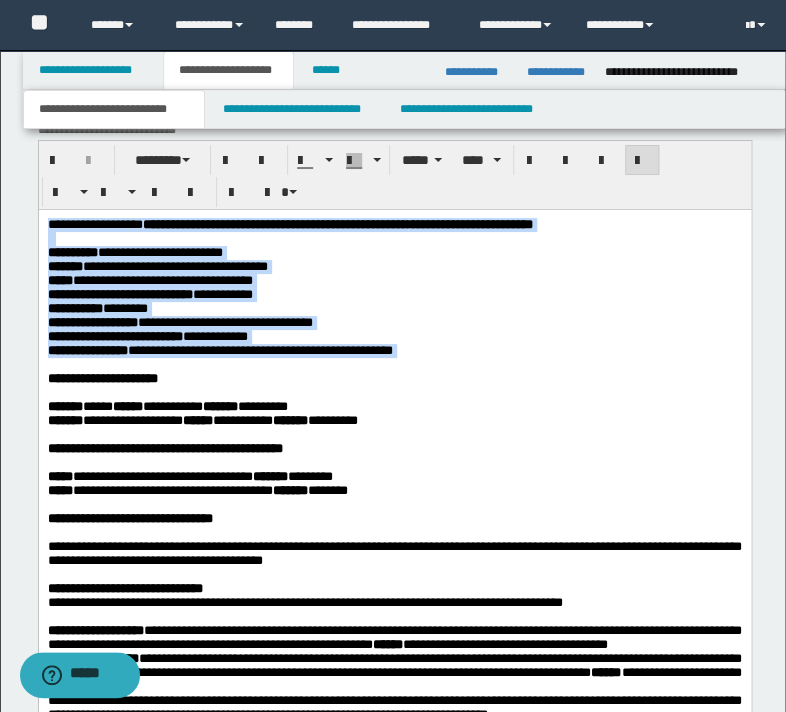 click on "**********" at bounding box center [394, 337] 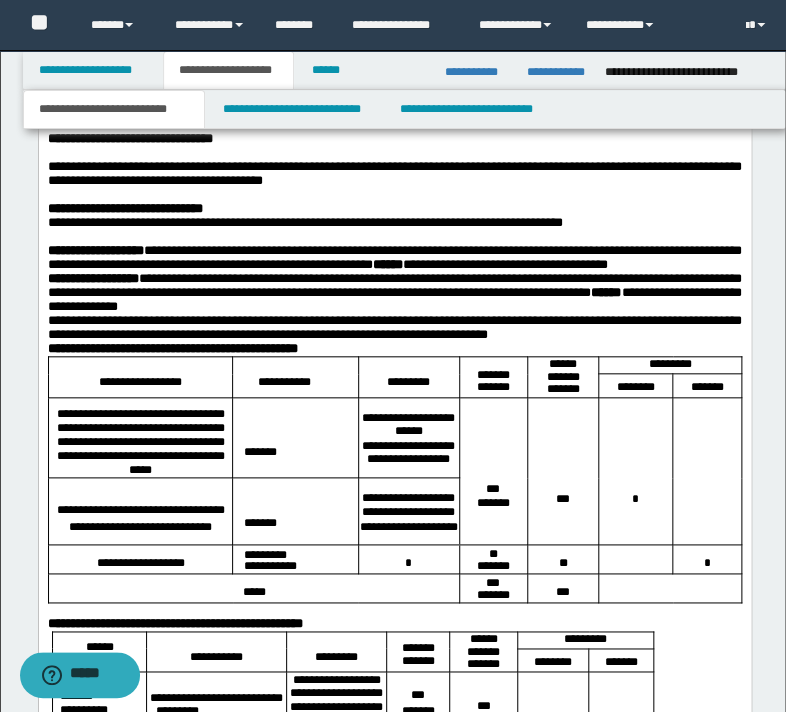 scroll, scrollTop: 2263, scrollLeft: 0, axis: vertical 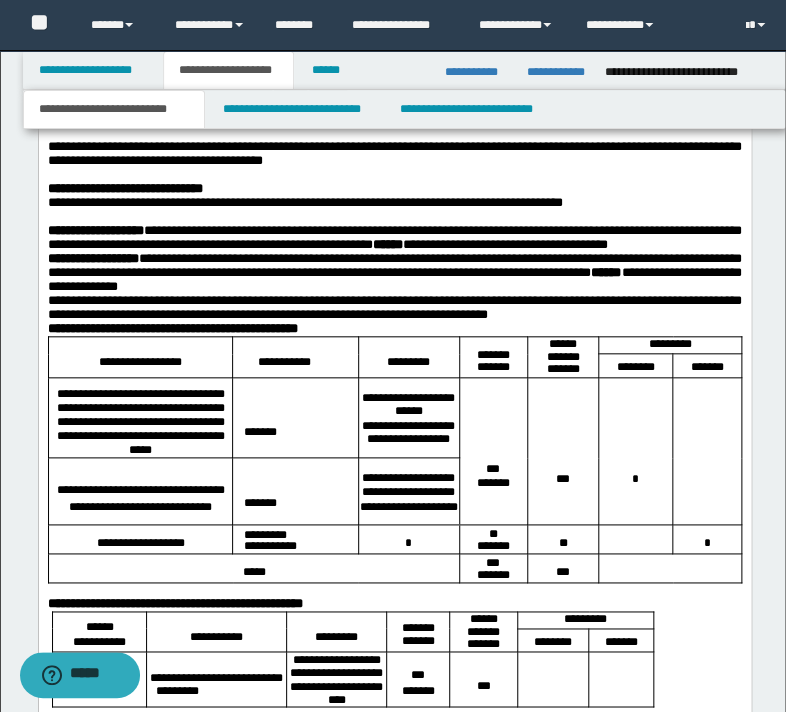click on "[FIRST] [LAST]" at bounding box center [394, 239] 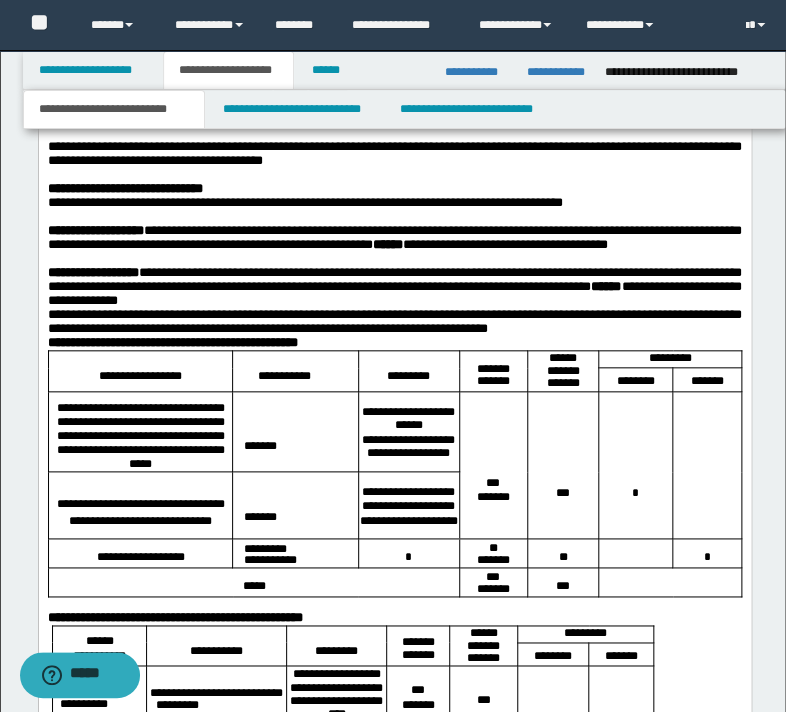 click on "[FIRST] [LAST]" at bounding box center (394, 288) 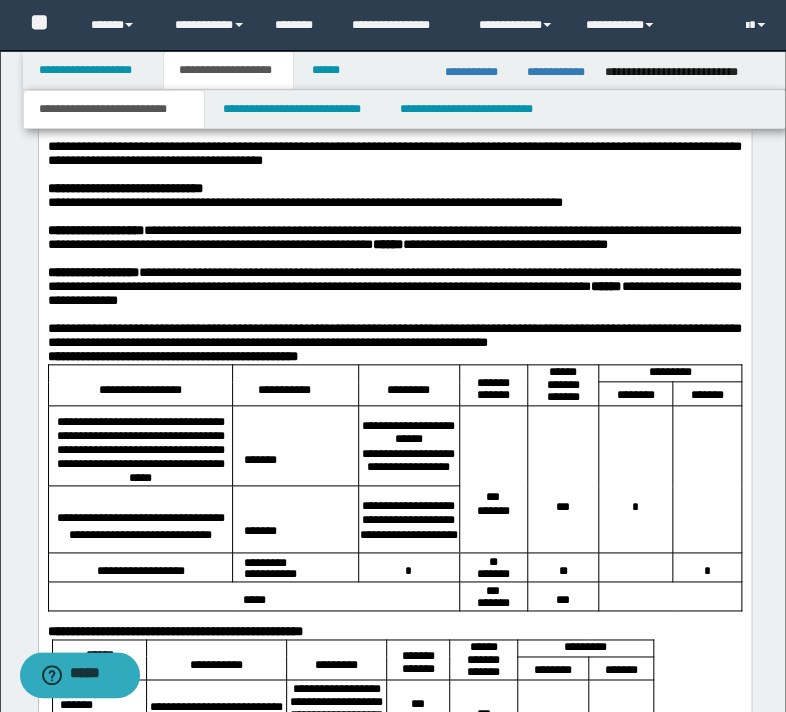 click on "**********" at bounding box center (394, 337) 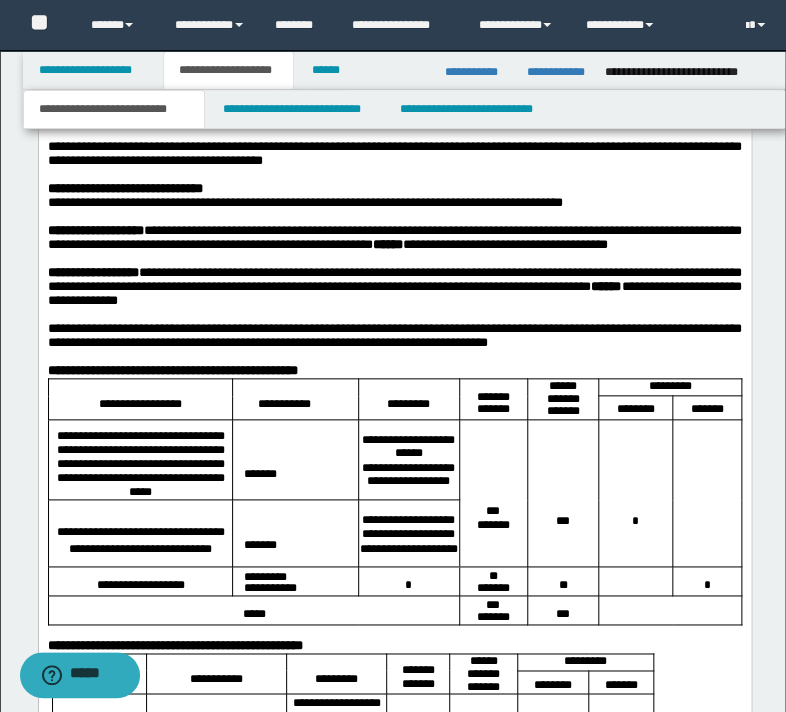 click on "**********" at bounding box center [394, 372] 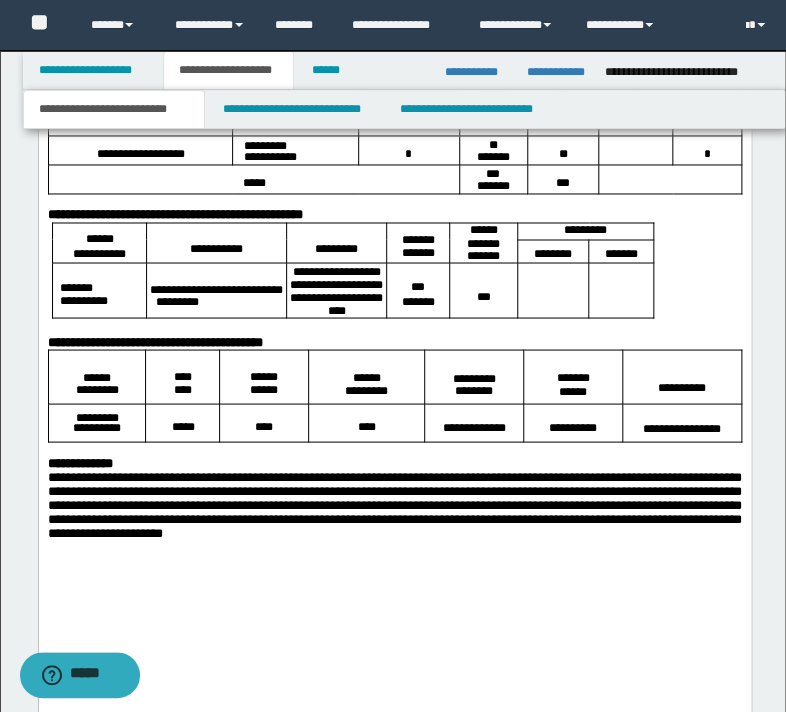 scroll, scrollTop: 2743, scrollLeft: 0, axis: vertical 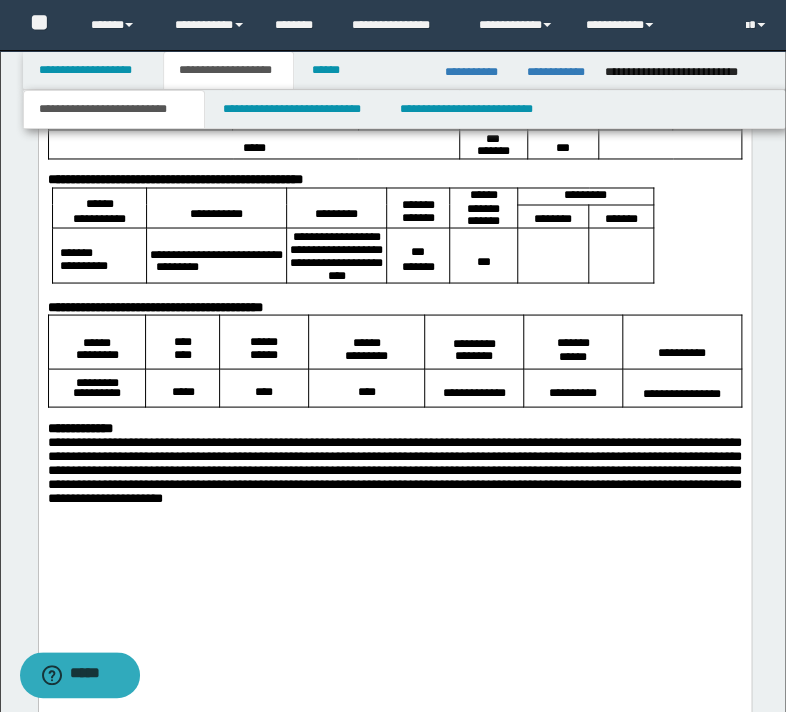 click on "[FIRST] [LAST] [EMAIL] [PHONE] [ADDRESS] [CITY] [STATE] [ZIP] [COUNTRY]" at bounding box center [394, -54] 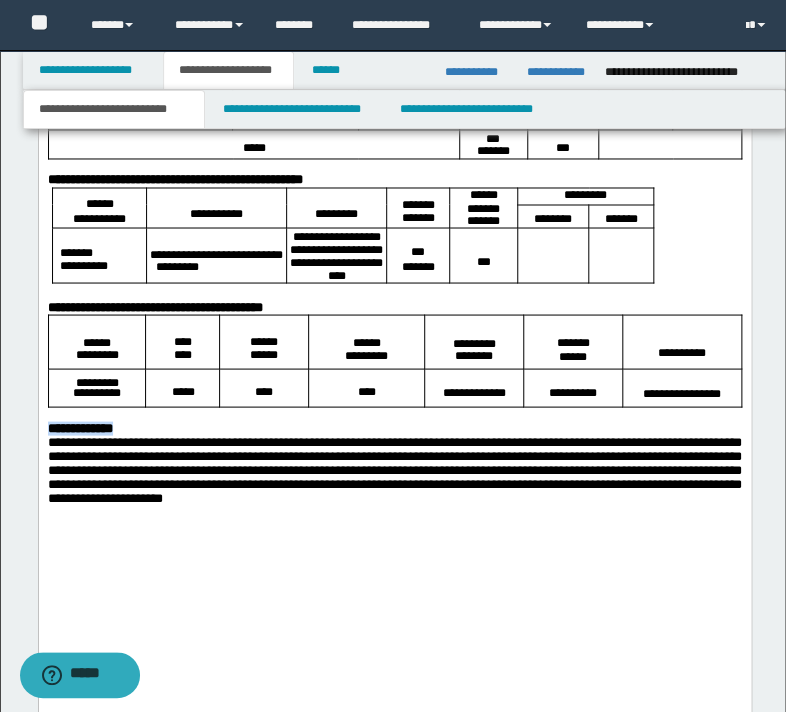 click on "**********" at bounding box center [394, 428] 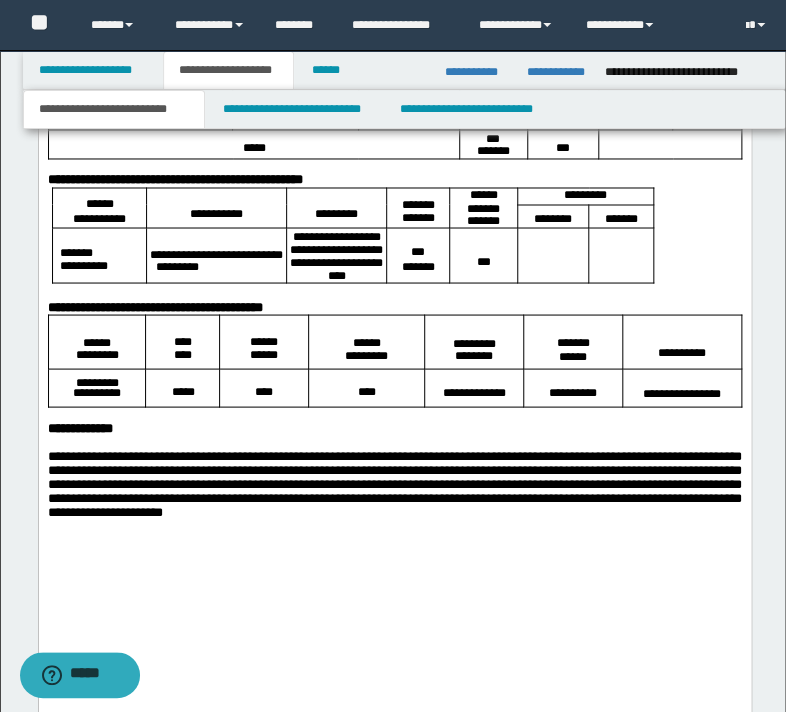 click on "**********" at bounding box center [394, 307] 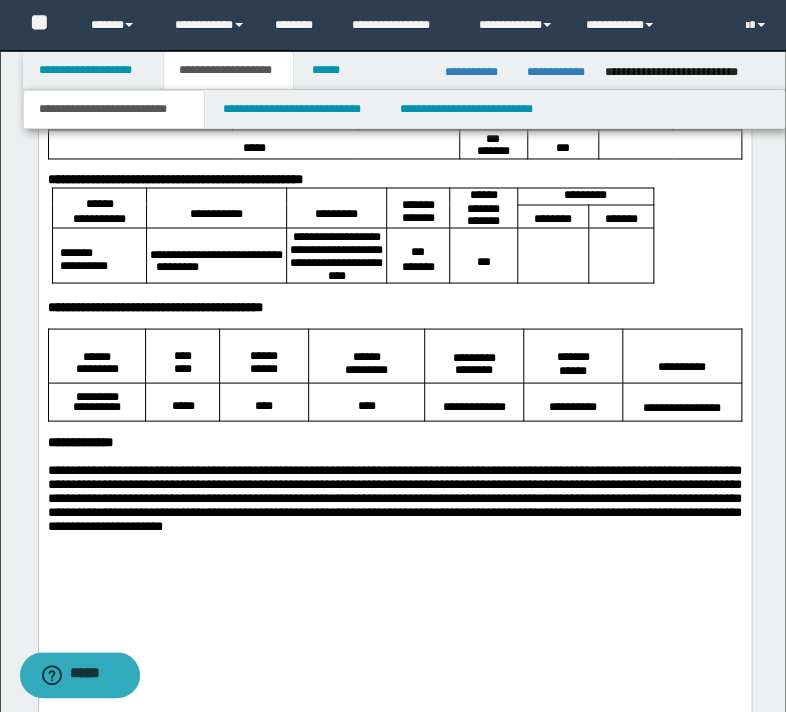 click on "**********" at bounding box center (394, 180) 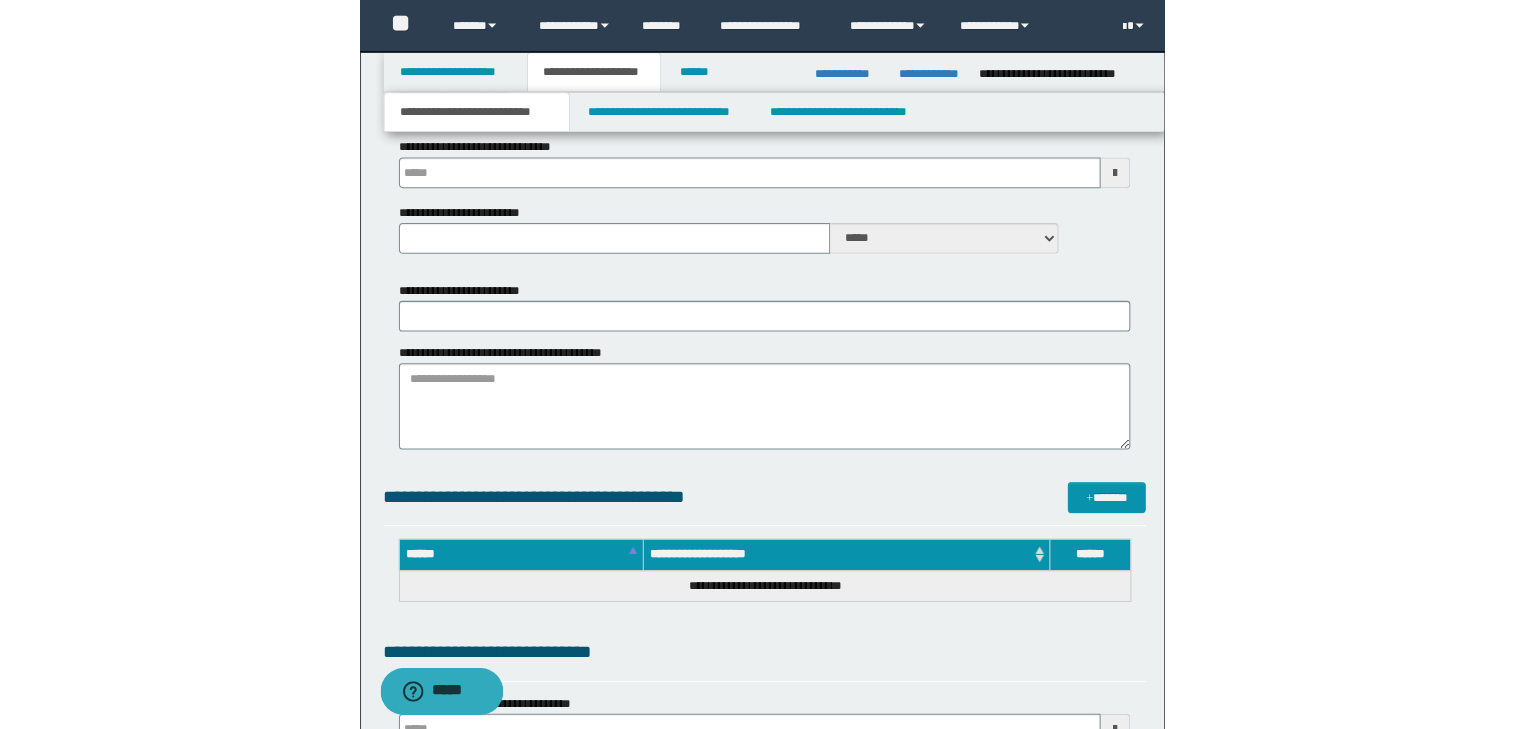 scroll, scrollTop: 823, scrollLeft: 0, axis: vertical 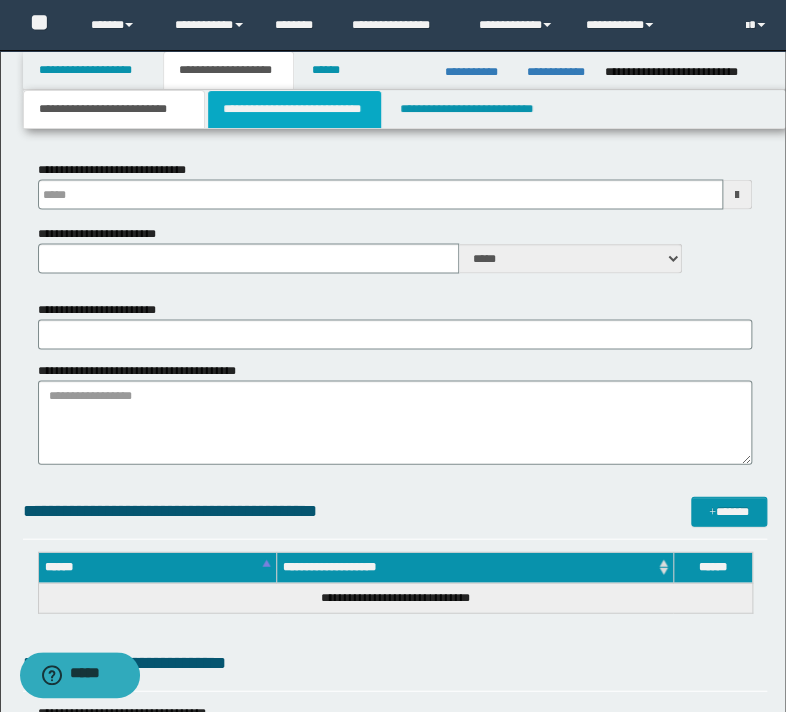 click on "**********" at bounding box center (294, 109) 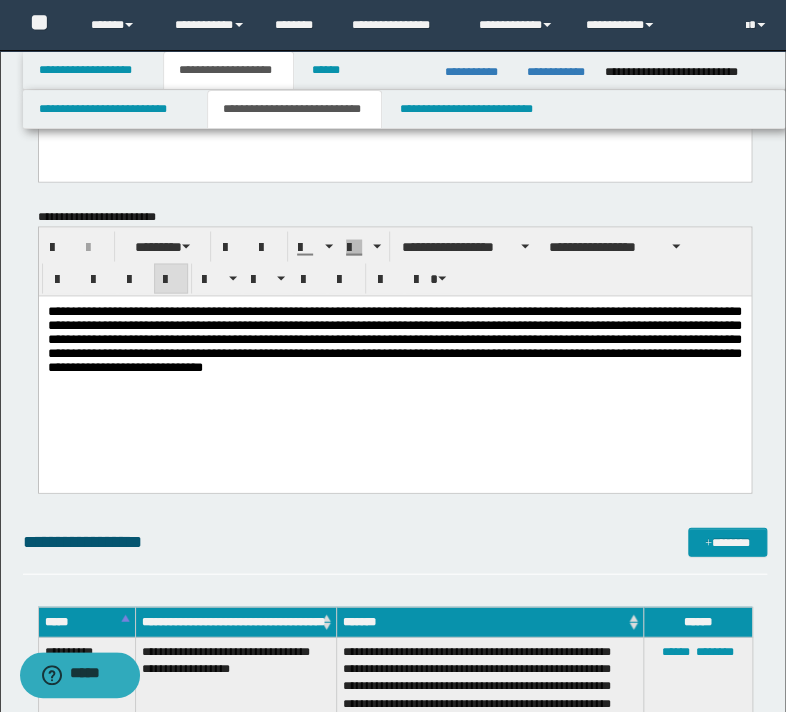 click on "**********" at bounding box center [394, 364] 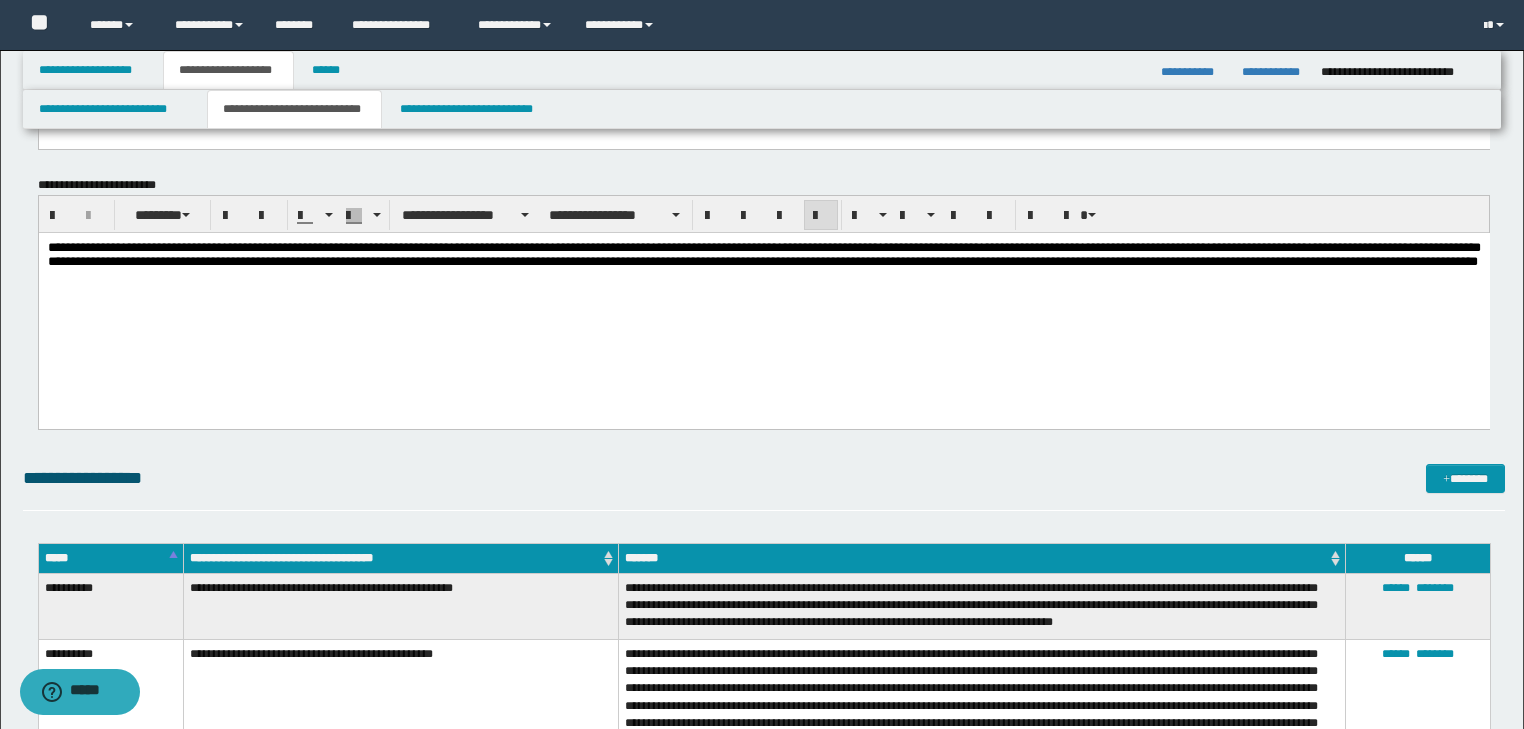 click on "**********" at bounding box center [763, 279] 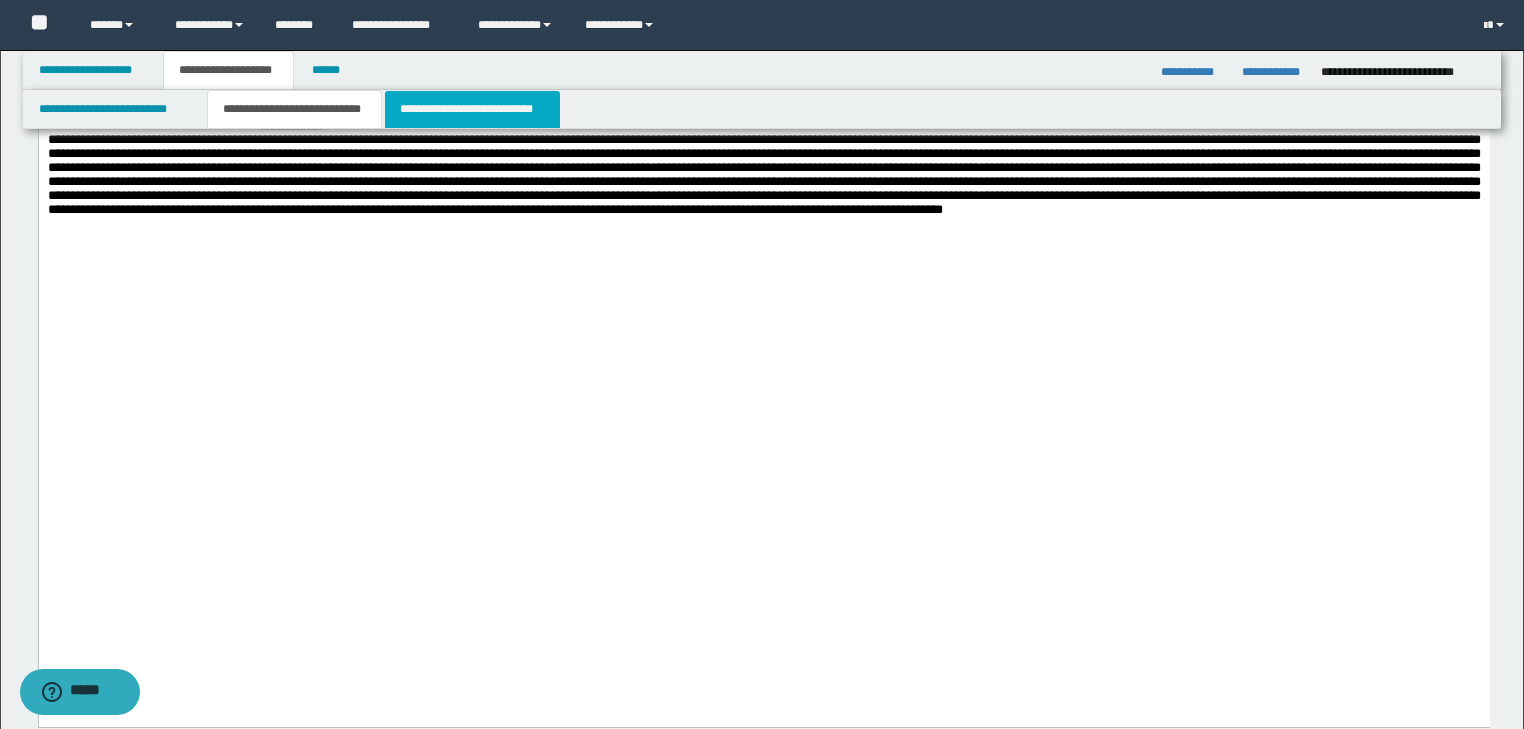 scroll, scrollTop: 23, scrollLeft: 0, axis: vertical 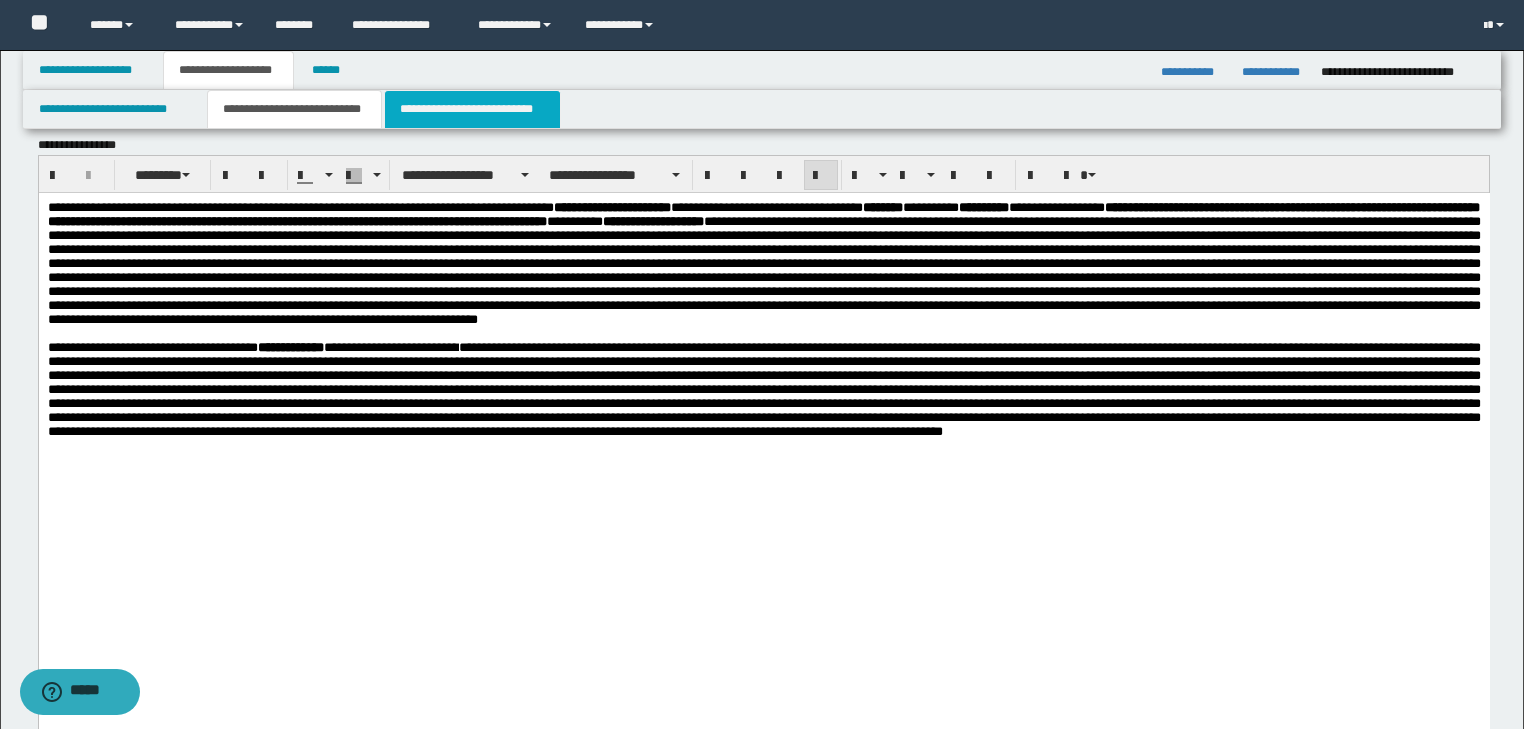 click on "**********" at bounding box center (472, 109) 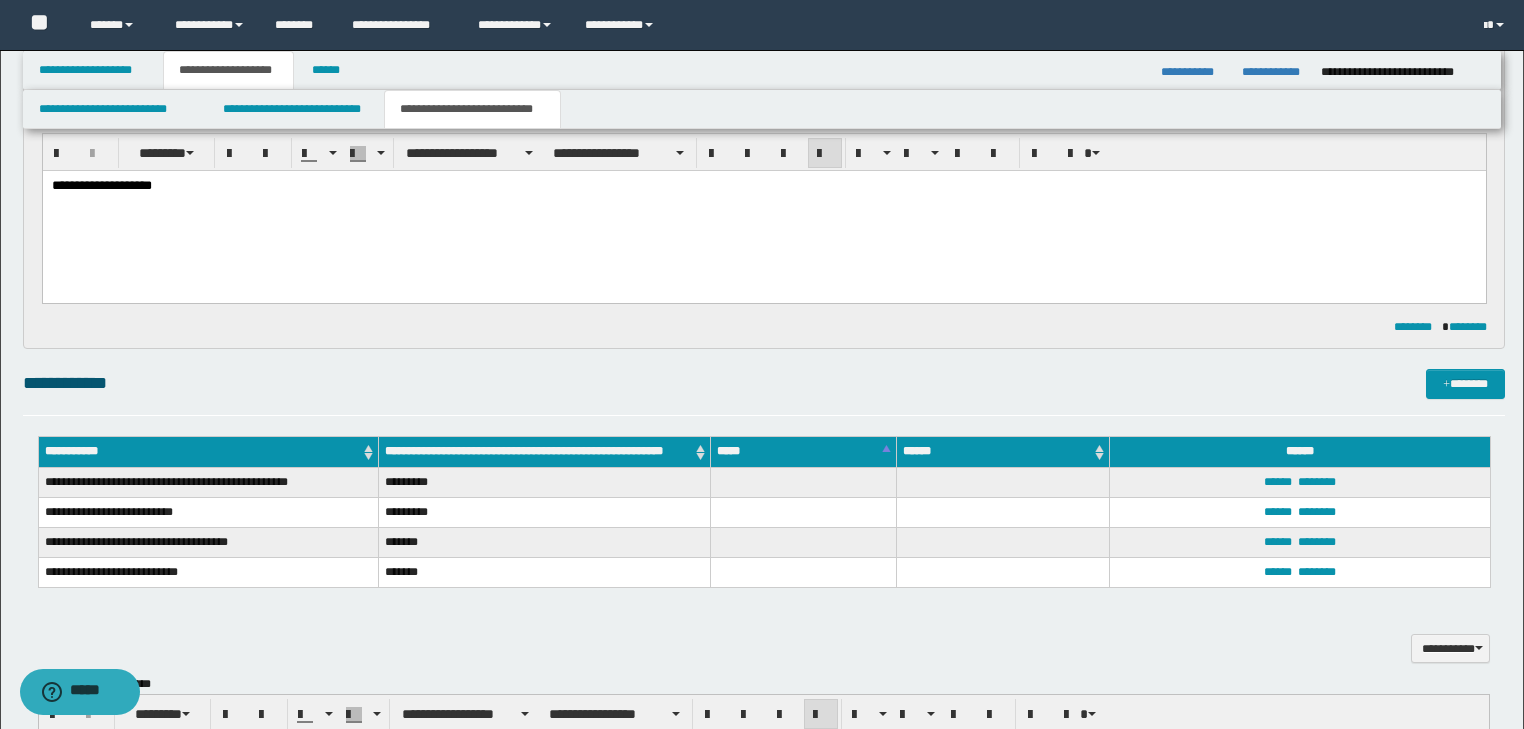 scroll, scrollTop: 0, scrollLeft: 0, axis: both 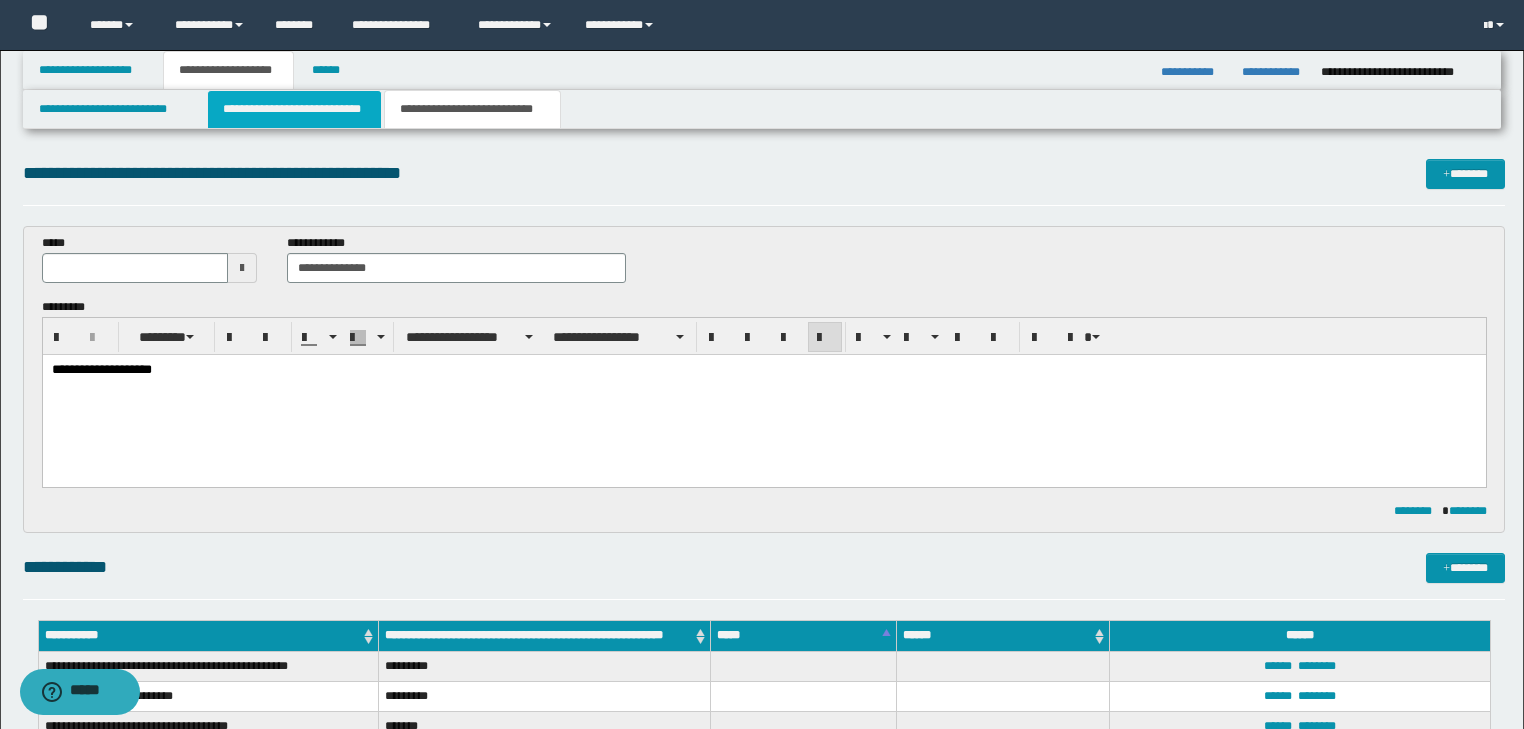 drag, startPoint x: 242, startPoint y: 112, endPoint x: 220, endPoint y: 112, distance: 22 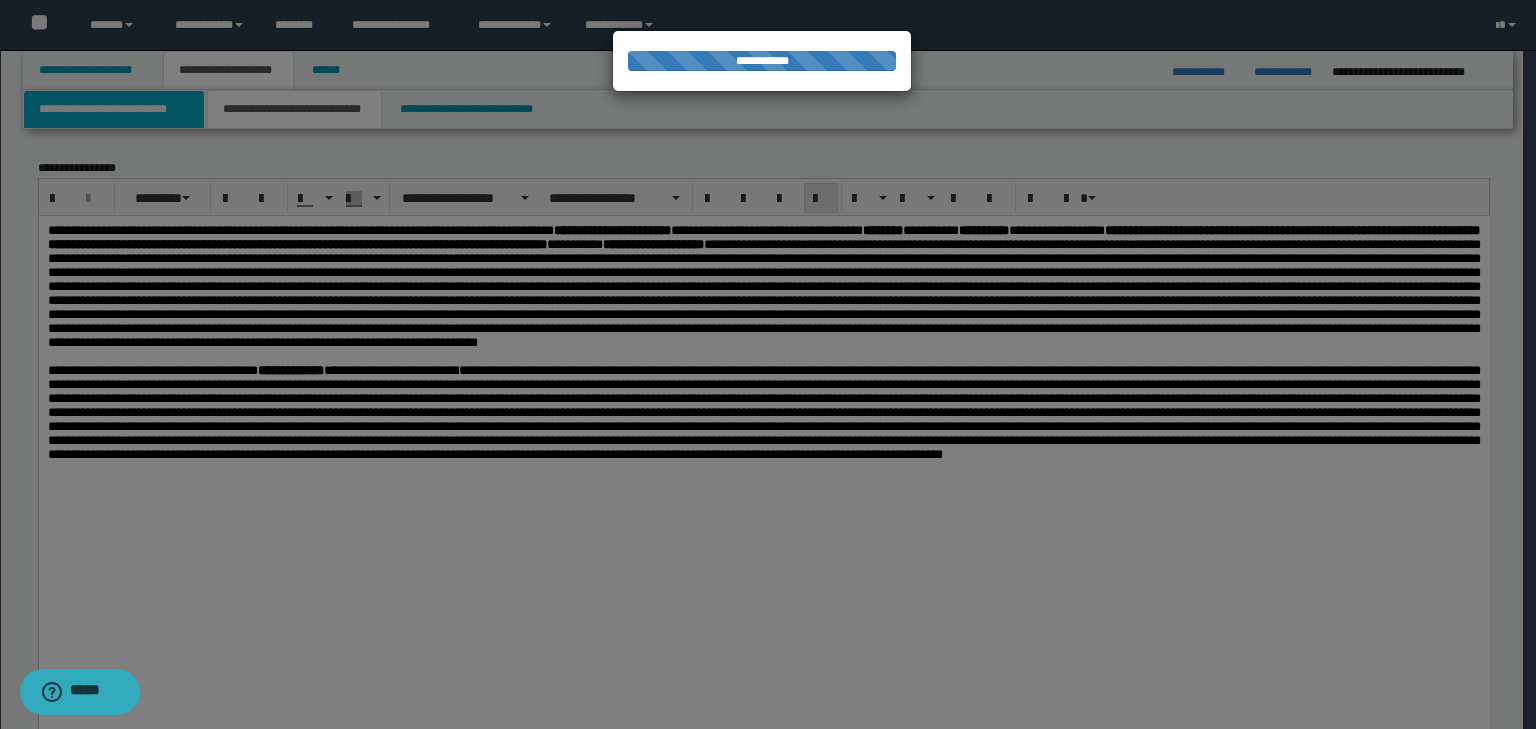 click on "**********" at bounding box center [762, 364] 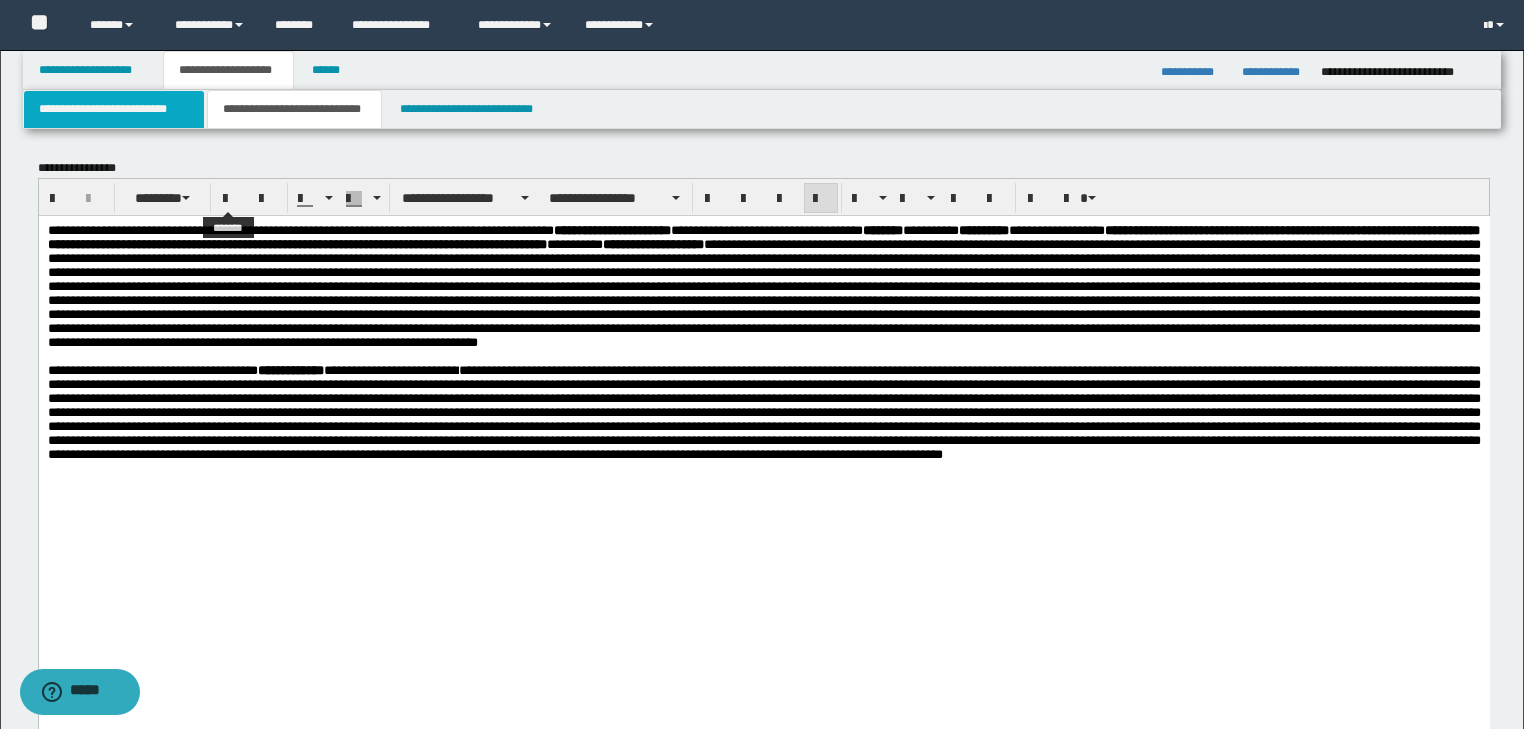 click on "**********" at bounding box center [114, 109] 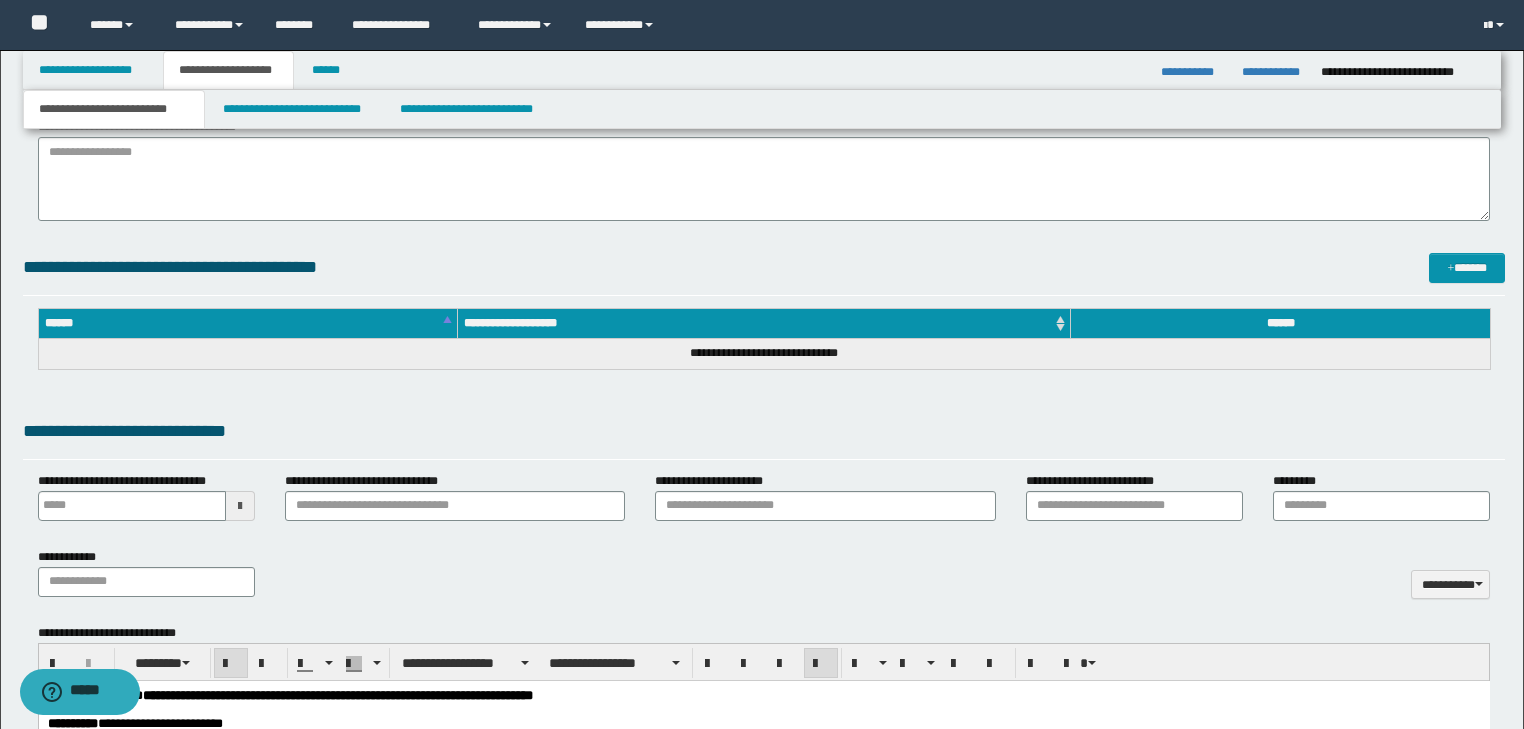 scroll, scrollTop: 560, scrollLeft: 0, axis: vertical 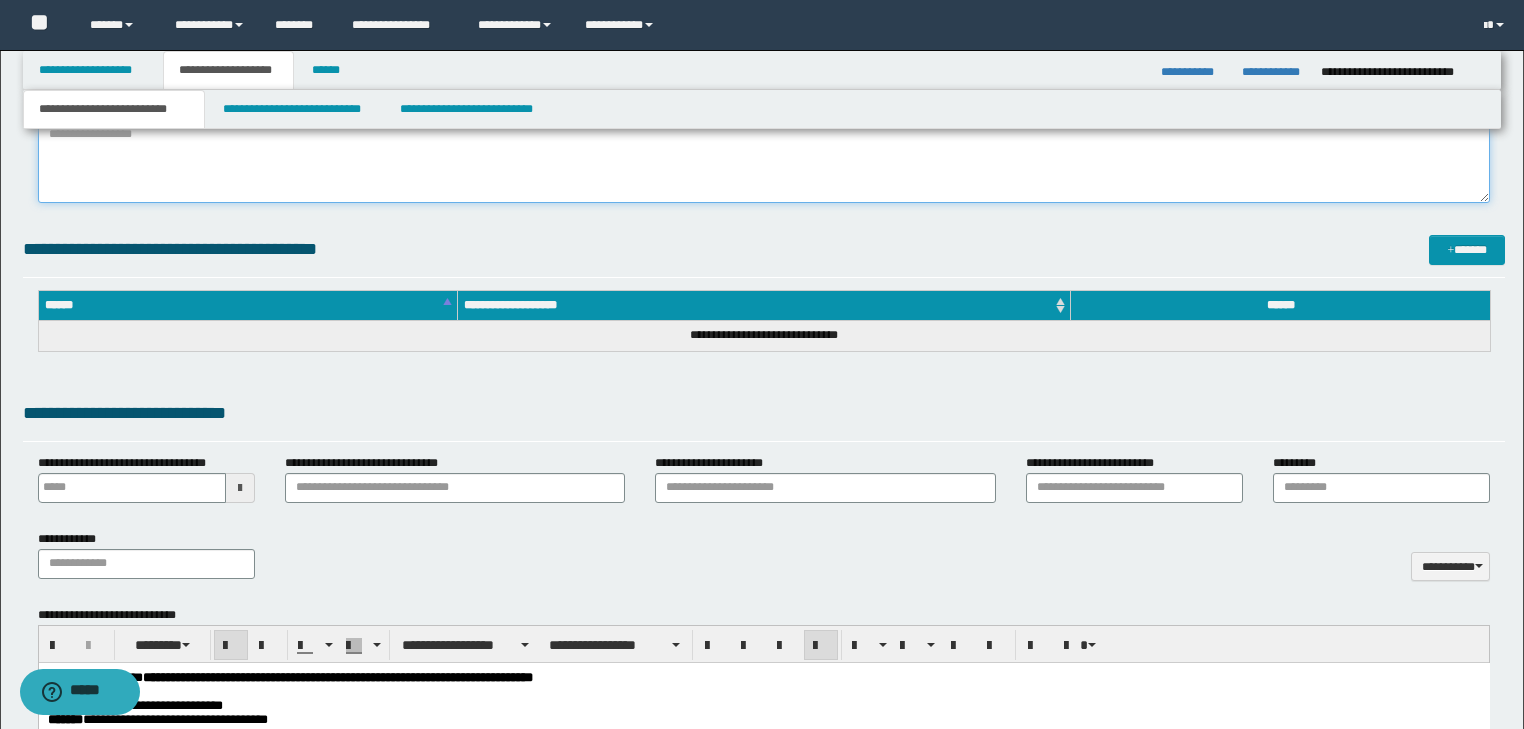 click on "**********" at bounding box center [764, 161] 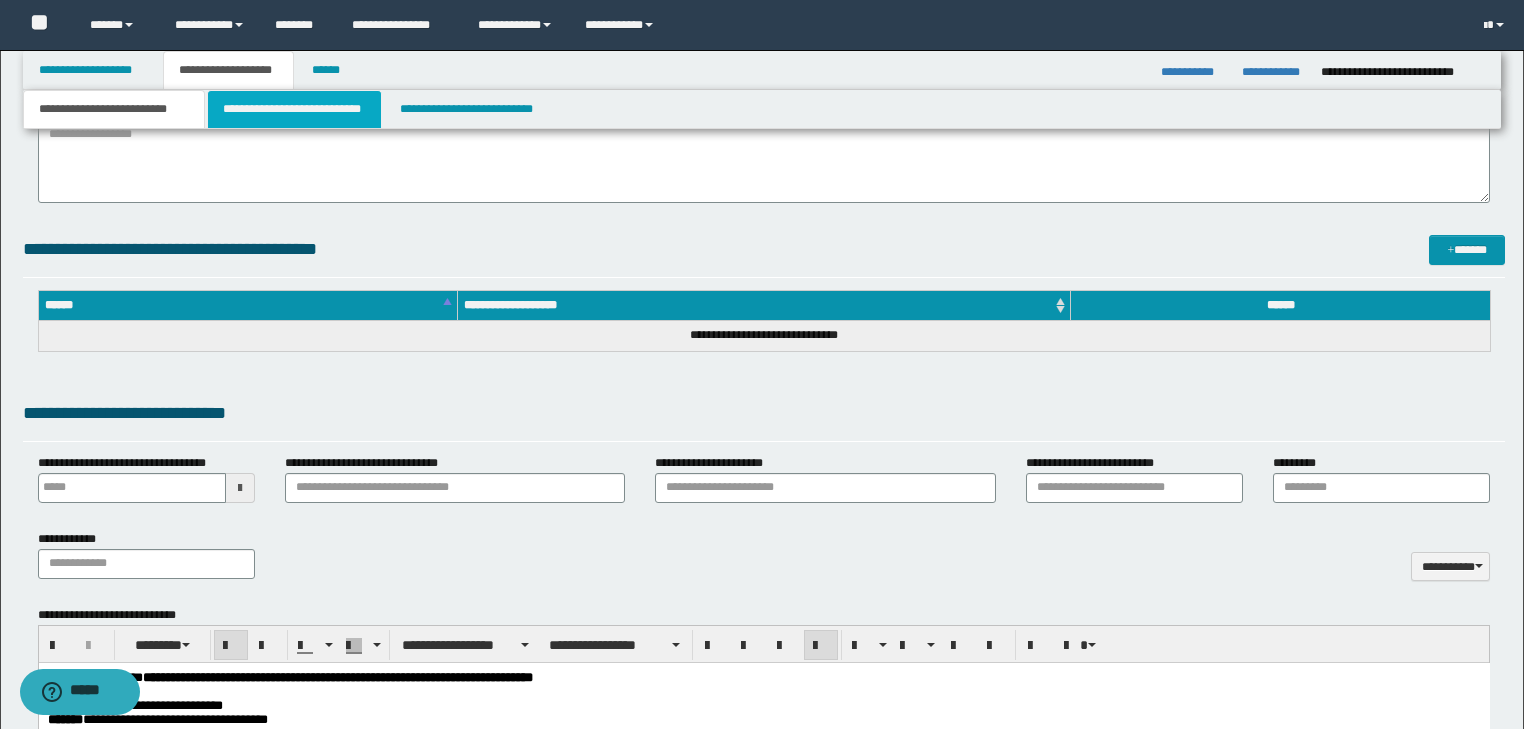 click on "**********" at bounding box center (294, 109) 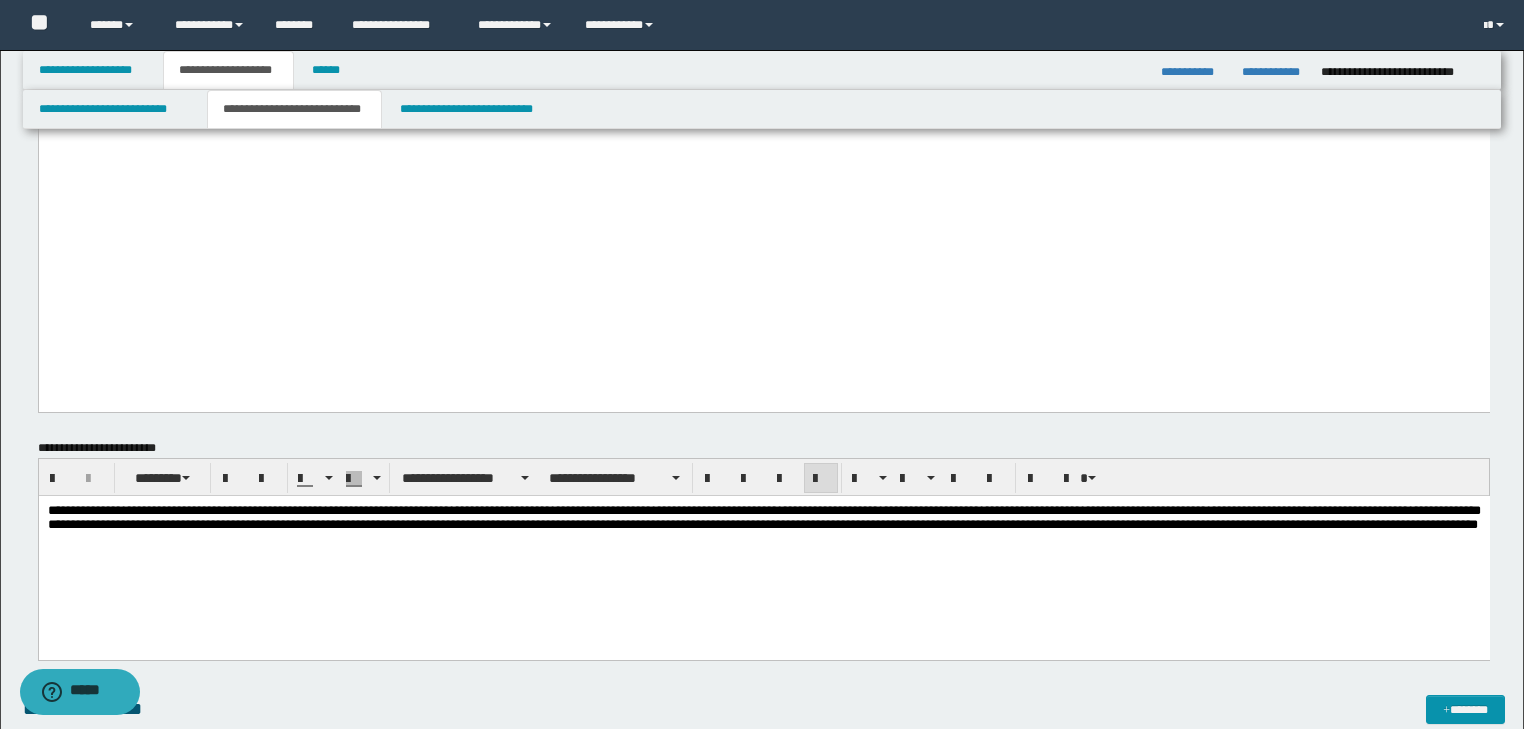 click on "**********" at bounding box center [763, 517] 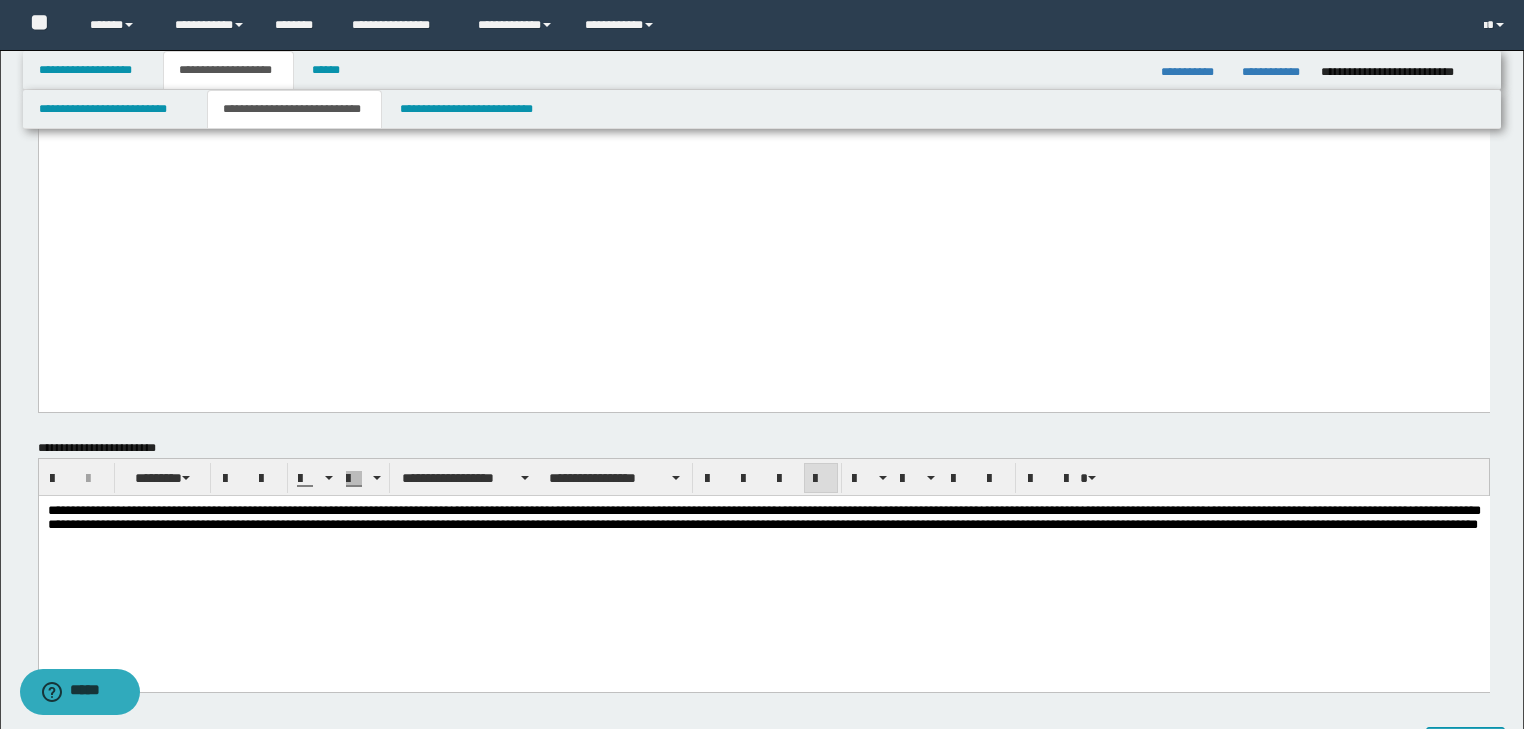 type 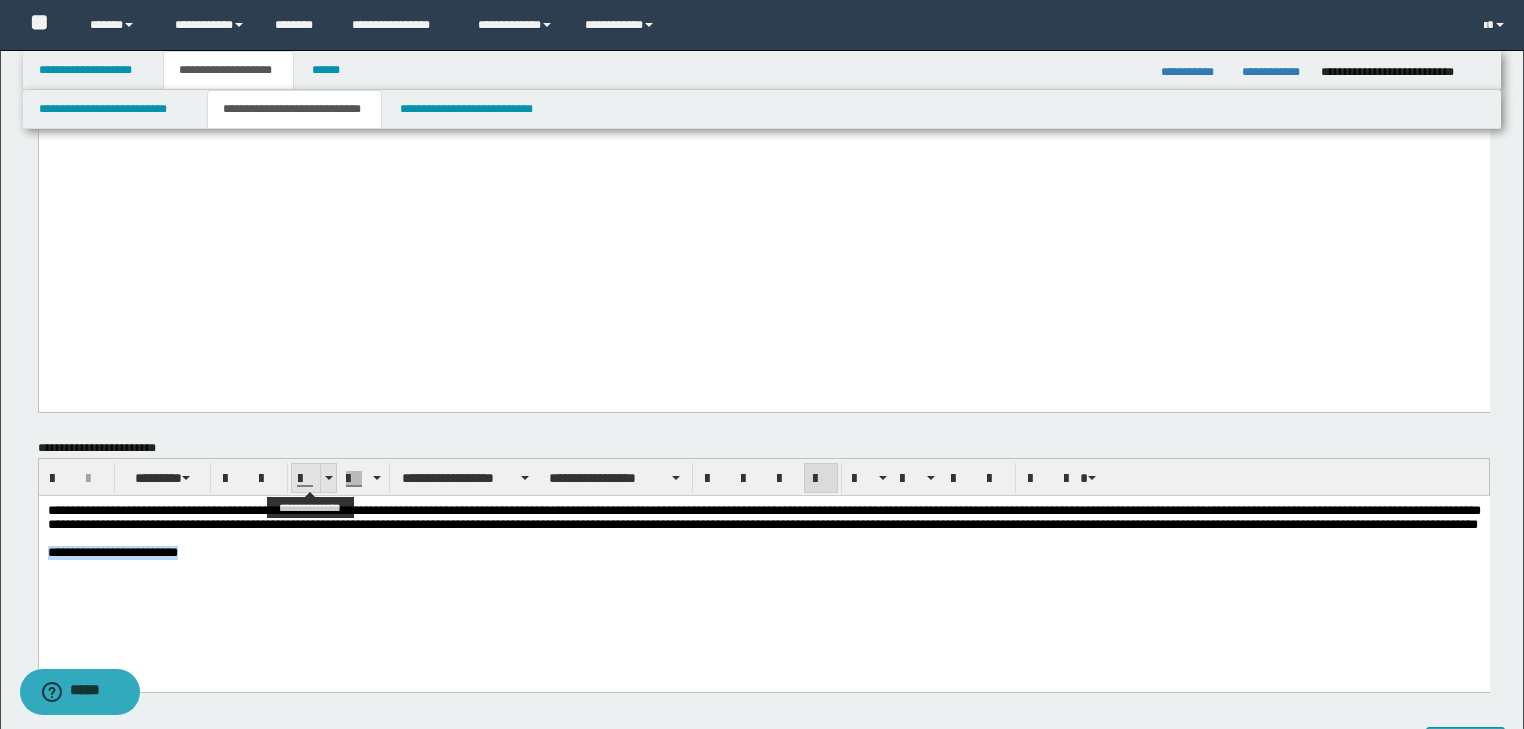 click at bounding box center (328, 478) 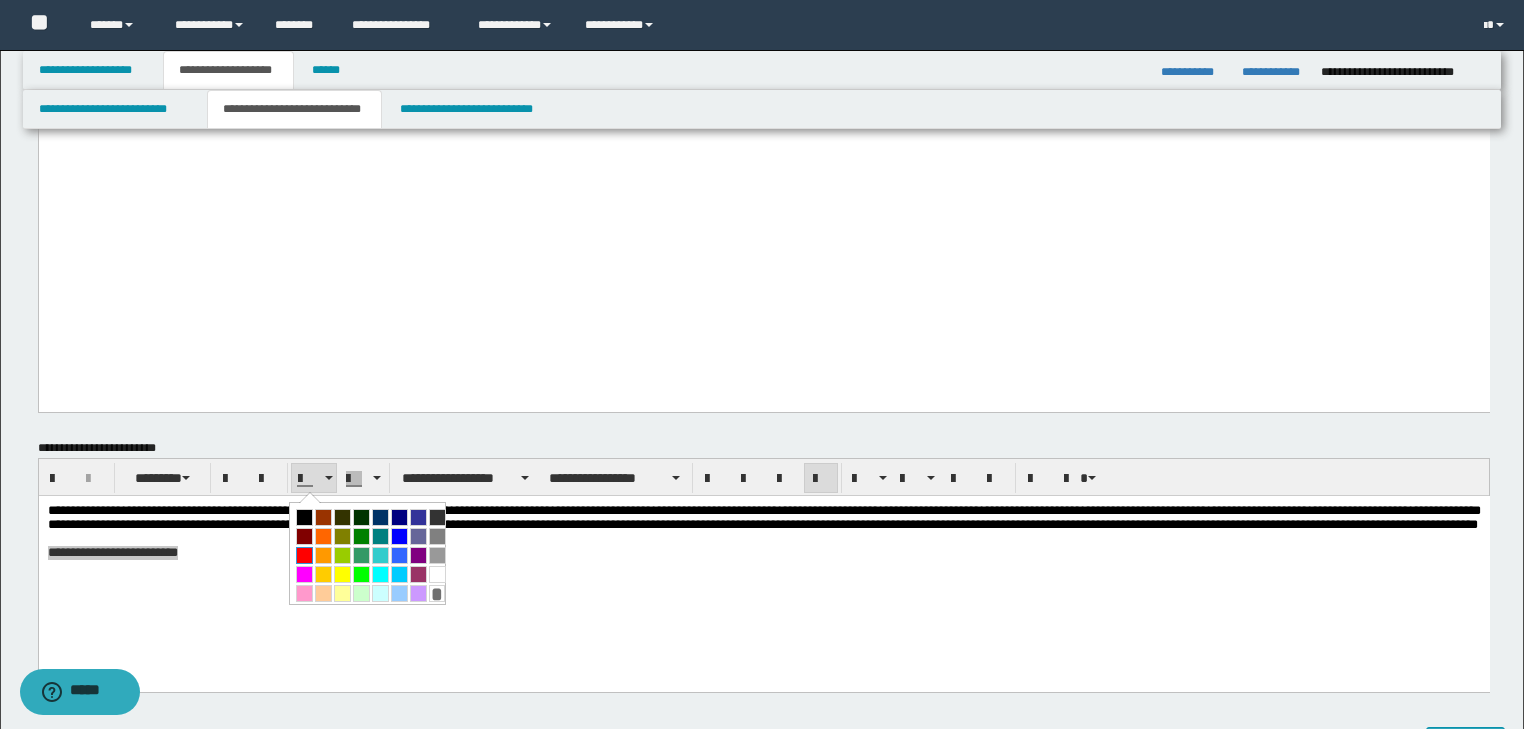 drag, startPoint x: 308, startPoint y: 549, endPoint x: 253, endPoint y: 102, distance: 450.37097 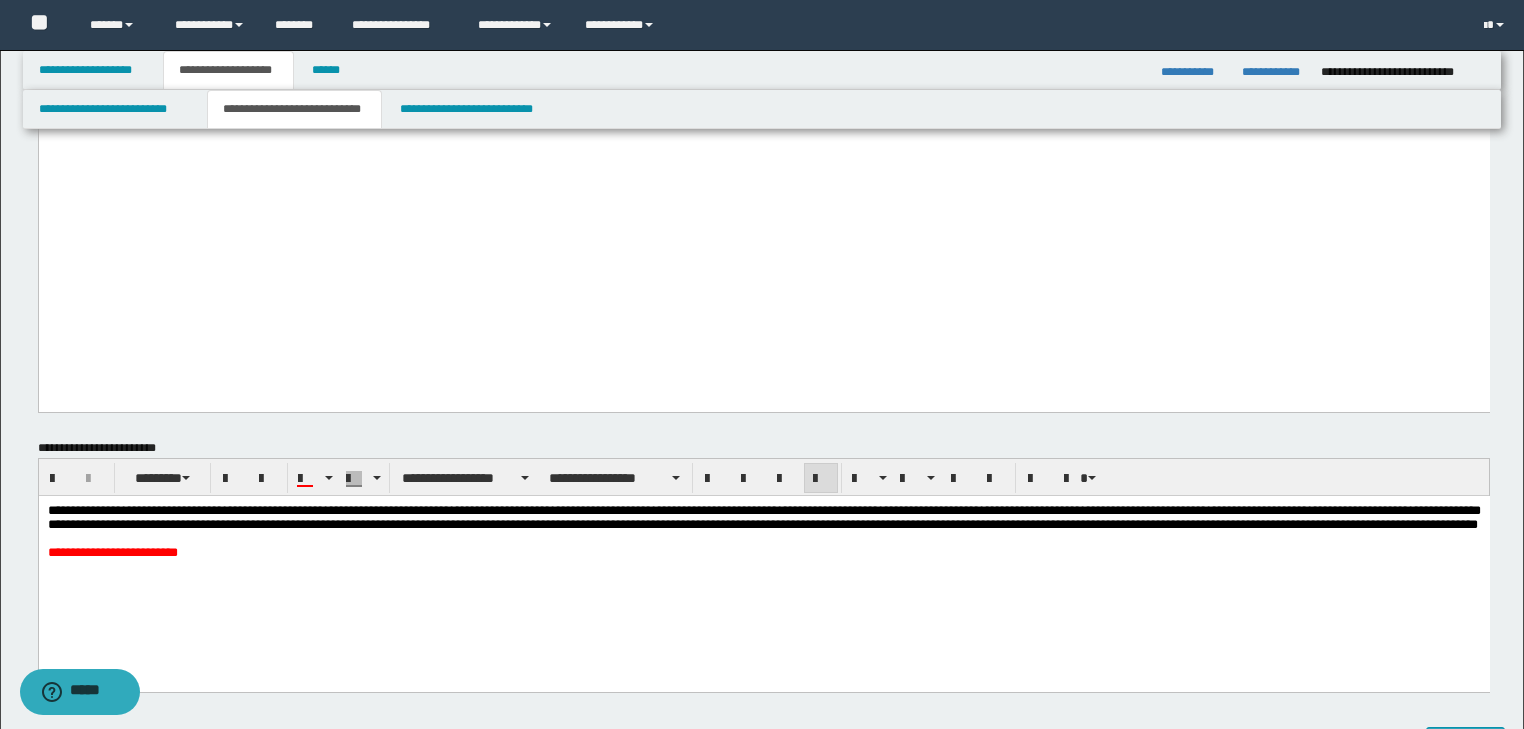 click on "[FIRST] [LAST]" at bounding box center [763, 556] 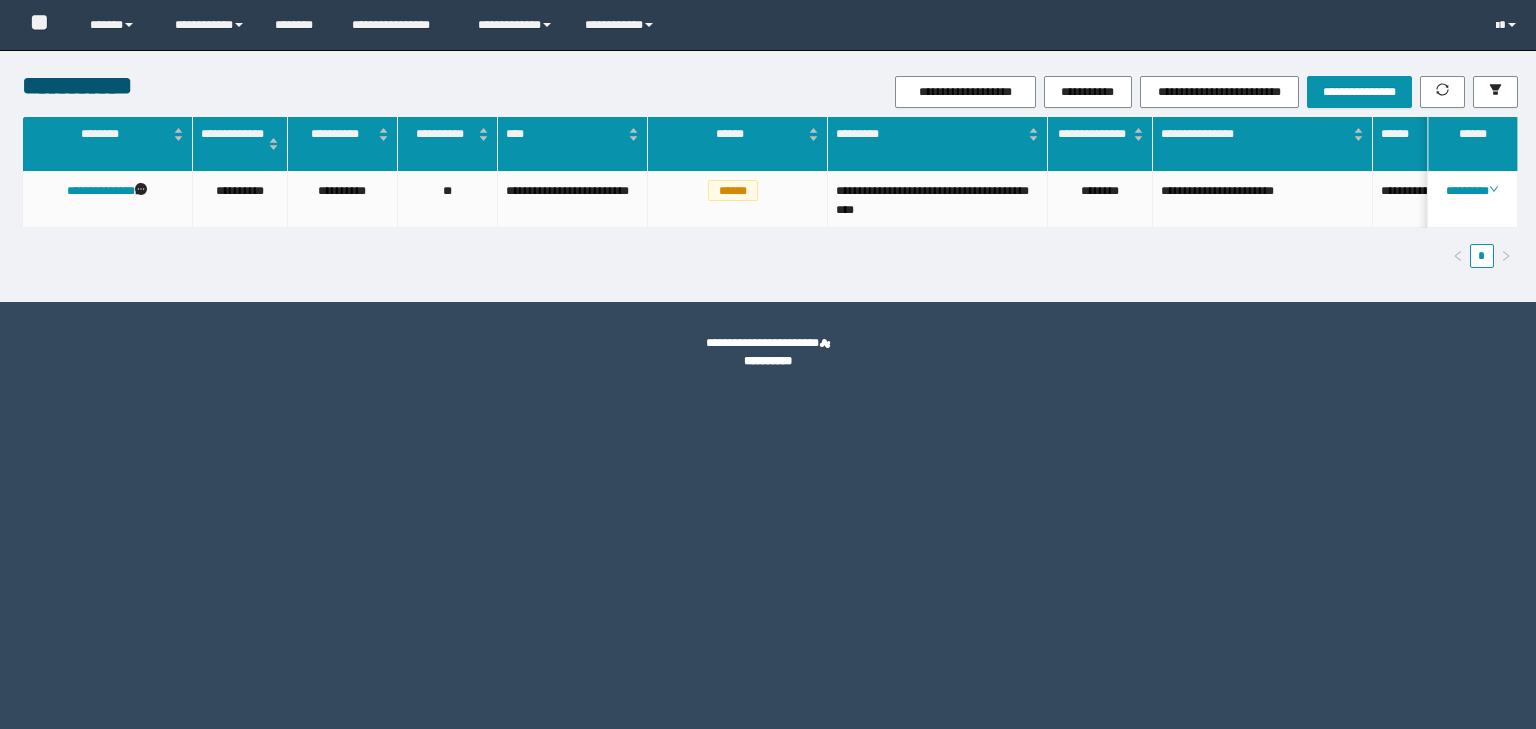 scroll, scrollTop: 0, scrollLeft: 0, axis: both 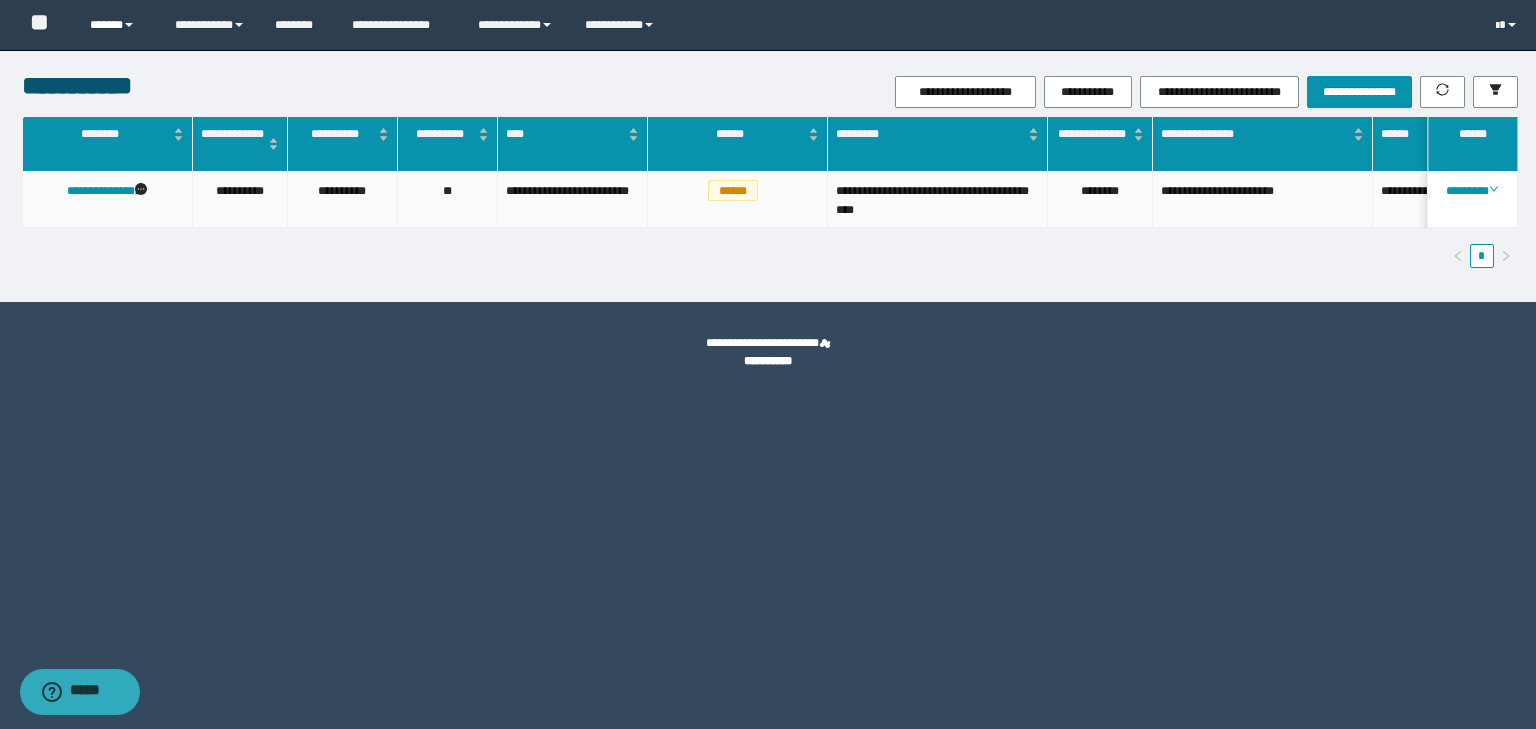click on "******" at bounding box center (117, 25) 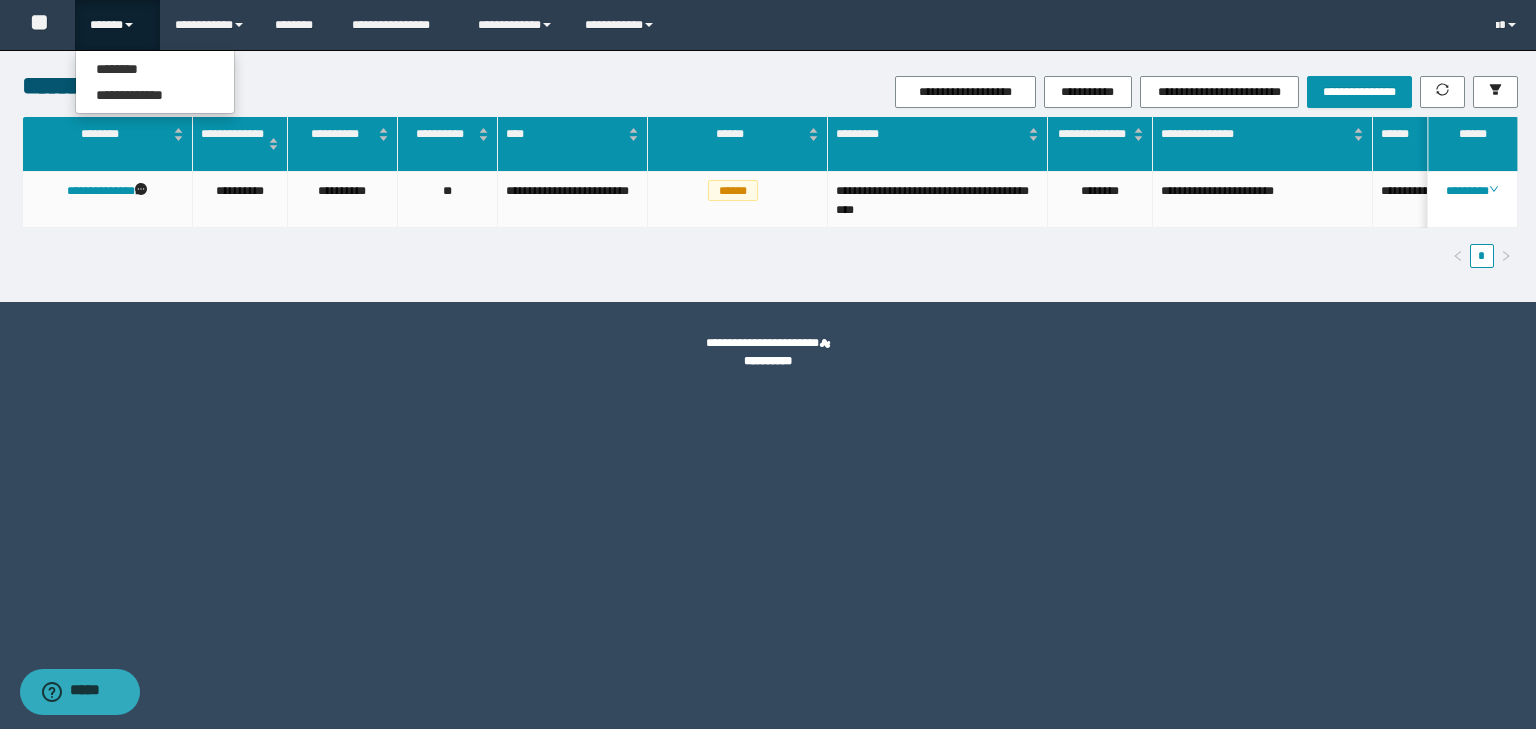 click on "**********" at bounding box center (271, 85) 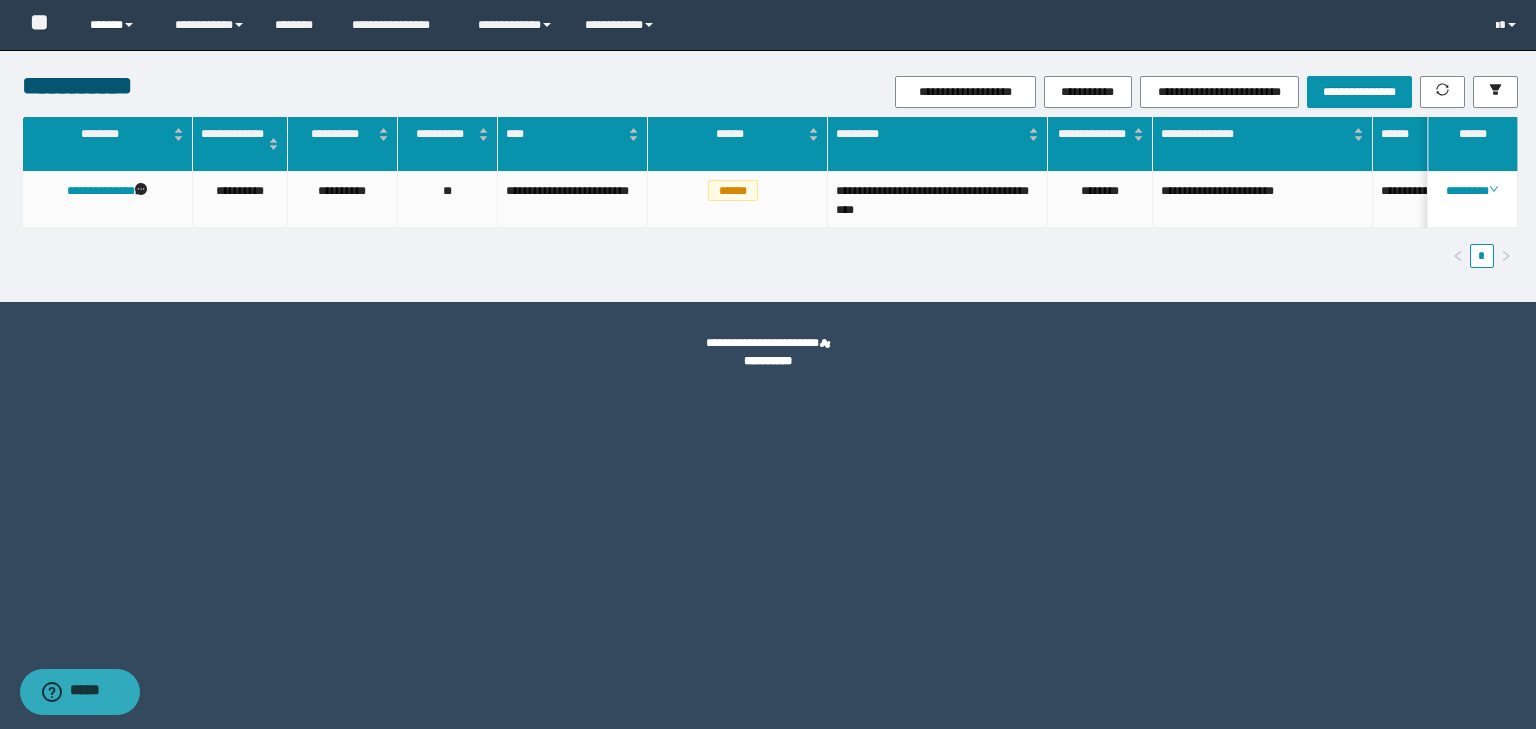 click on "******" at bounding box center [117, 25] 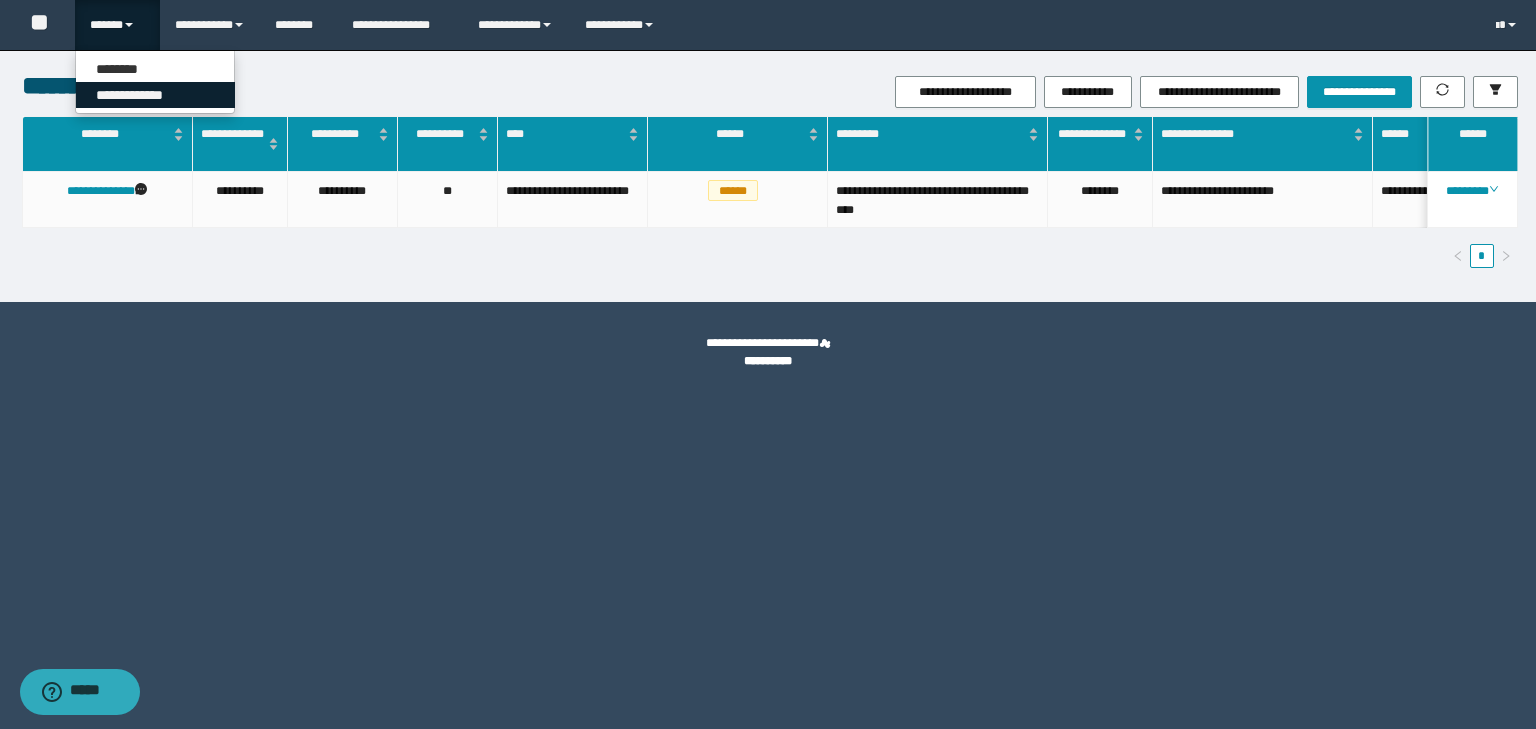 click on "**********" at bounding box center (155, 95) 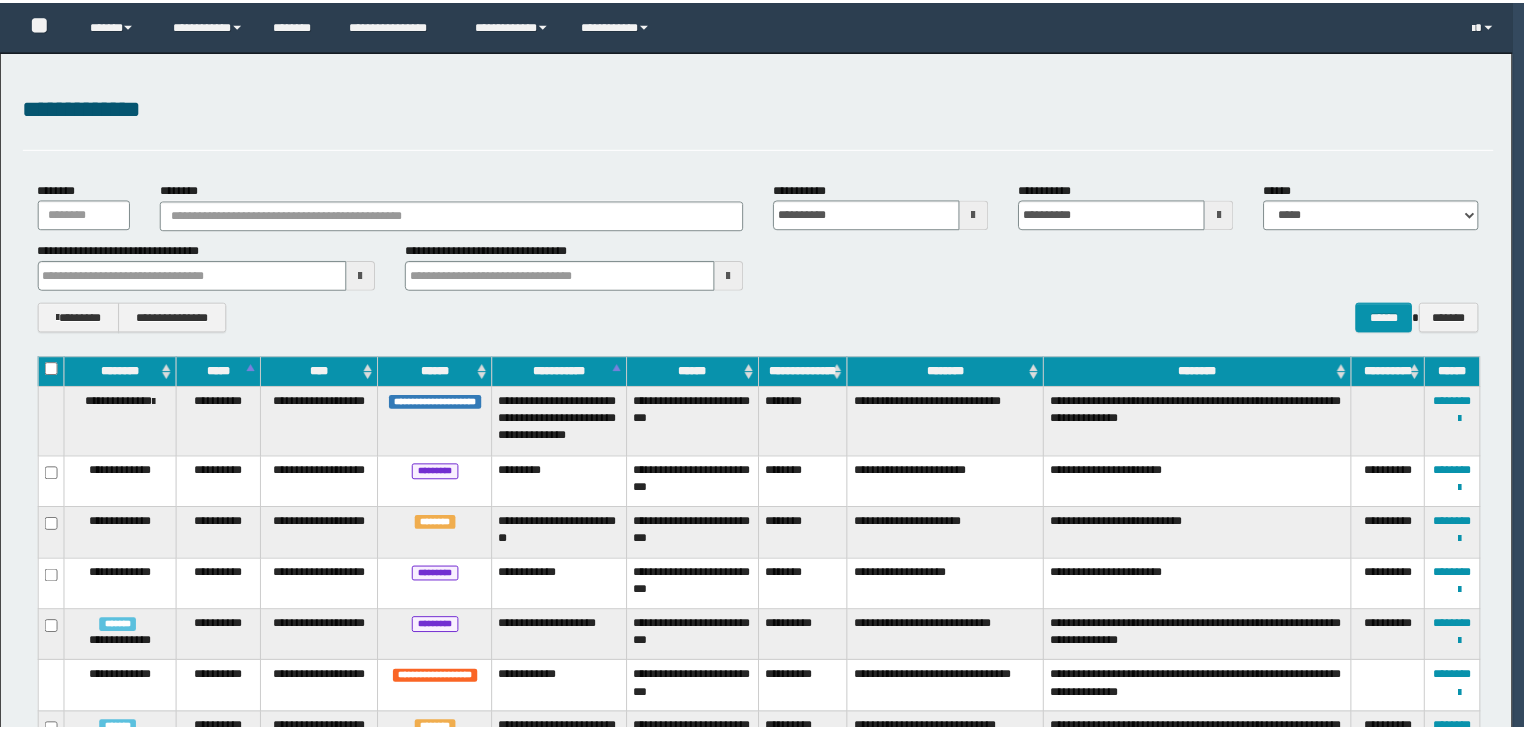 scroll, scrollTop: 0, scrollLeft: 0, axis: both 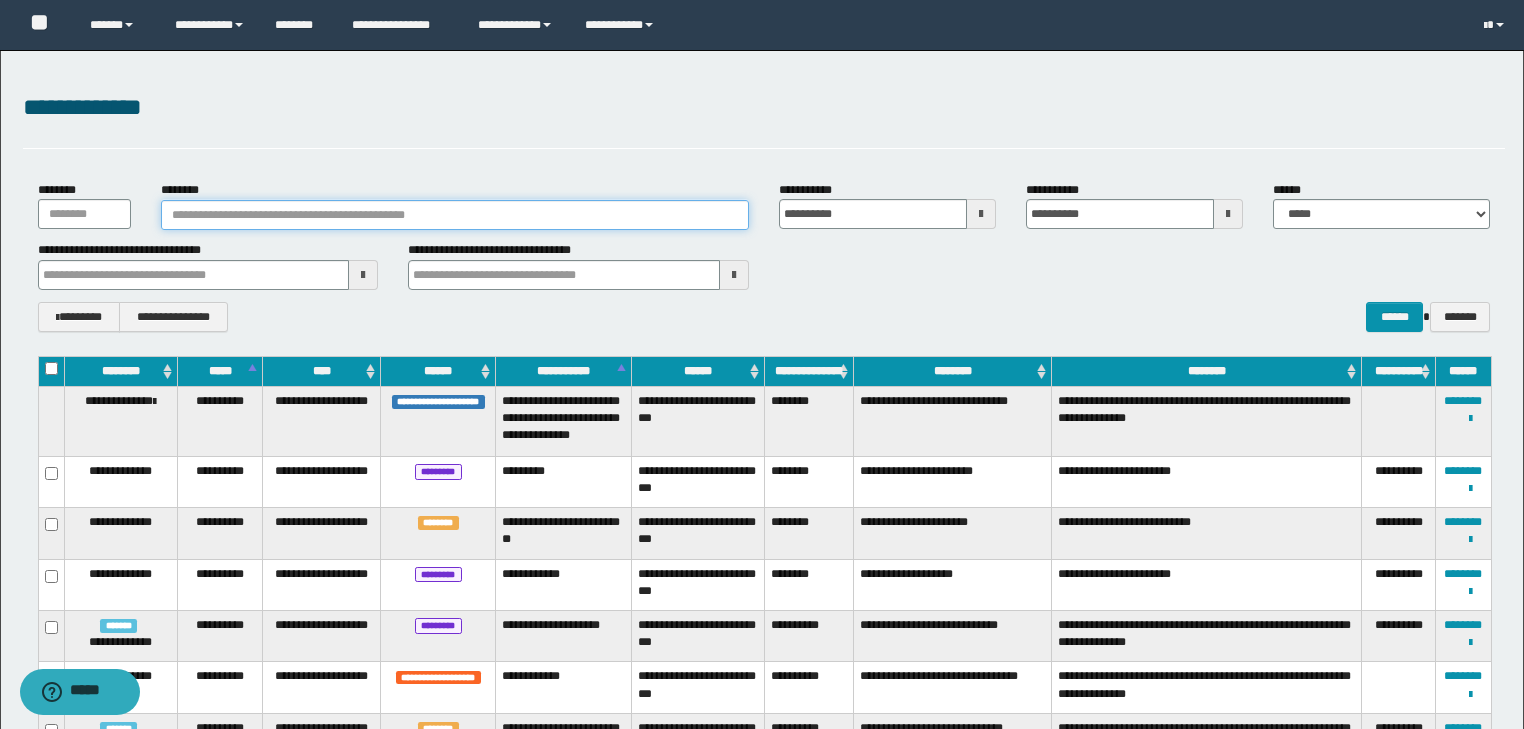 click on "********" at bounding box center [455, 215] 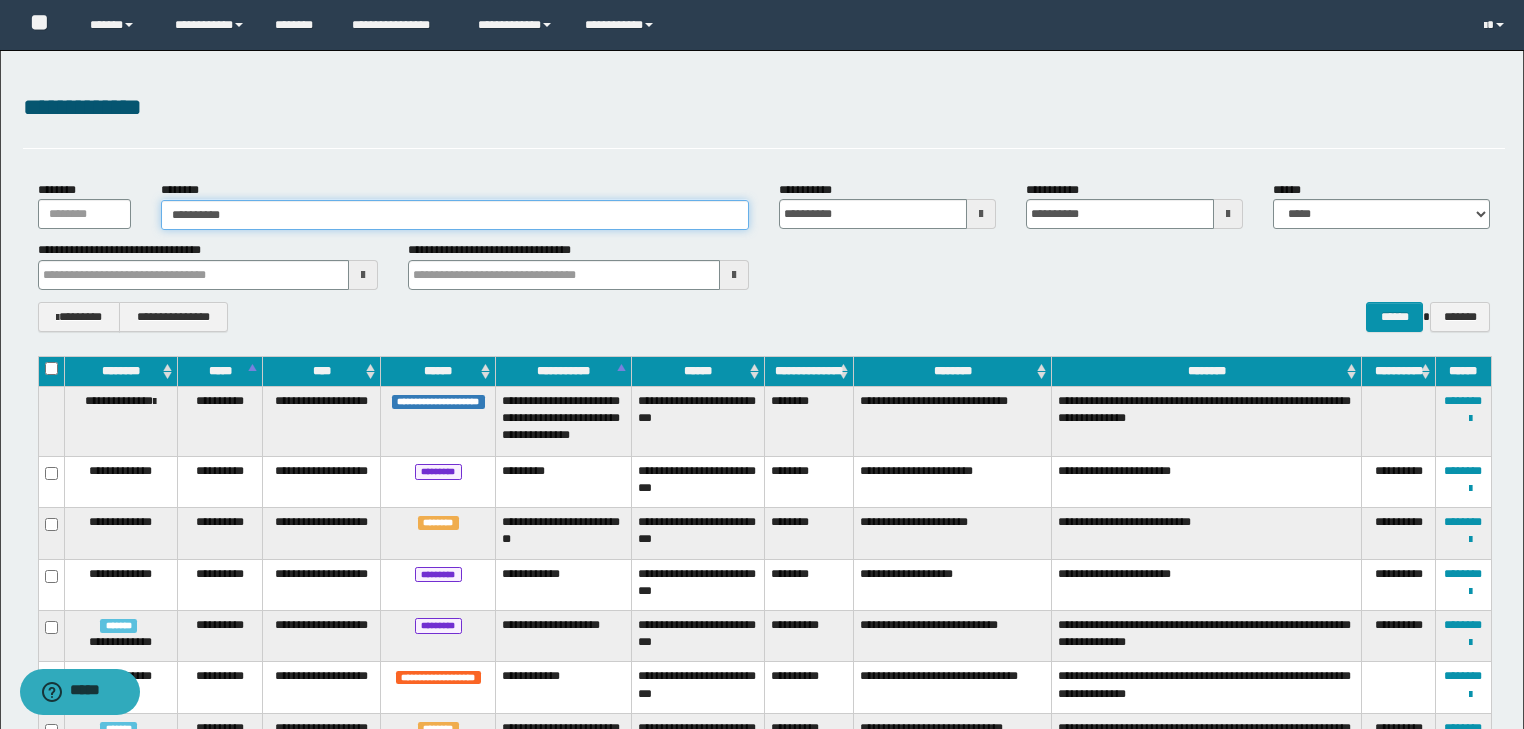 type on "**********" 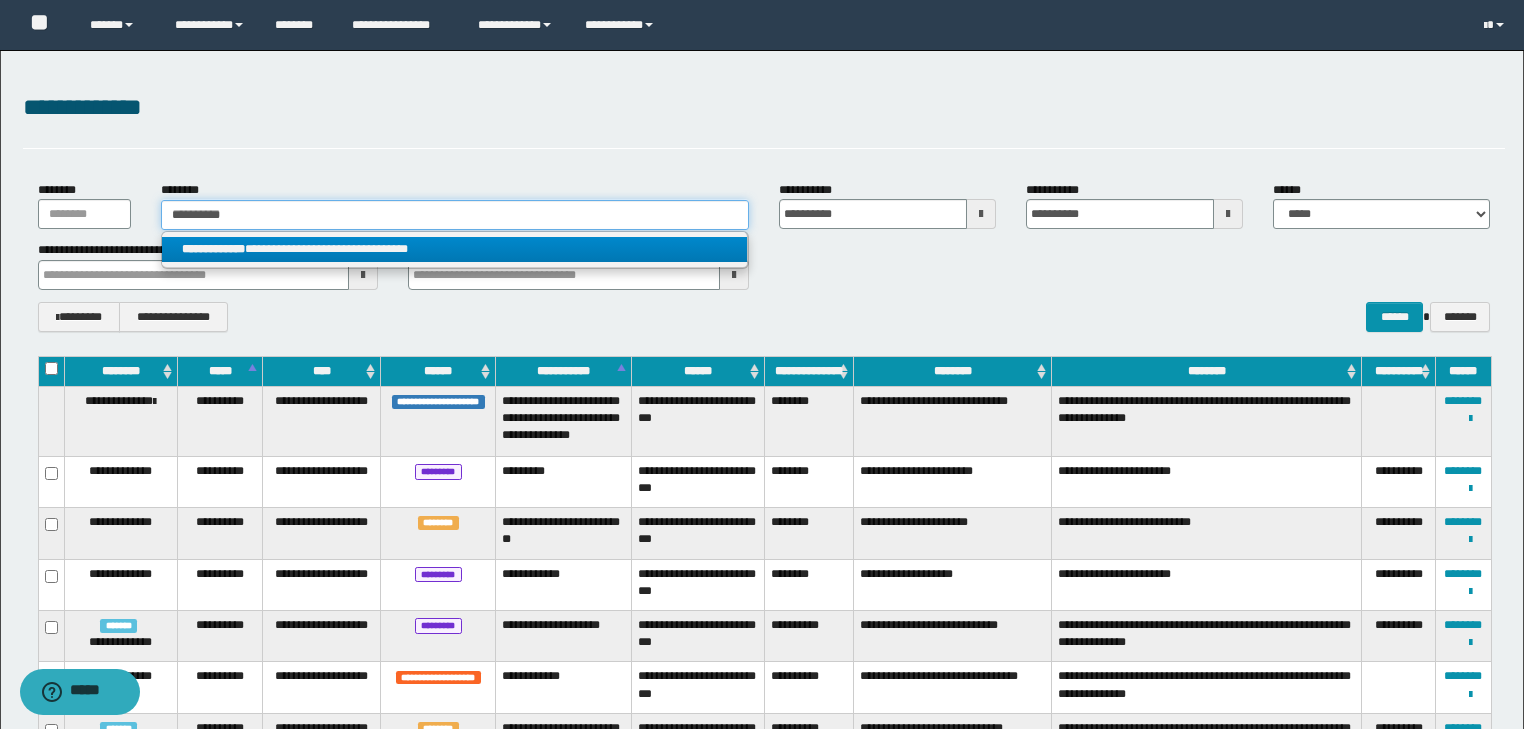 type on "**********" 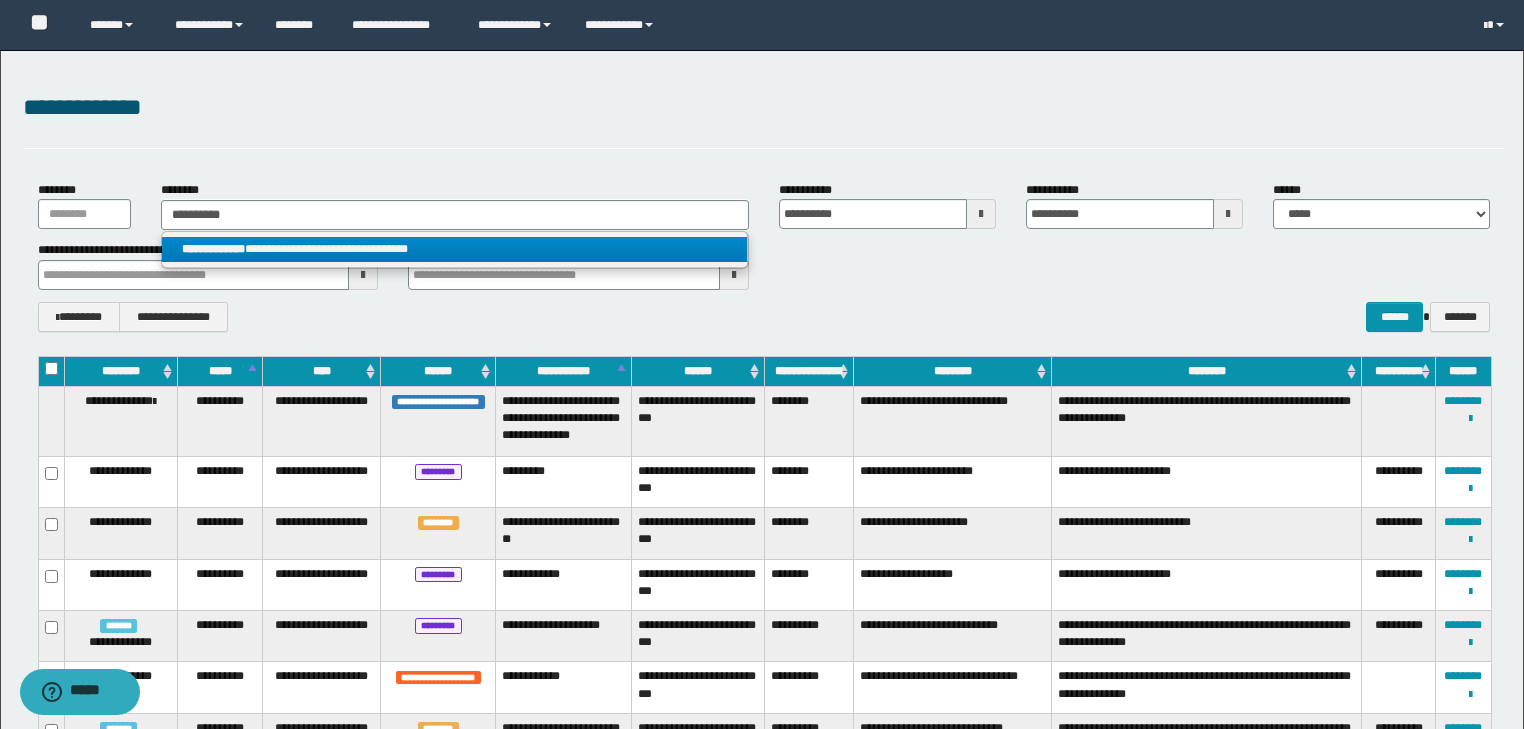 click on "**********" at bounding box center (454, 249) 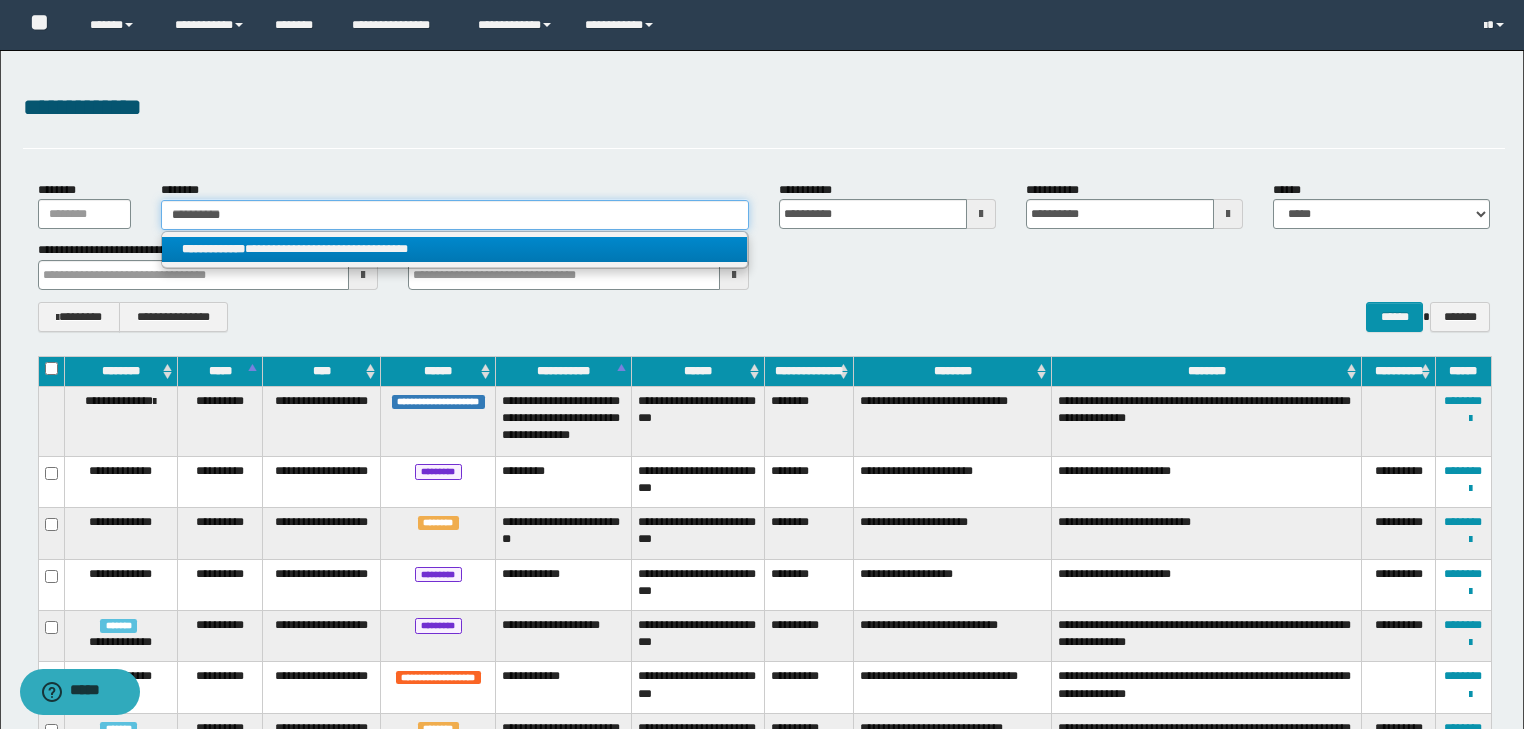 type 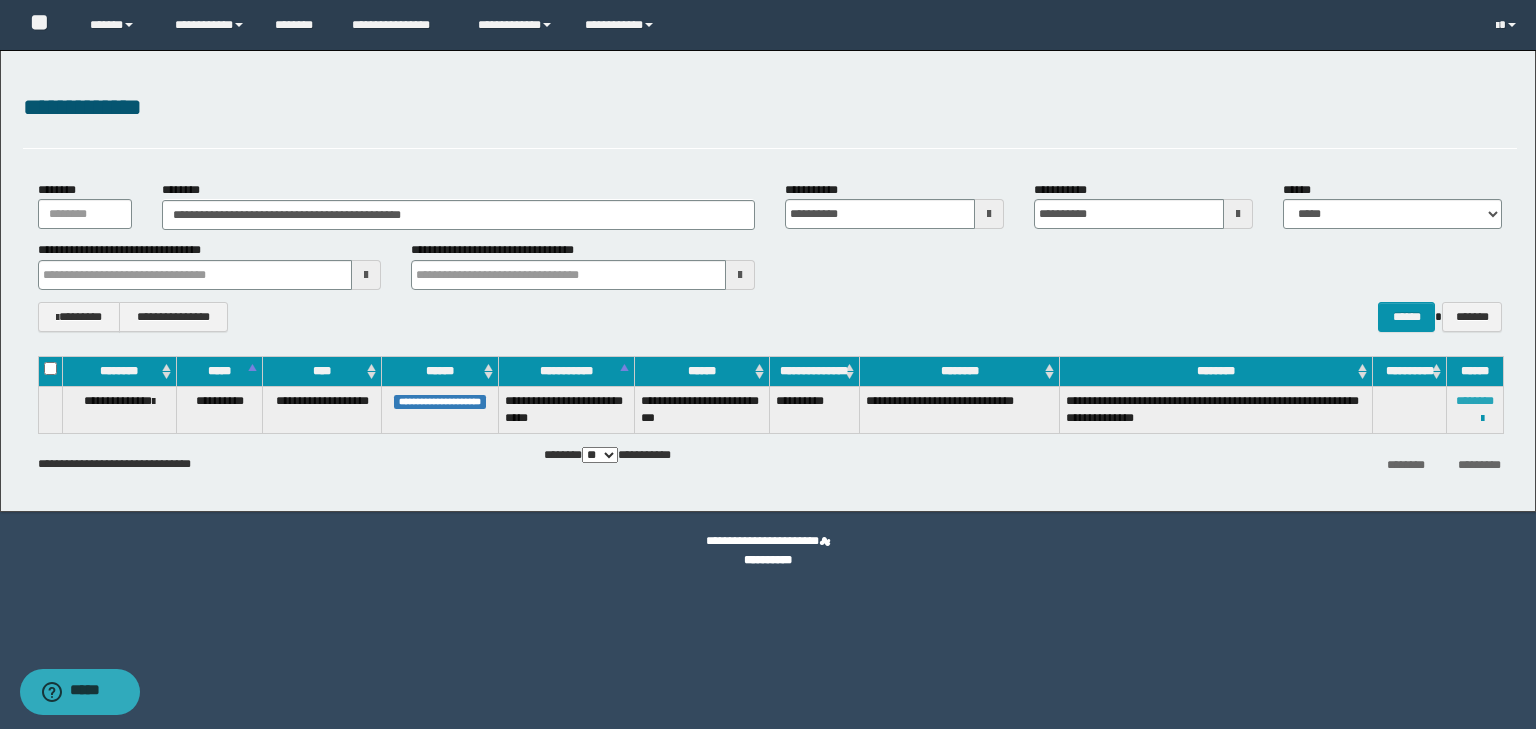 click on "********" at bounding box center (1475, 401) 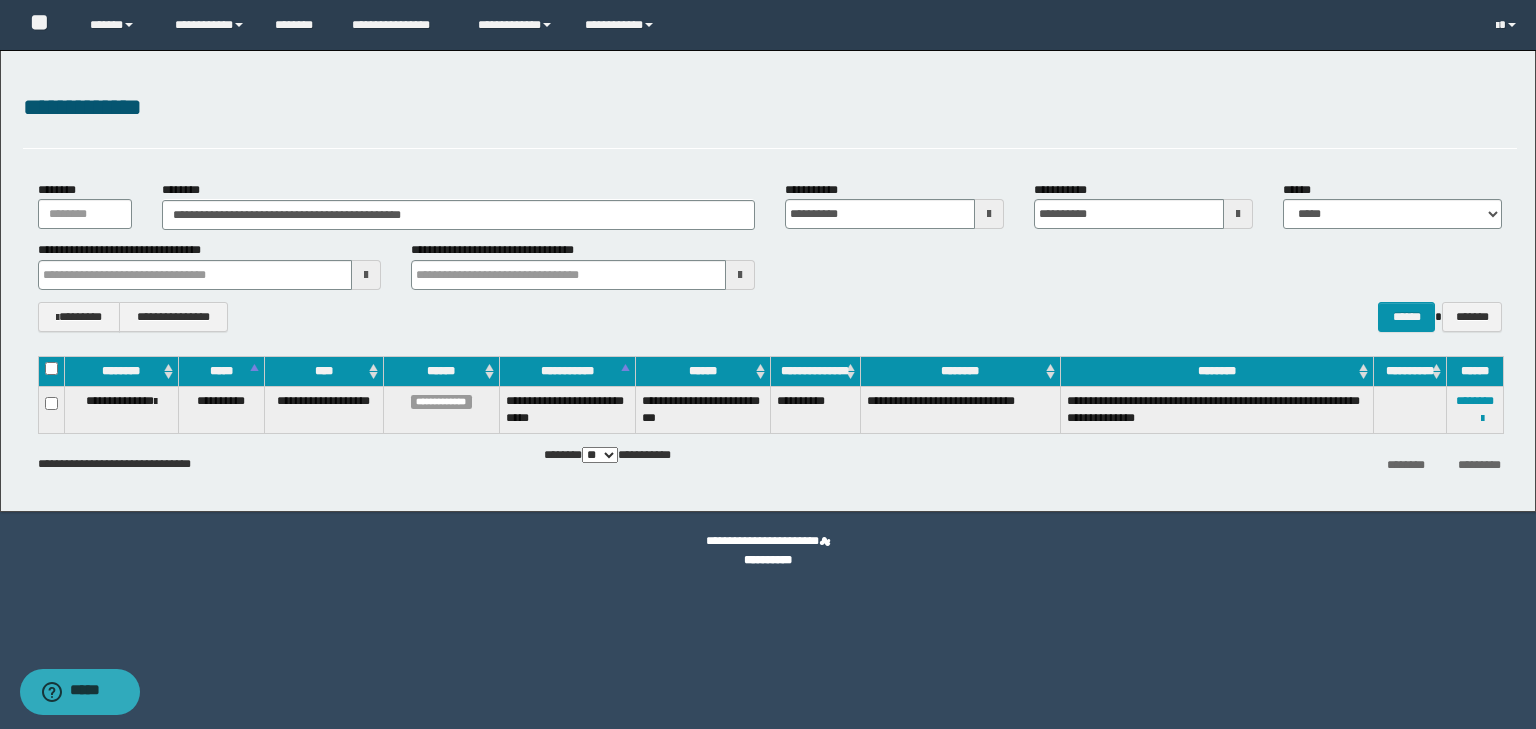 click on "**********" at bounding box center (770, 119) 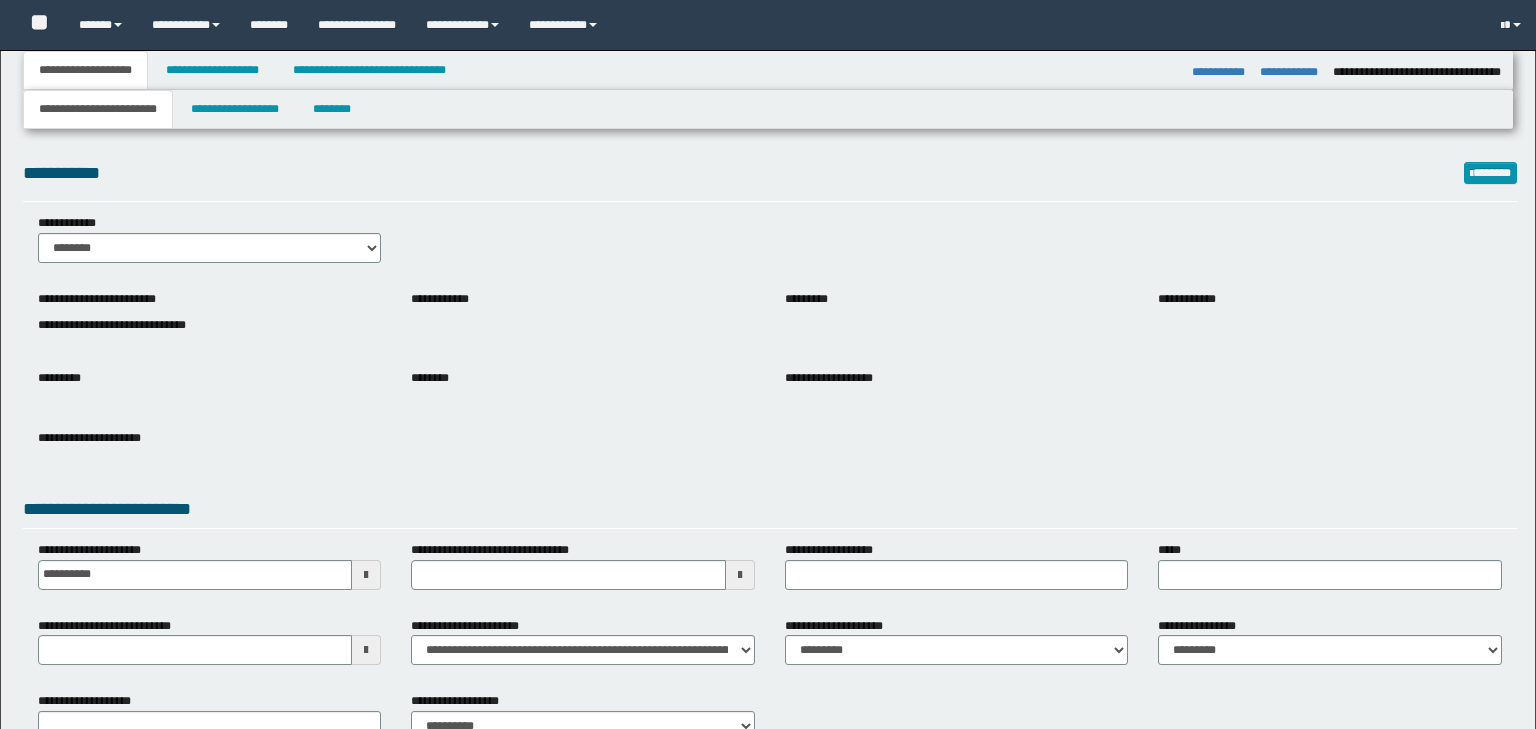 select on "*" 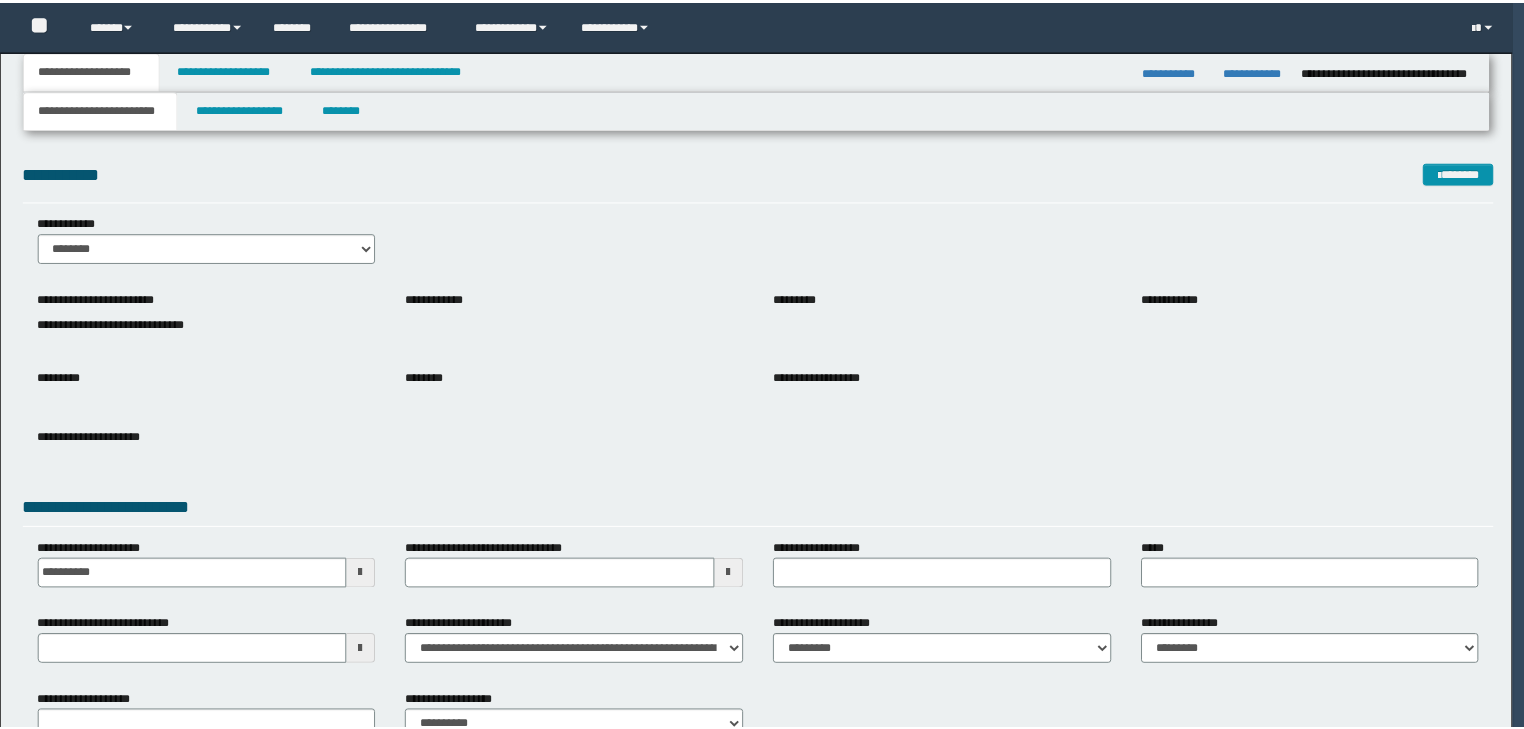 scroll, scrollTop: 0, scrollLeft: 0, axis: both 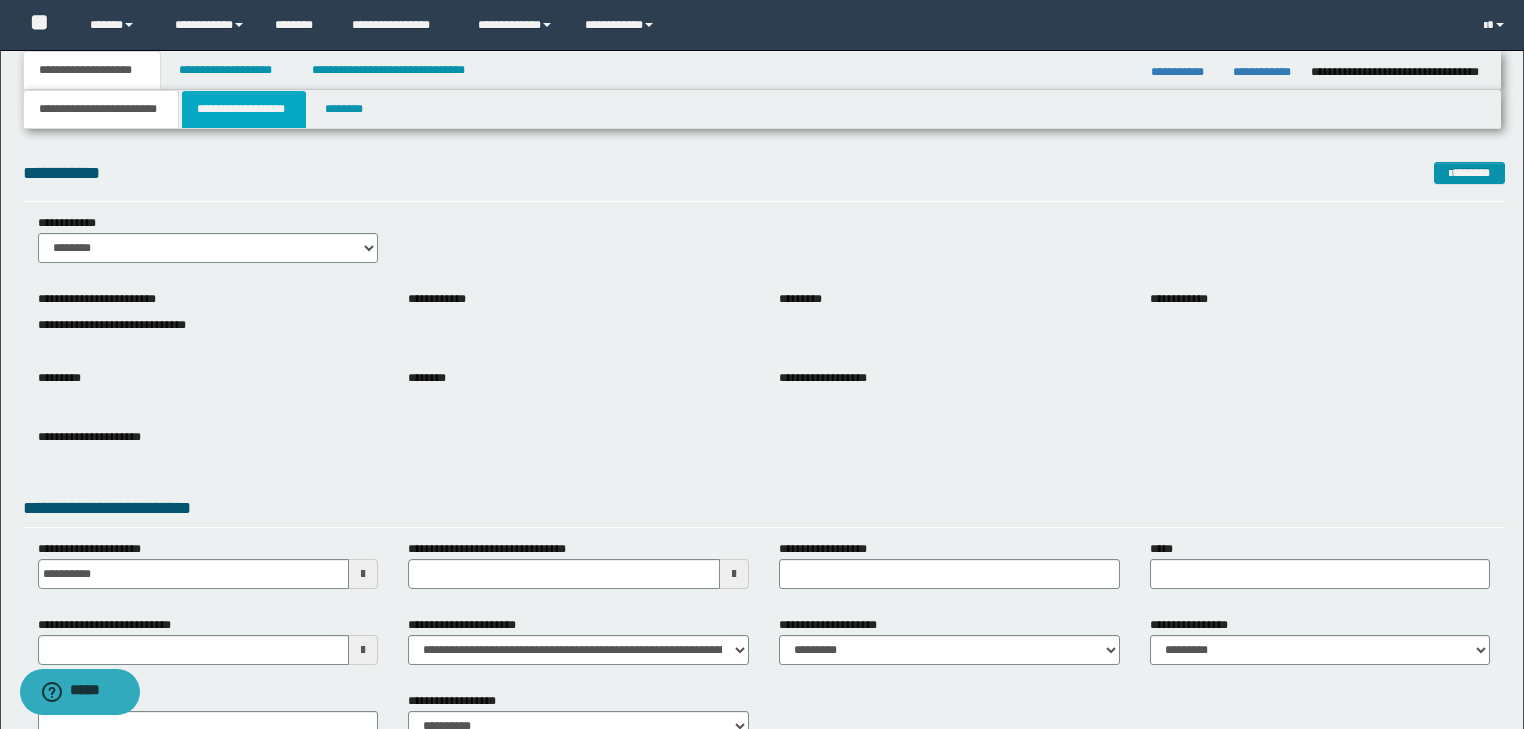 click on "**********" at bounding box center (244, 109) 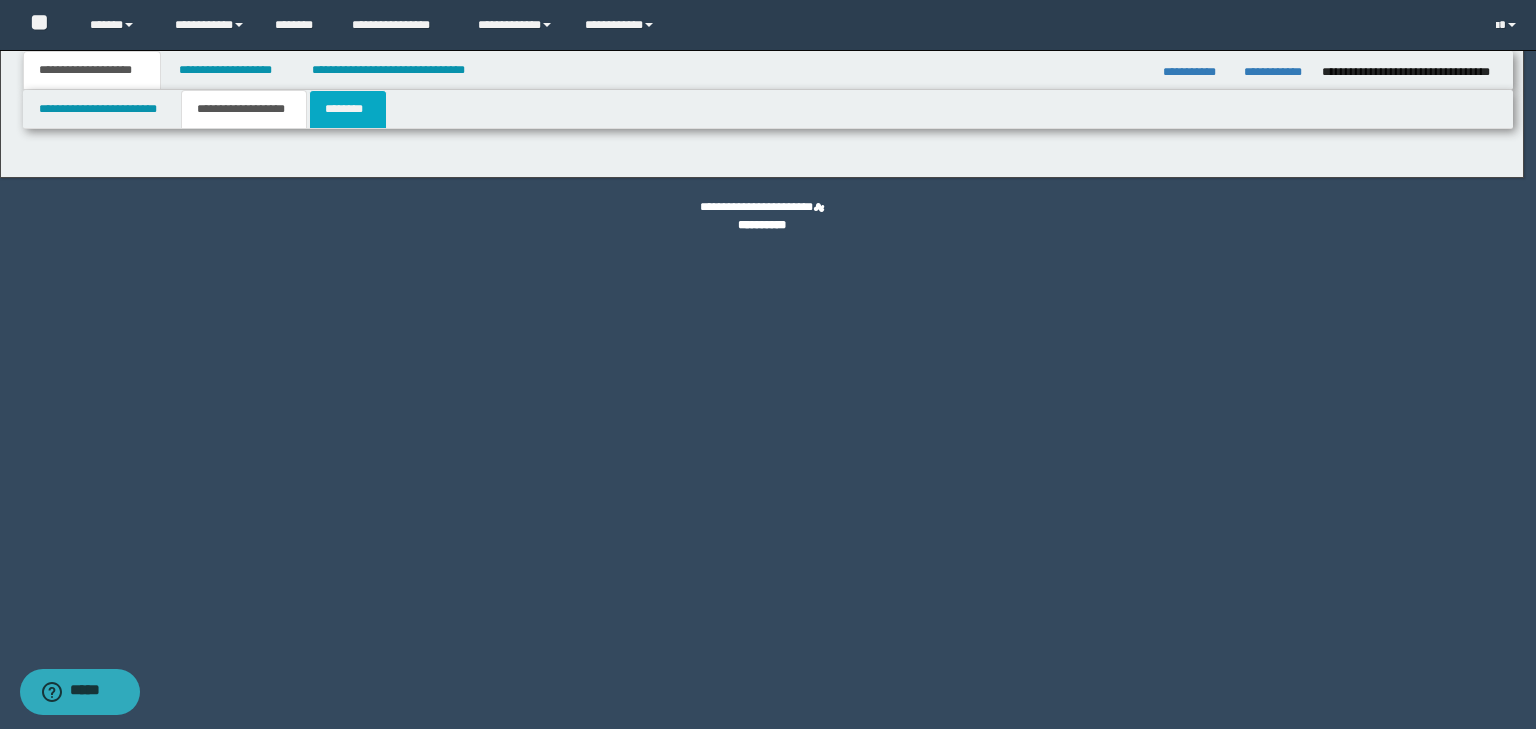 type on "**********" 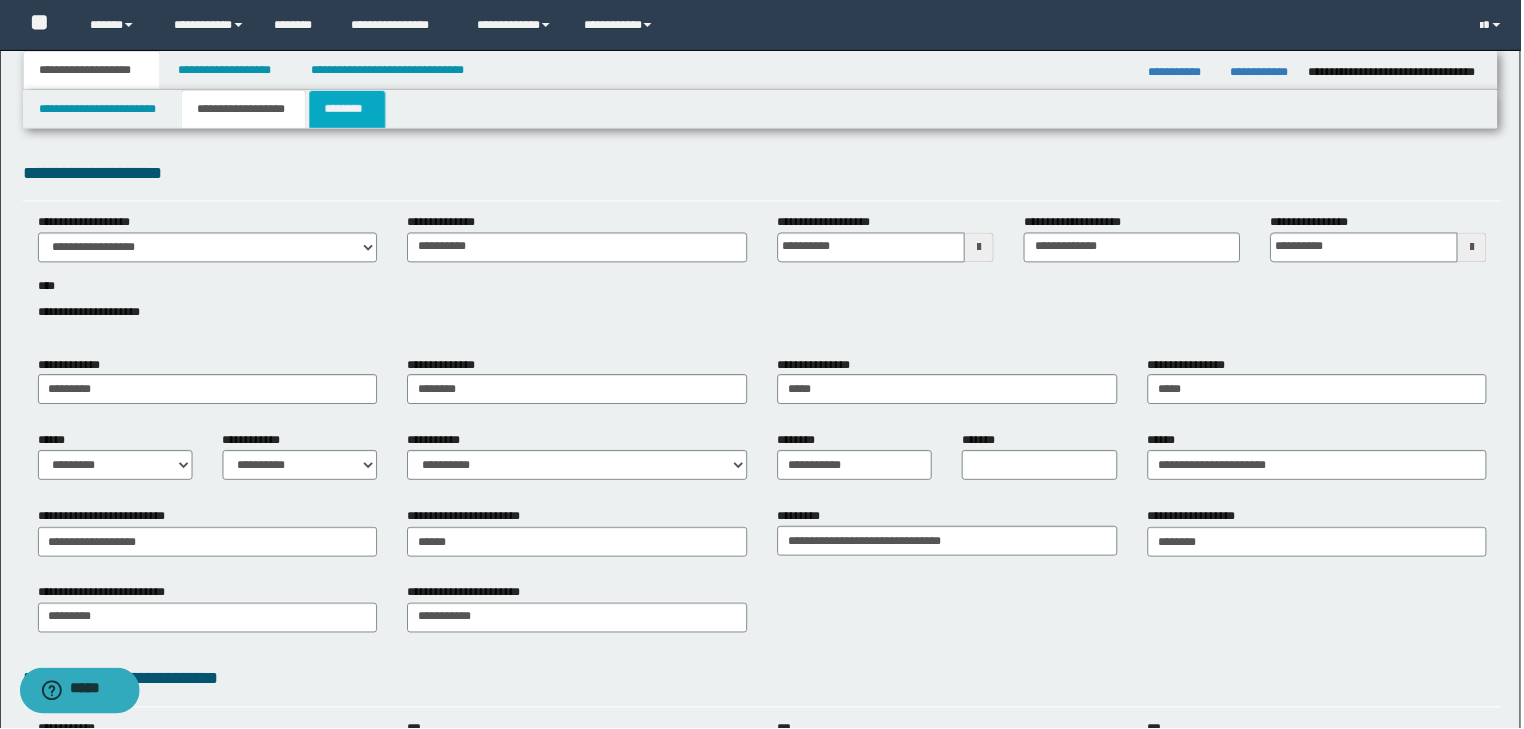 click on "********" at bounding box center [348, 109] 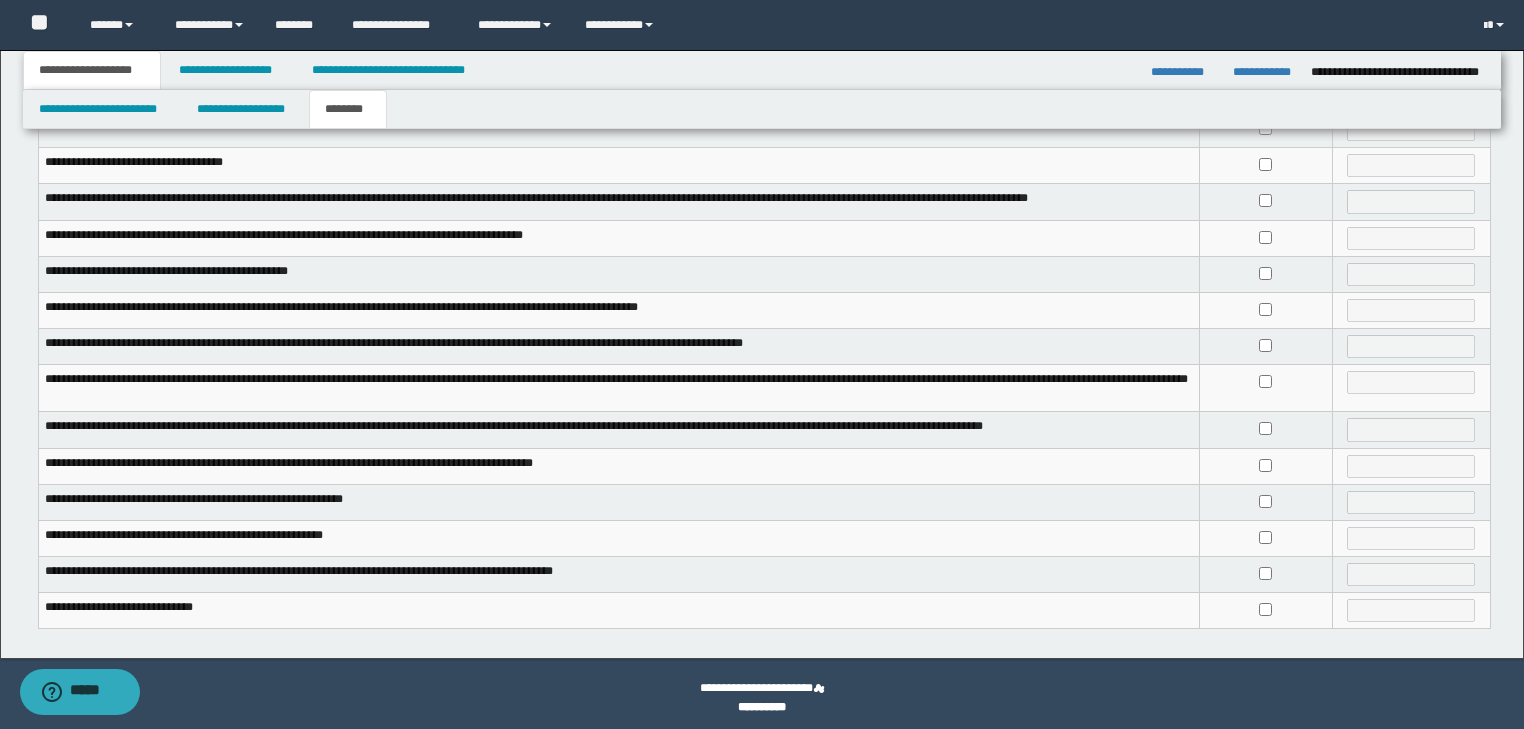 scroll, scrollTop: 380, scrollLeft: 0, axis: vertical 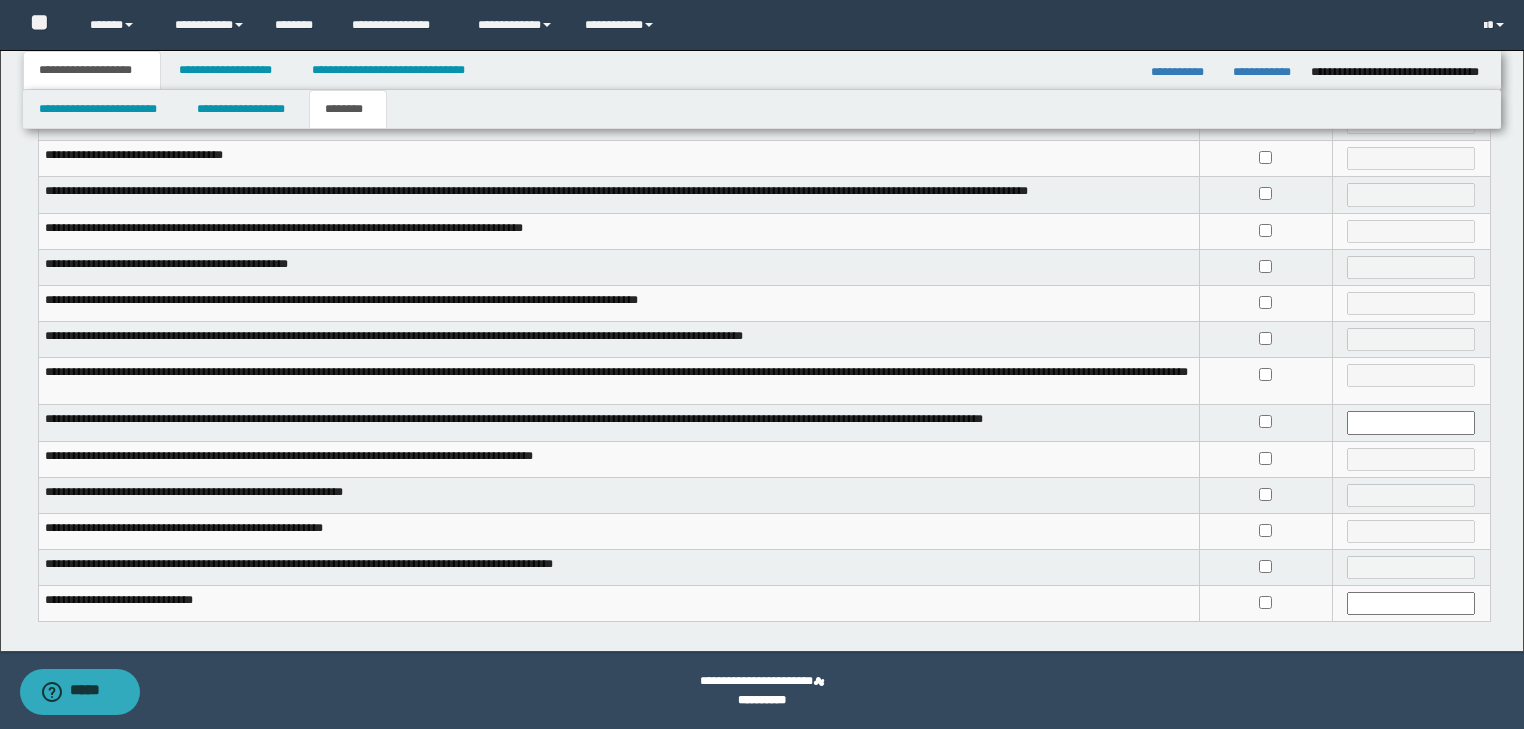 click at bounding box center (1265, 303) 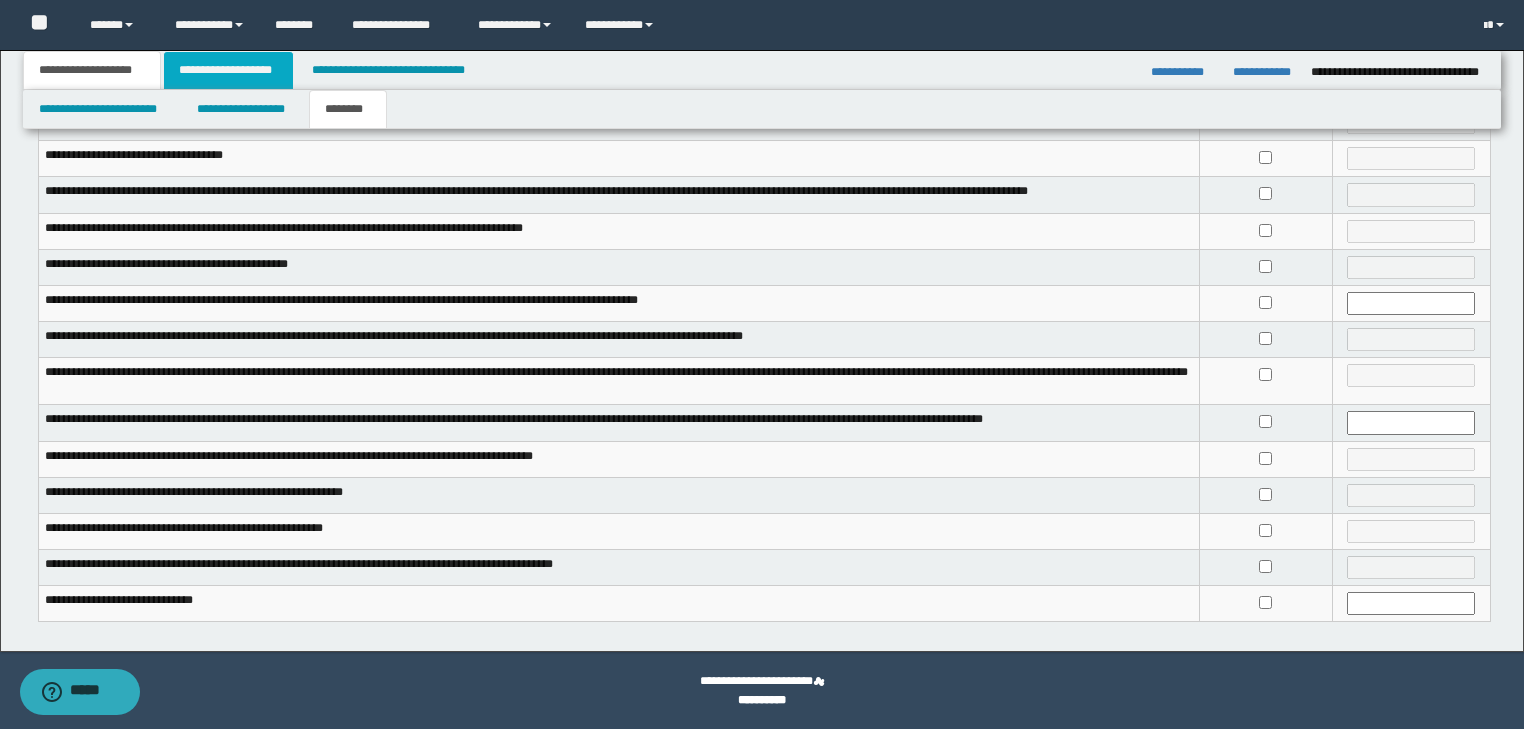 click on "**********" at bounding box center (228, 70) 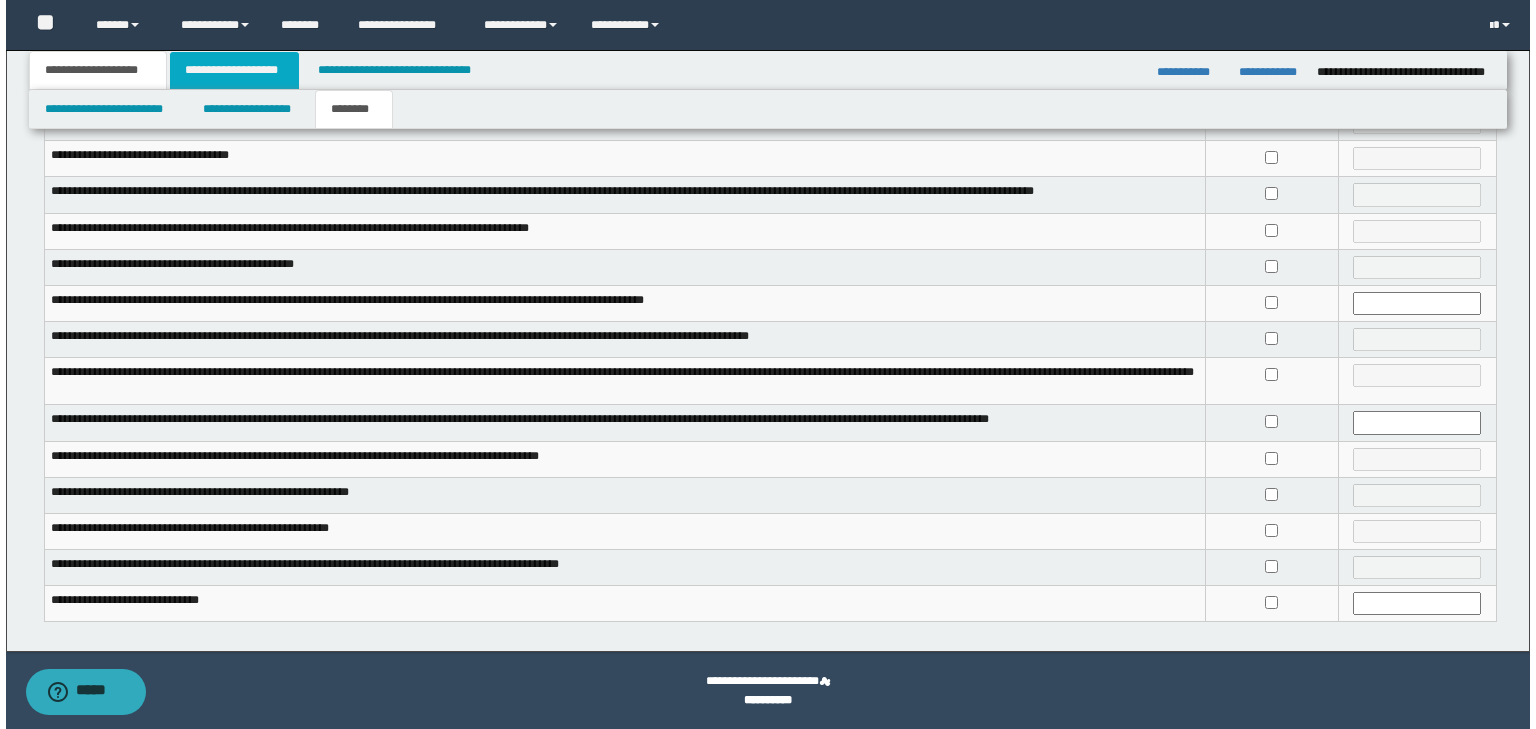 scroll, scrollTop: 0, scrollLeft: 0, axis: both 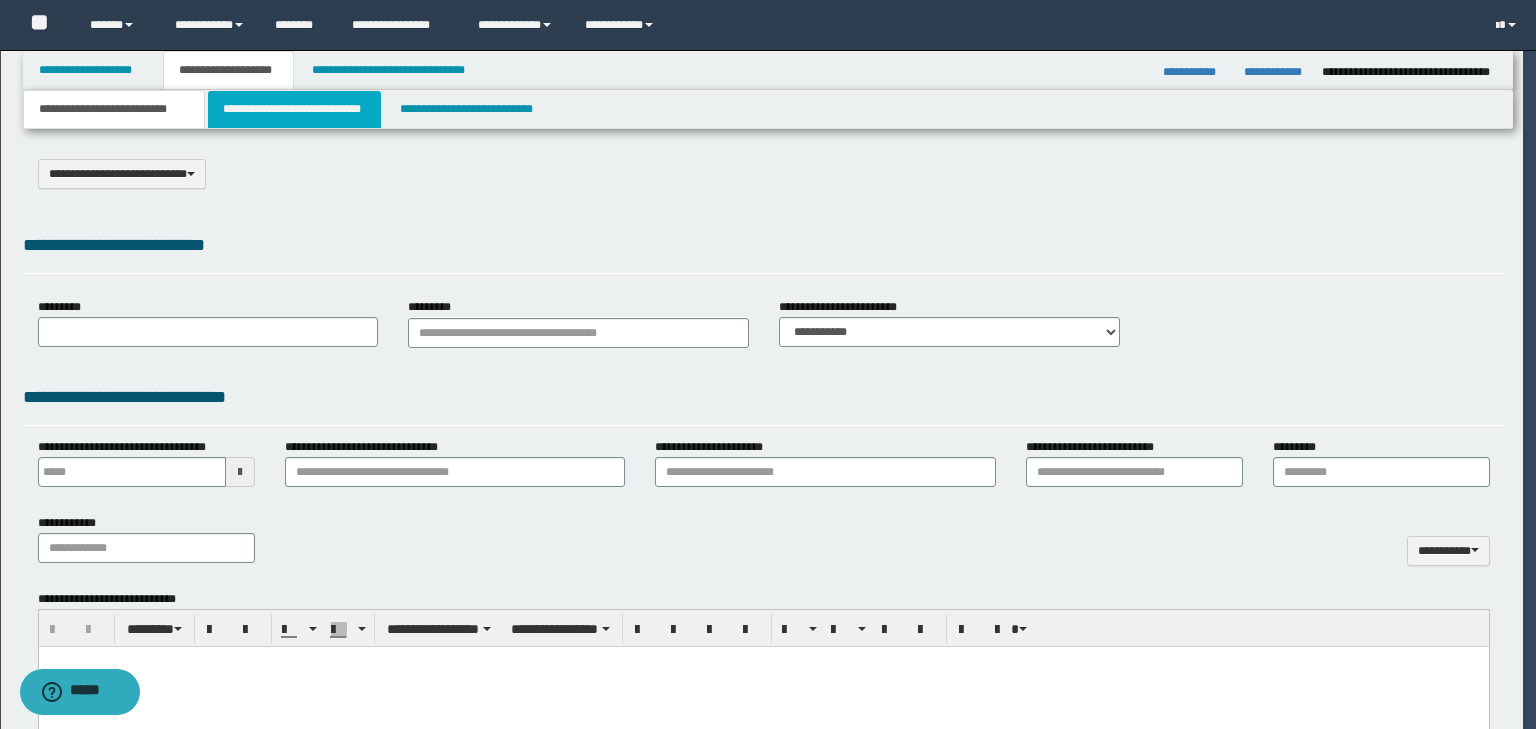 select on "*" 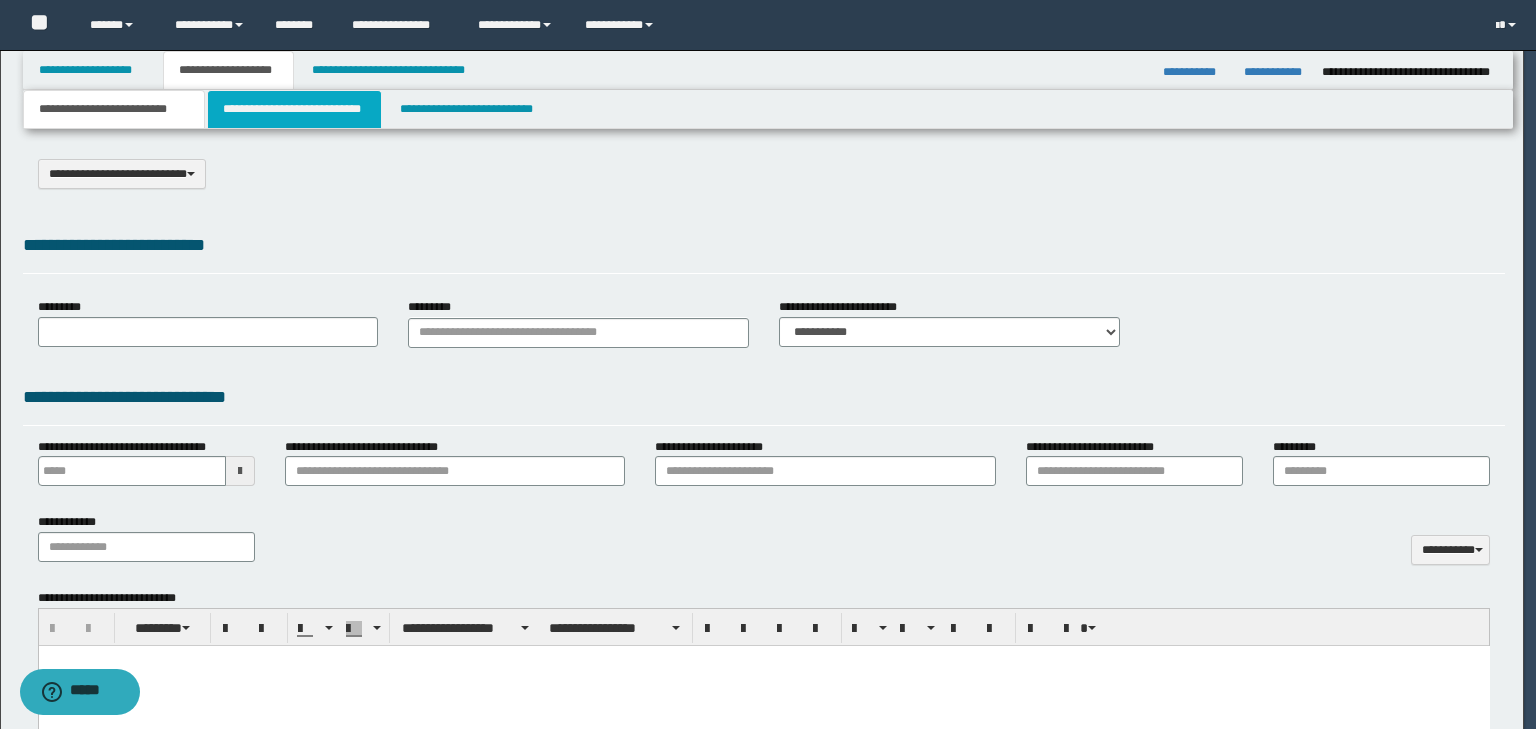 scroll, scrollTop: 0, scrollLeft: 0, axis: both 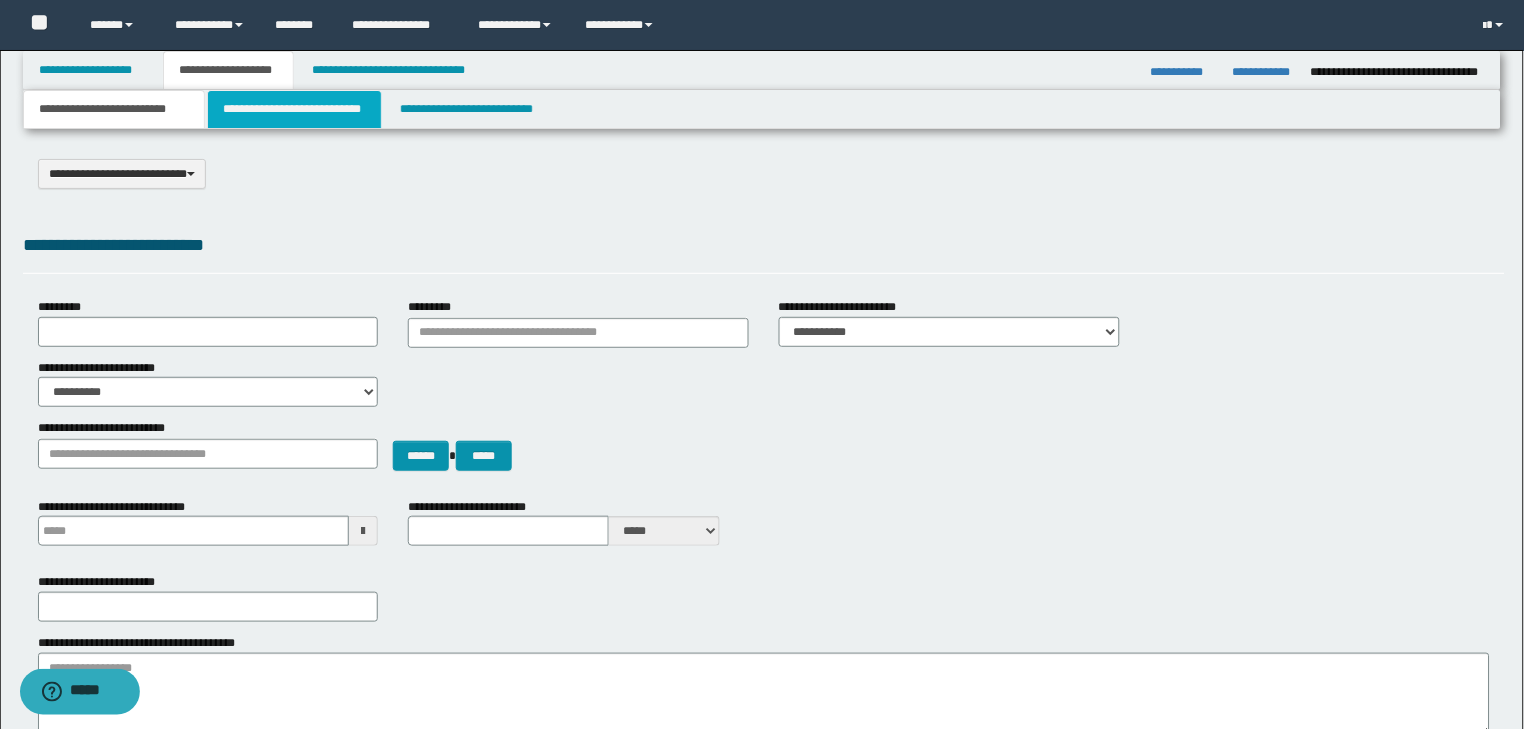 click on "**********" at bounding box center (294, 109) 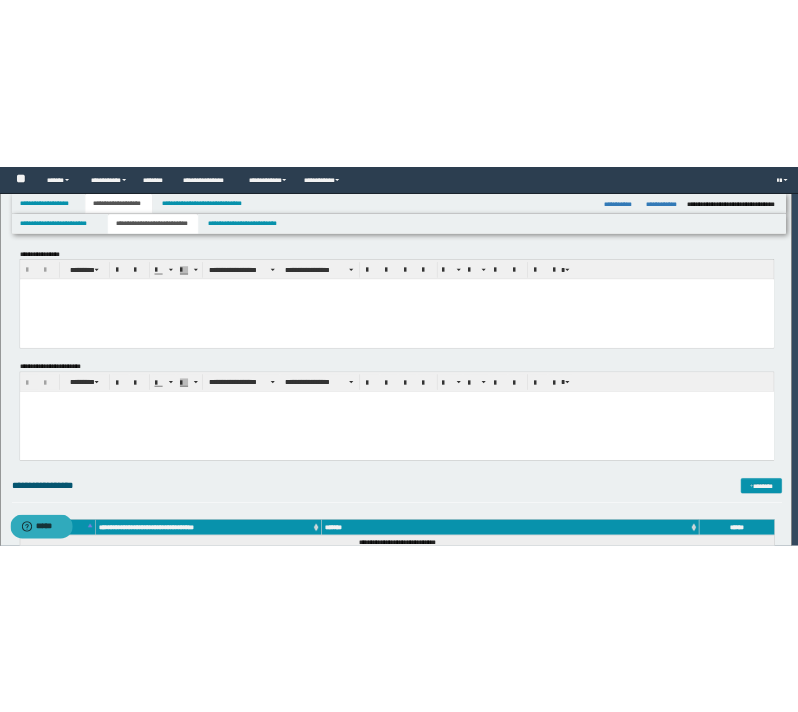 scroll, scrollTop: 0, scrollLeft: 0, axis: both 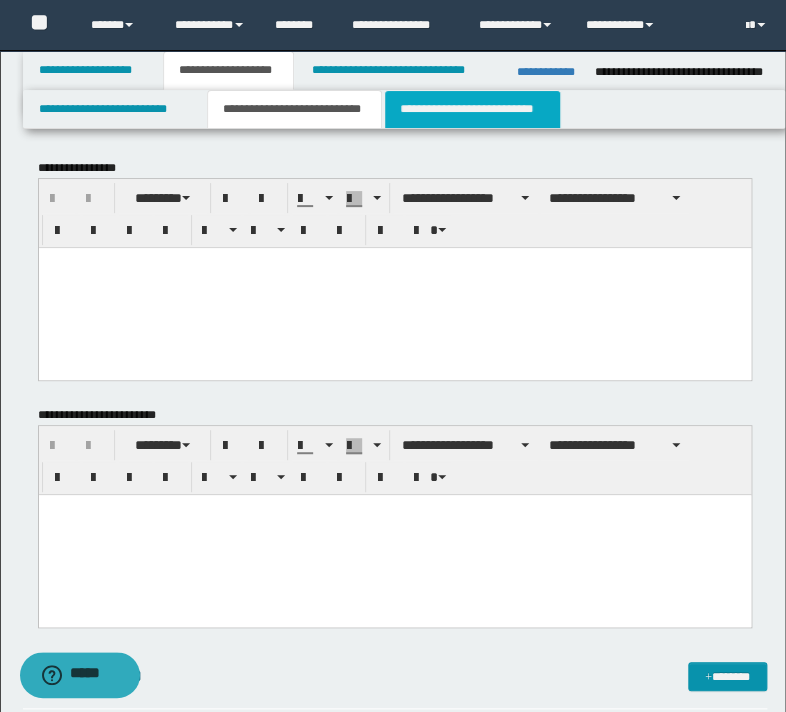 click on "**********" at bounding box center (472, 109) 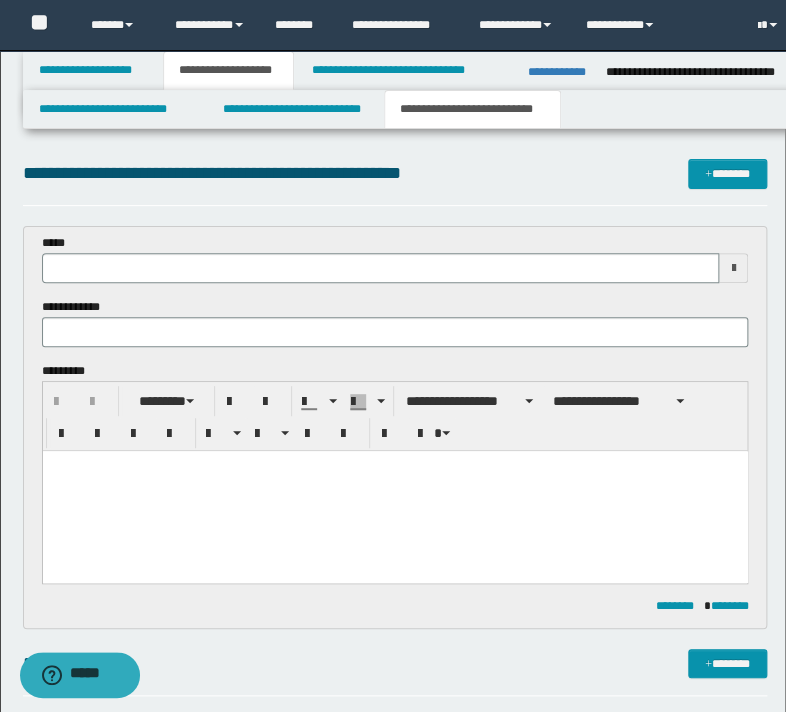 scroll, scrollTop: 0, scrollLeft: 0, axis: both 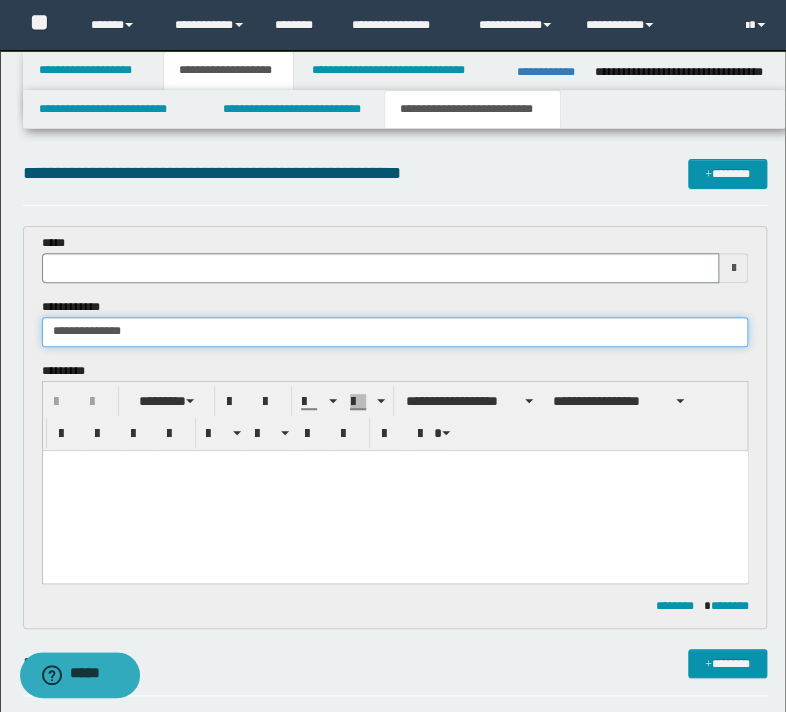 type on "**********" 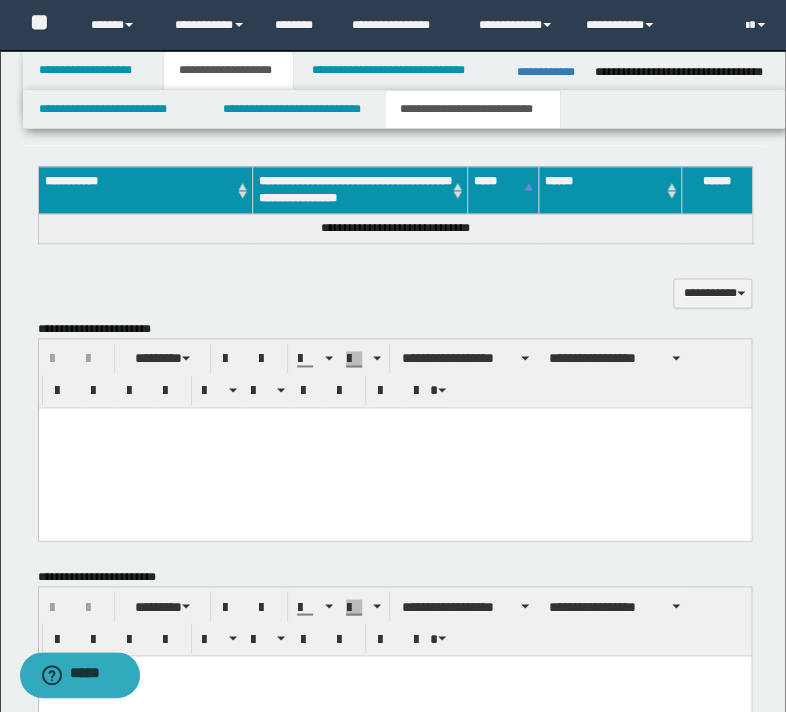 scroll, scrollTop: 640, scrollLeft: 0, axis: vertical 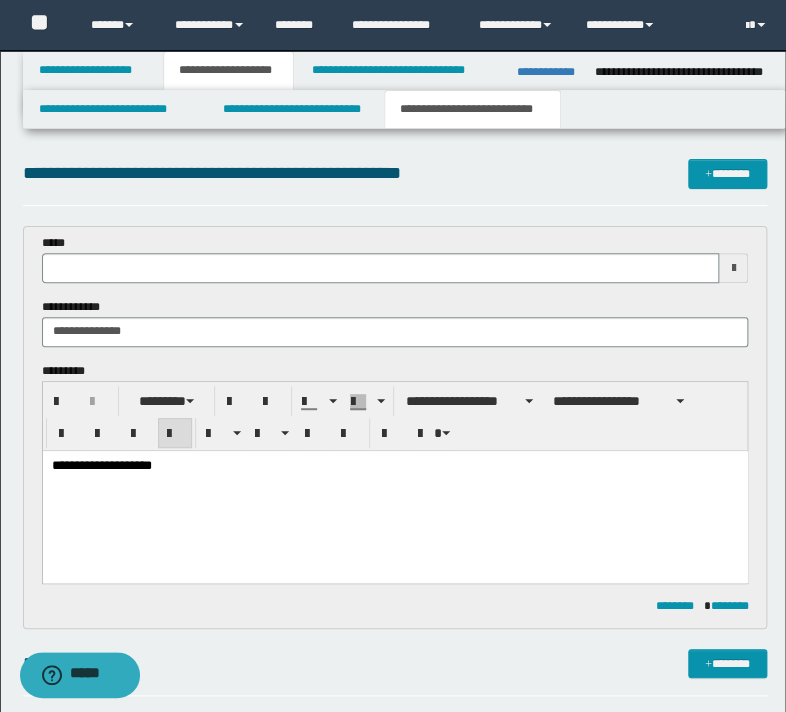 type 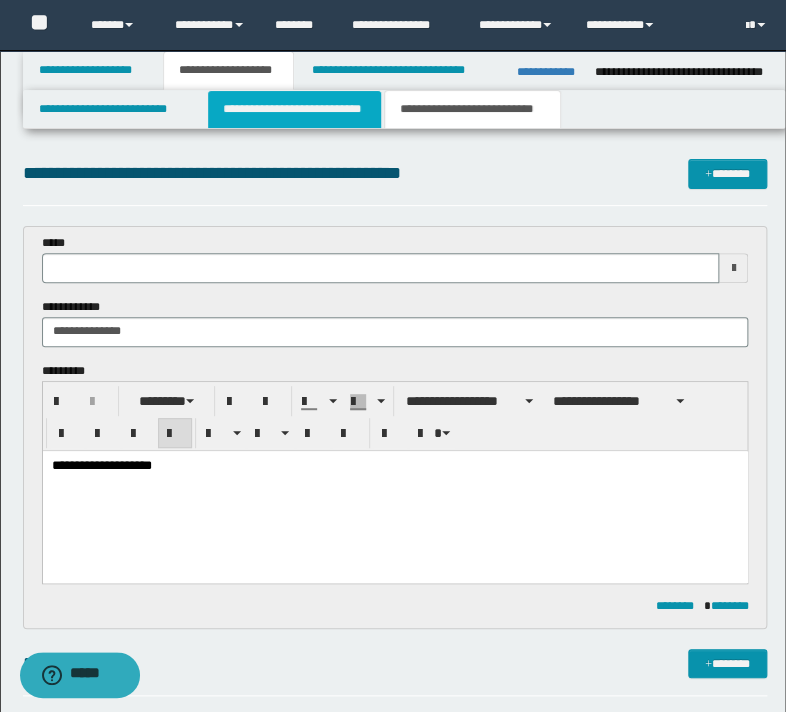 click on "**********" at bounding box center (294, 109) 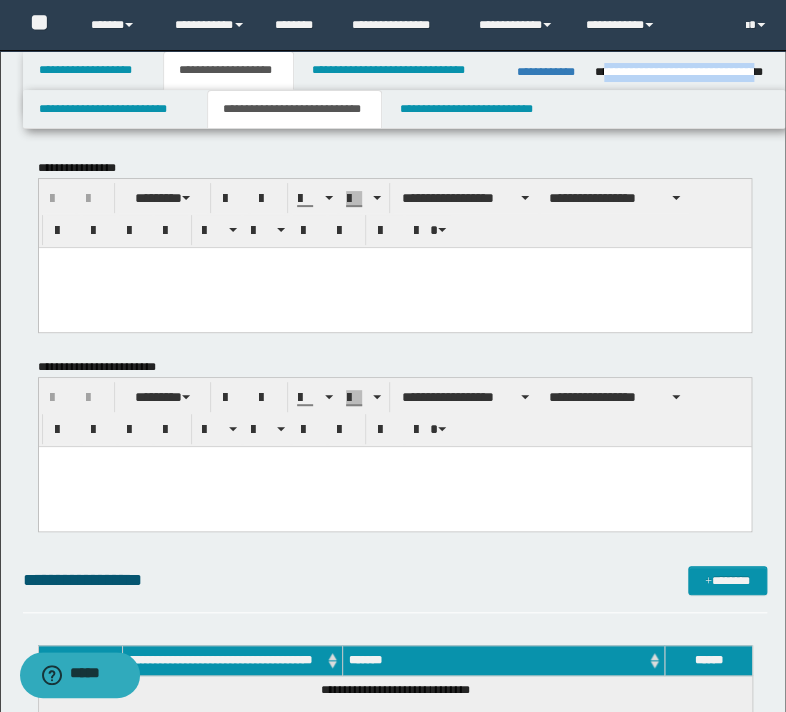 drag, startPoint x: 602, startPoint y: 73, endPoint x: 766, endPoint y: 77, distance: 164.04877 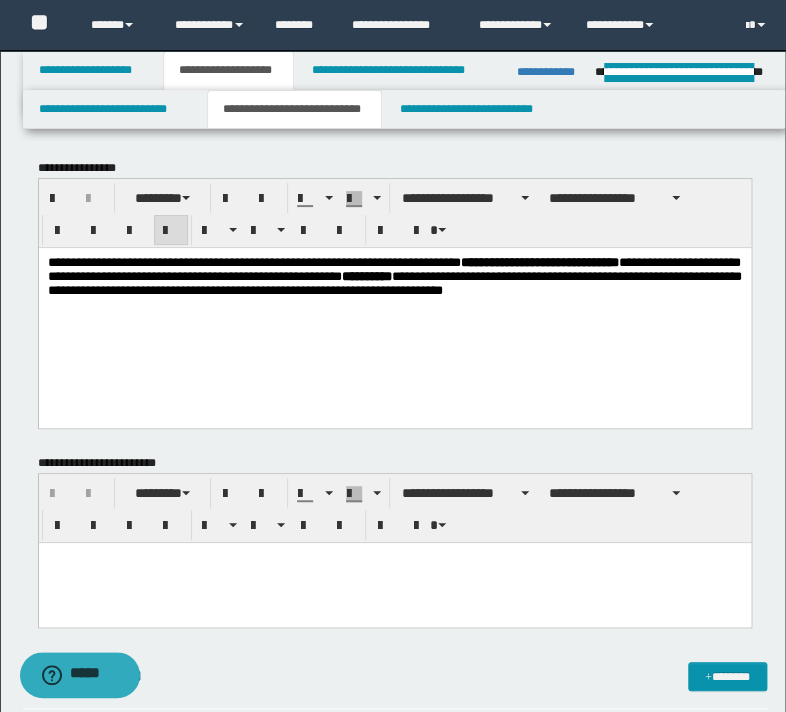 click on "**********" at bounding box center [394, 301] 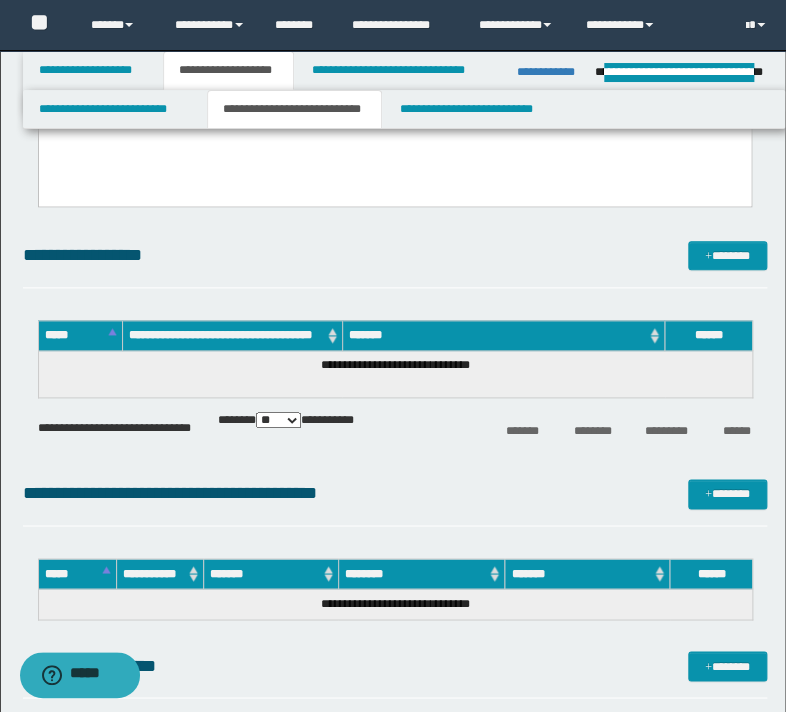 scroll, scrollTop: 400, scrollLeft: 0, axis: vertical 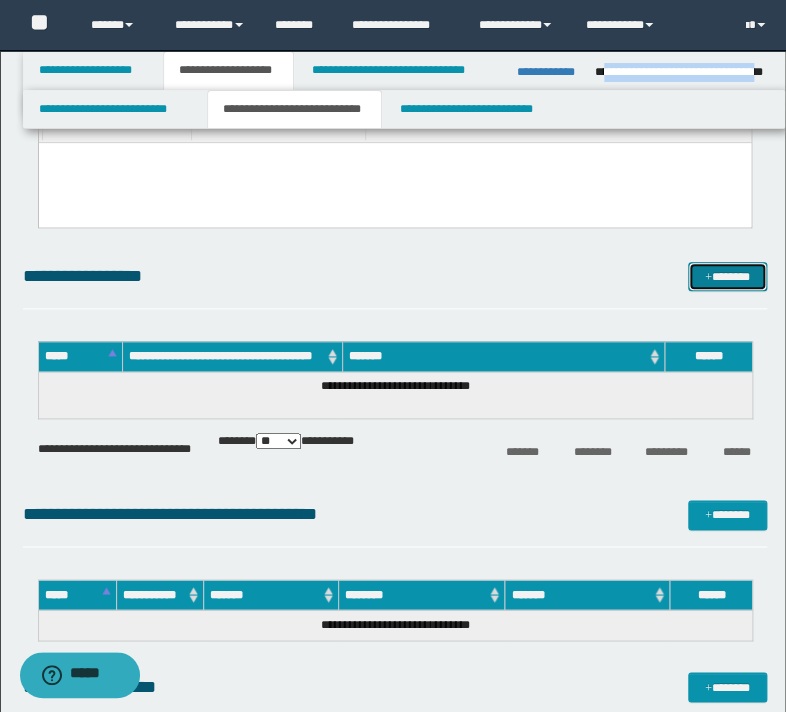 drag, startPoint x: 712, startPoint y: 272, endPoint x: 650, endPoint y: 238, distance: 70.71068 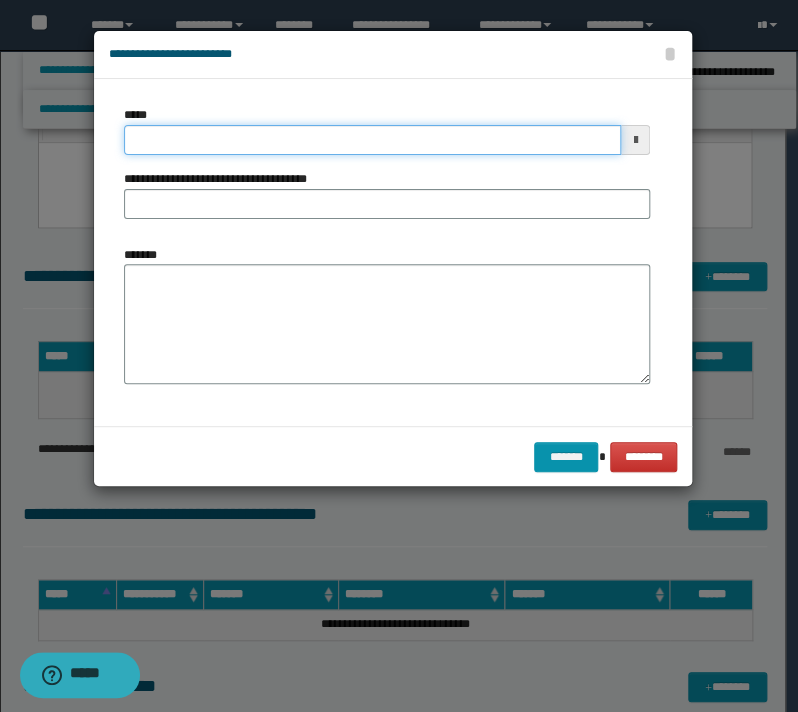 click on "*****" at bounding box center [372, 140] 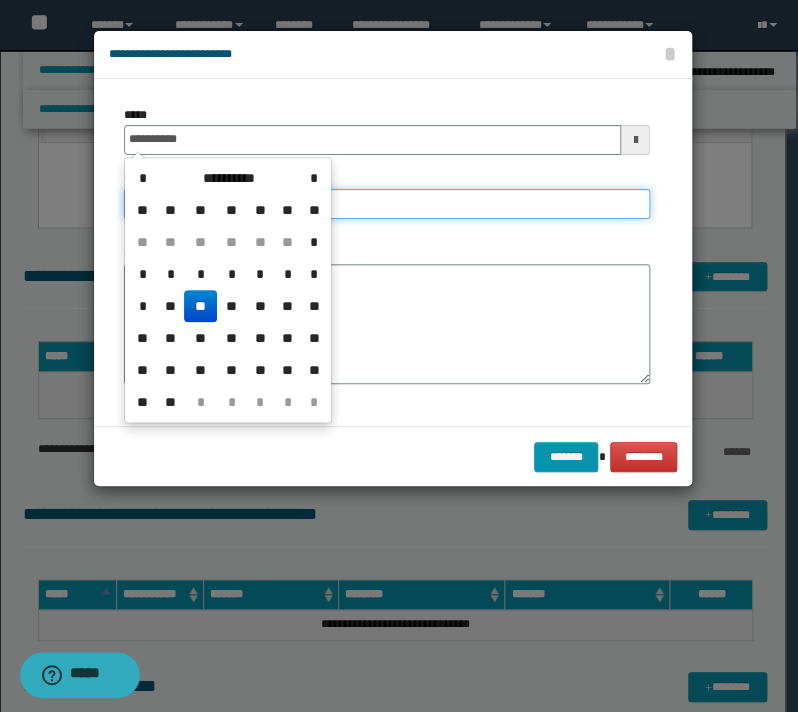 type on "**********" 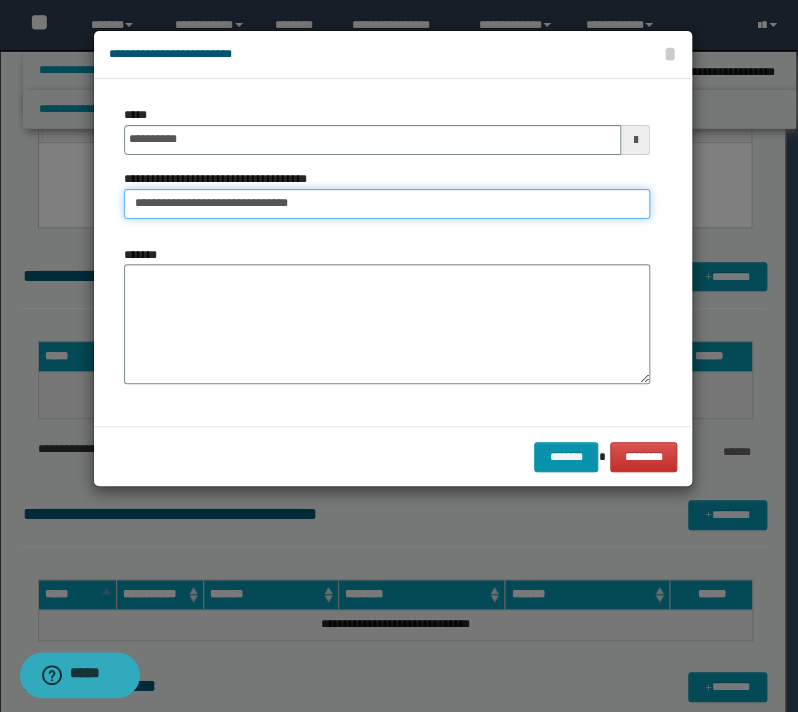 type on "**********" 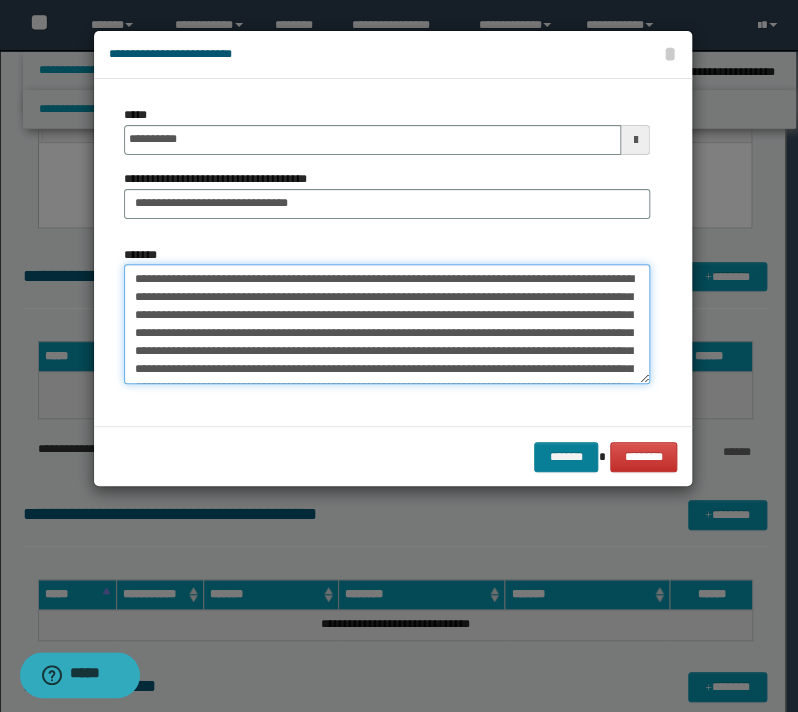 type on "**********" 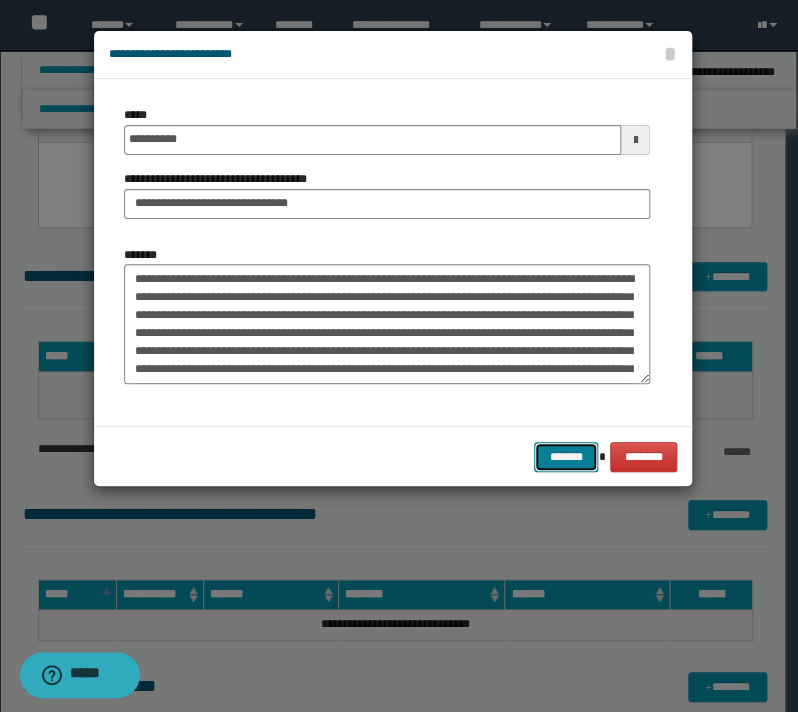 click on "*******" at bounding box center [566, 457] 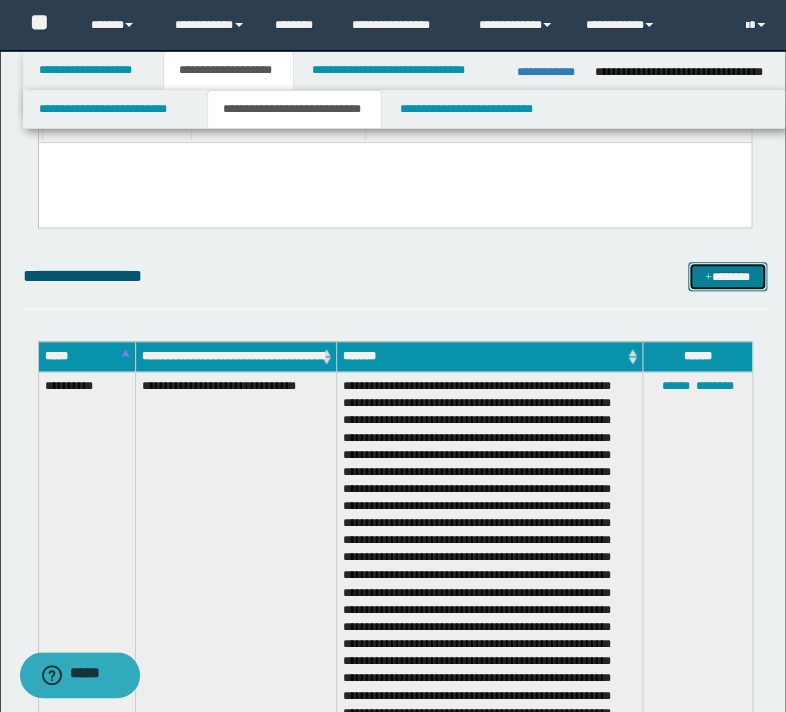 click on "*******" at bounding box center [727, 277] 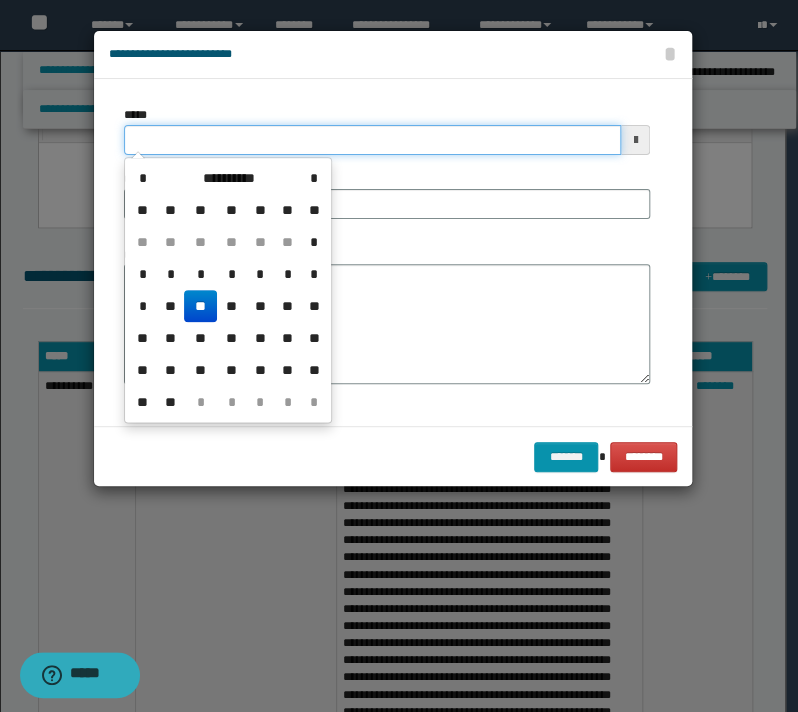 click on "*****" at bounding box center [372, 140] 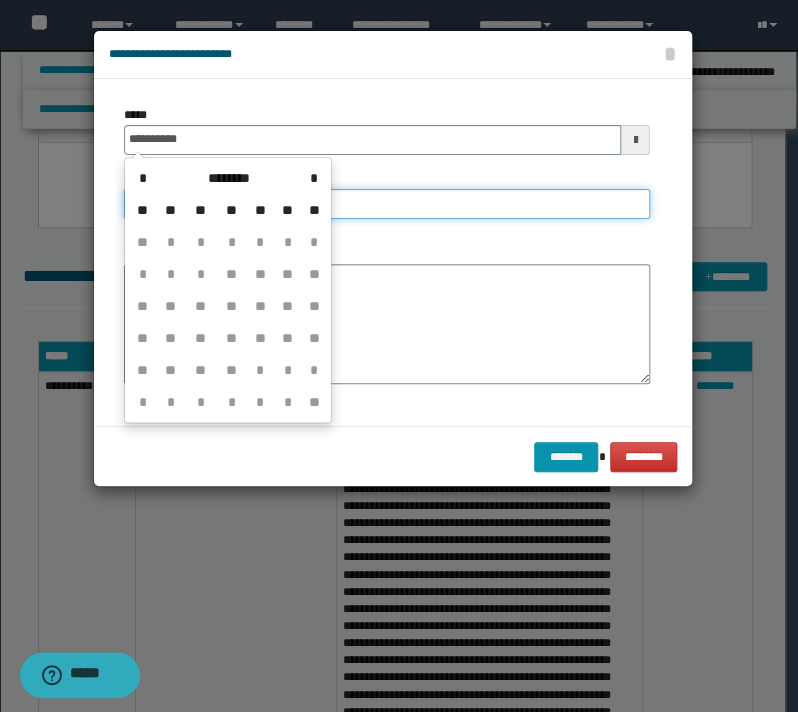 type on "**********" 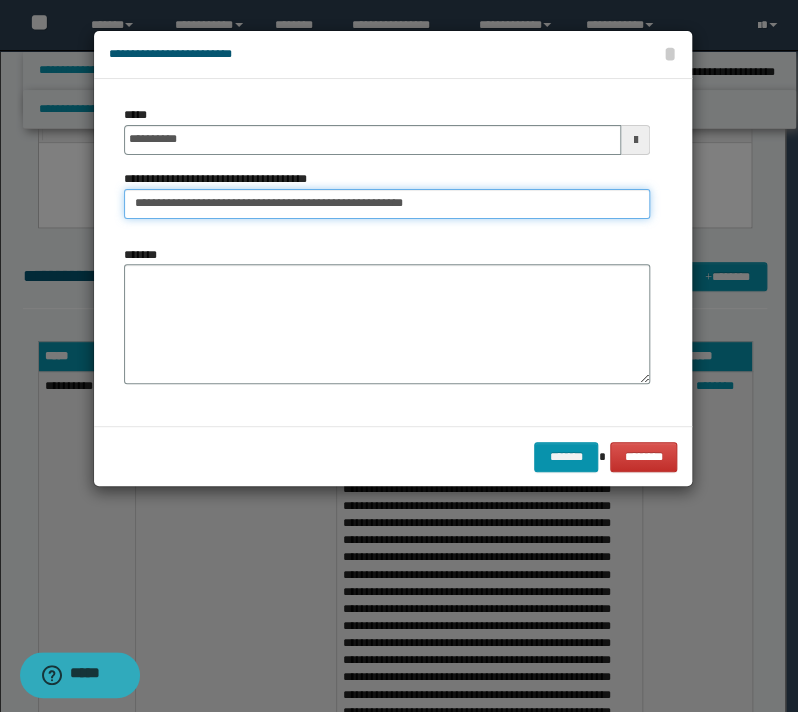 type on "**********" 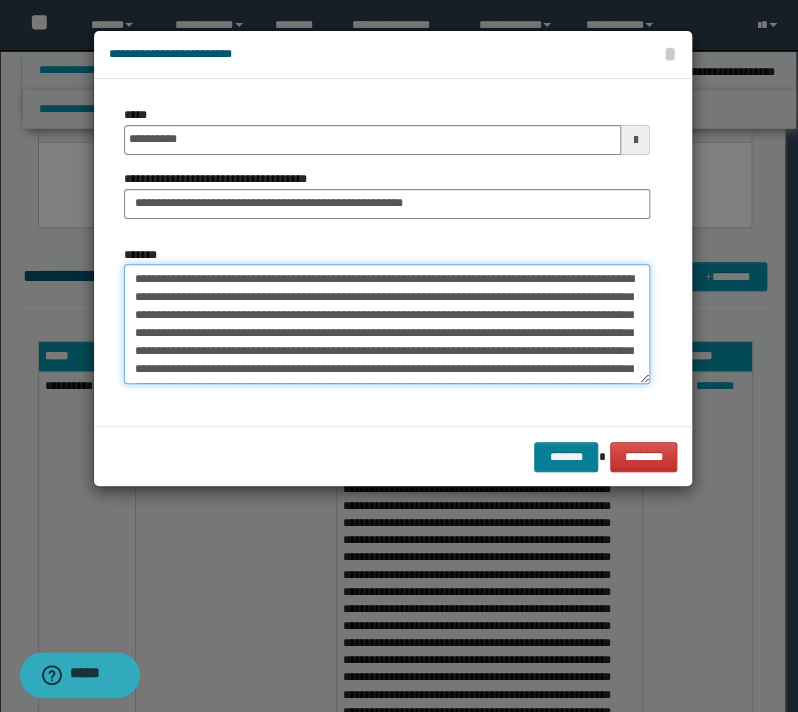 type on "**********" 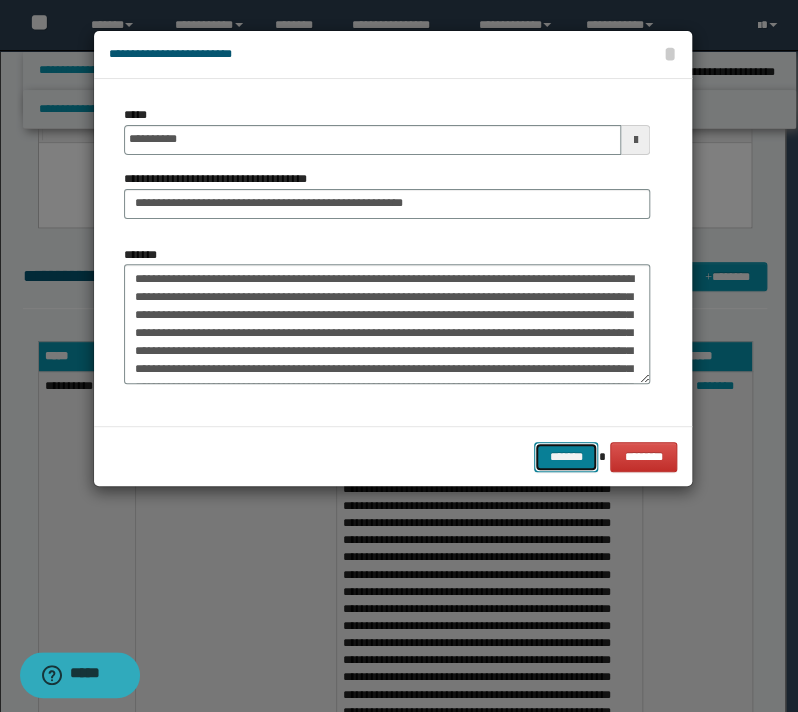 click on "*******" at bounding box center [566, 457] 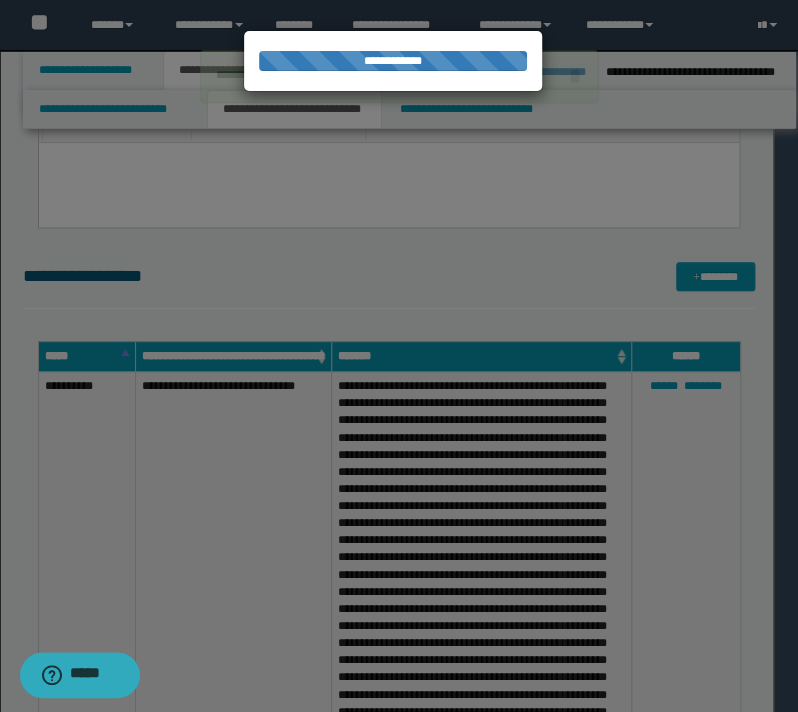 type 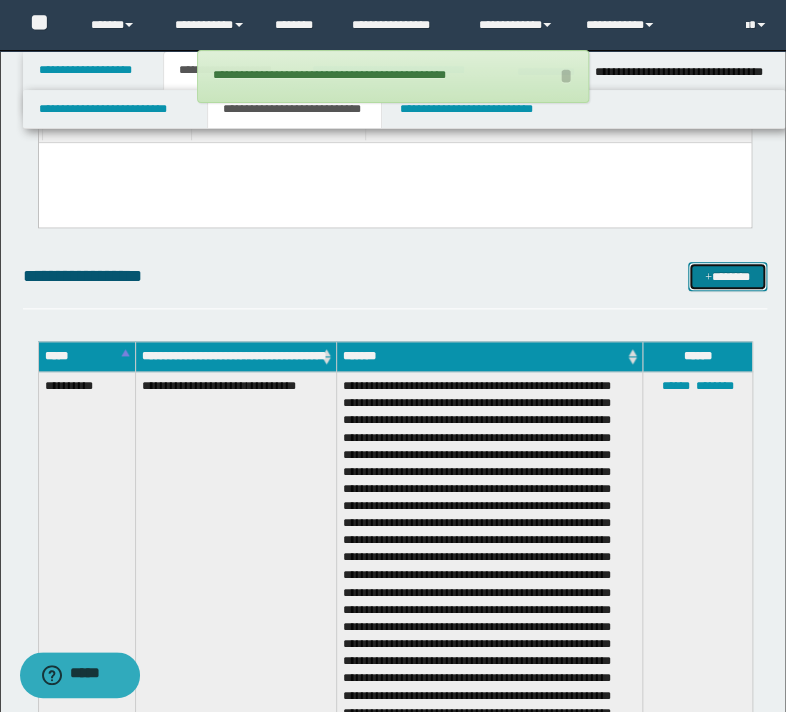 click on "*******" at bounding box center (727, 277) 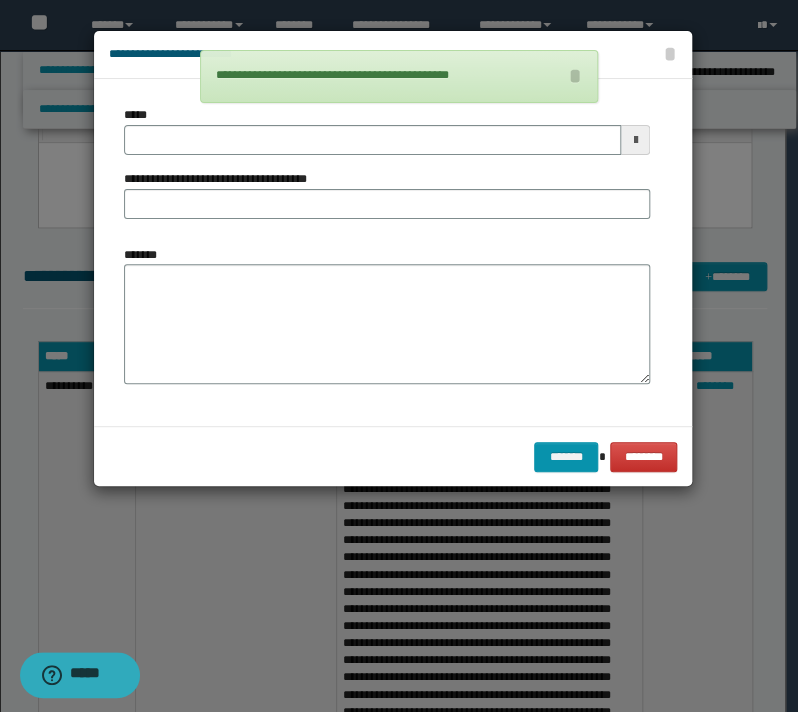 click on "**********" at bounding box center (387, 170) 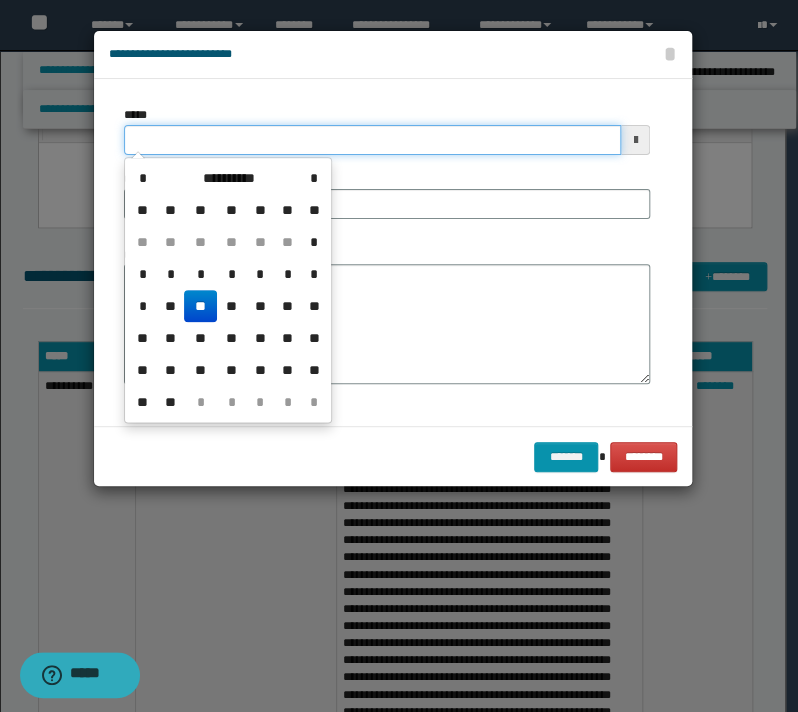click on "*****" at bounding box center [372, 140] 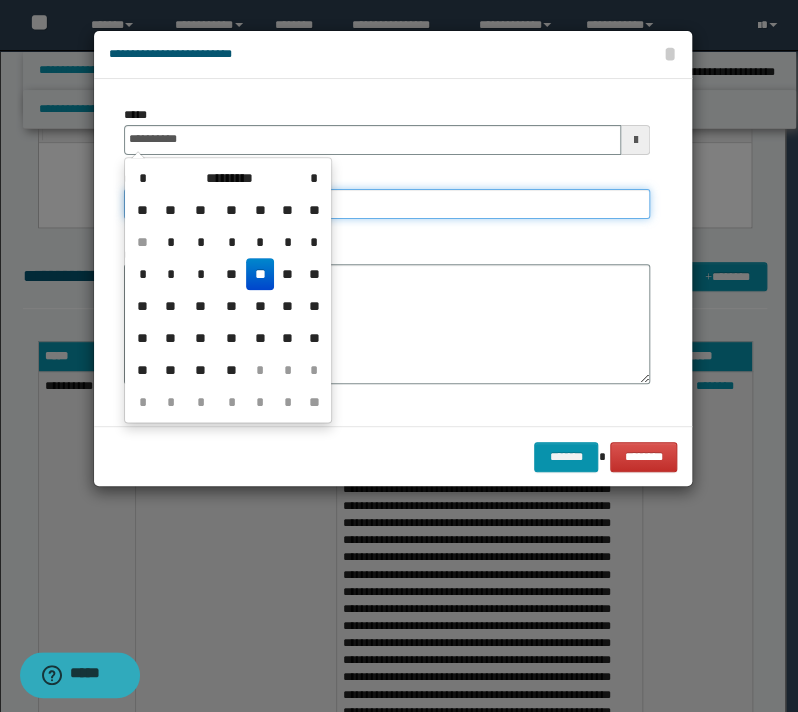 type on "**********" 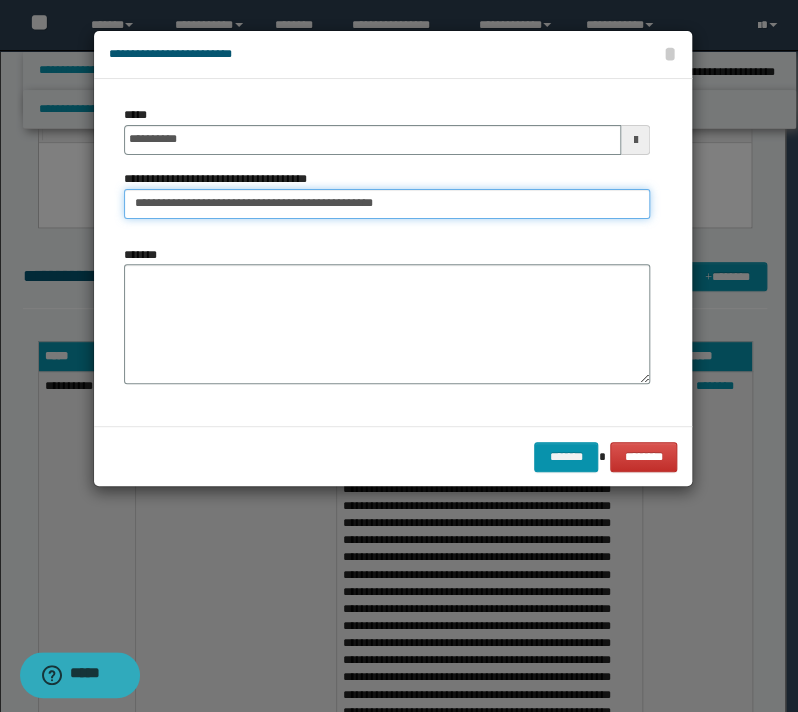 type on "**********" 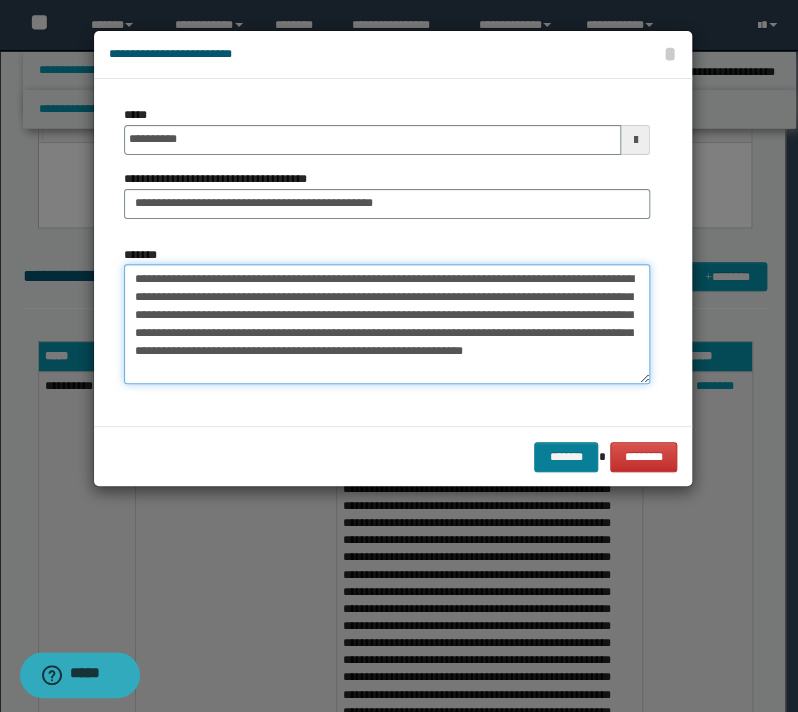 type on "**********" 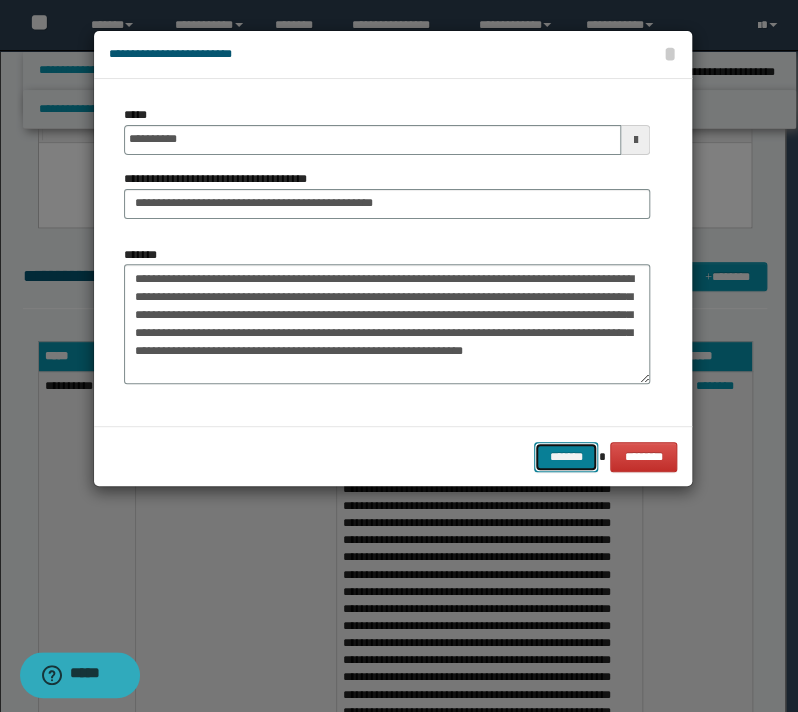 click on "*******" at bounding box center (566, 457) 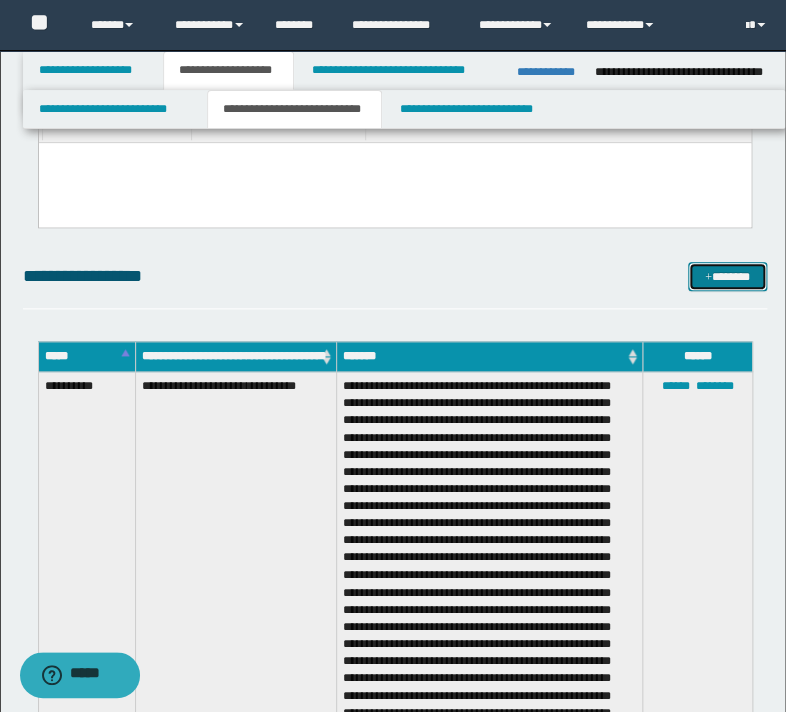 click on "*******" at bounding box center [727, 277] 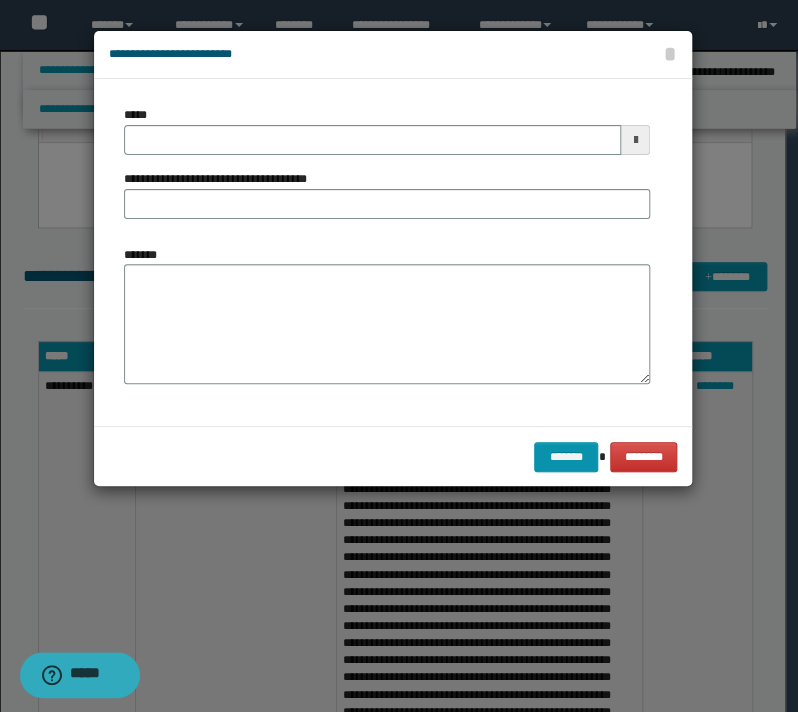 click on "**********" at bounding box center [387, 170] 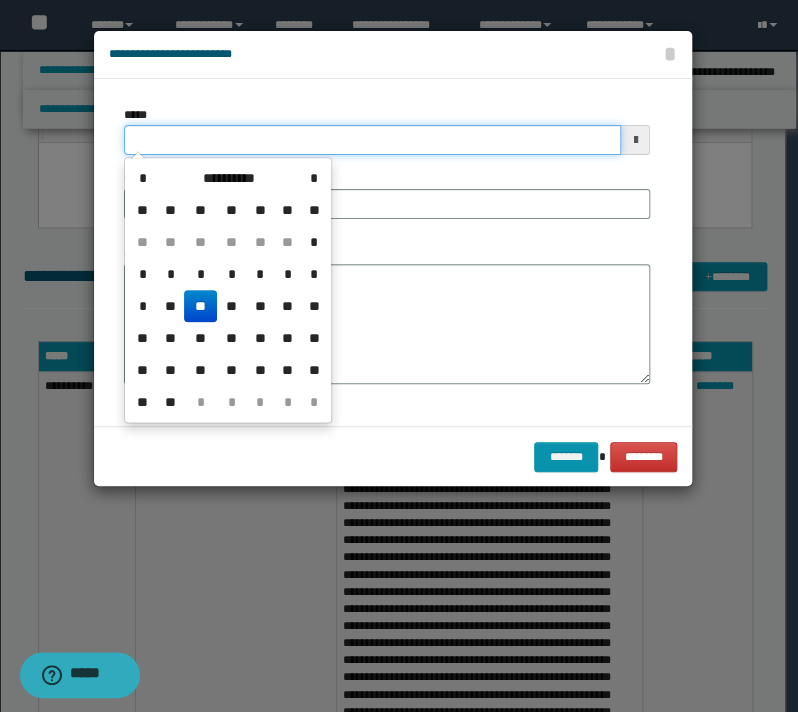 click on "*****" at bounding box center (372, 140) 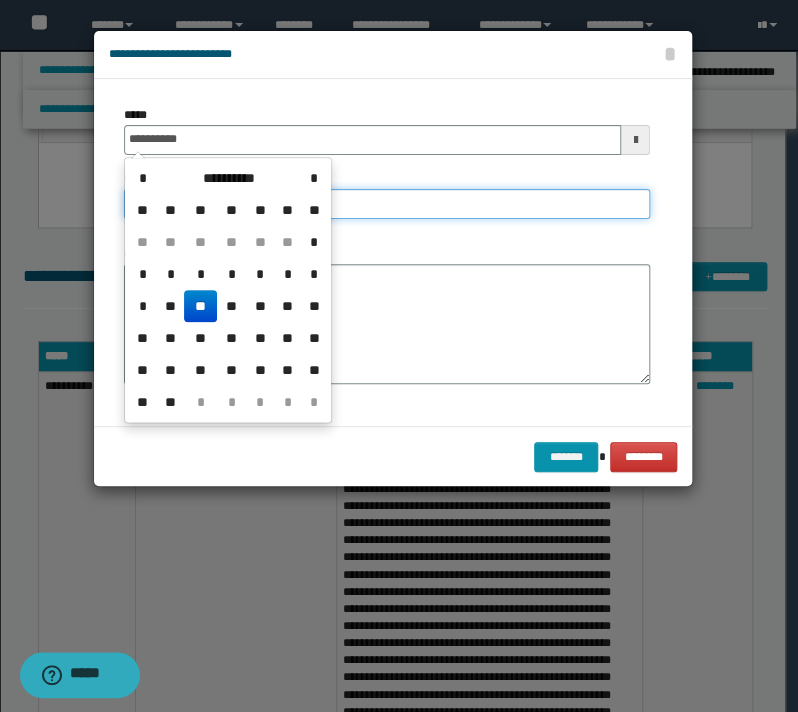 type on "**********" 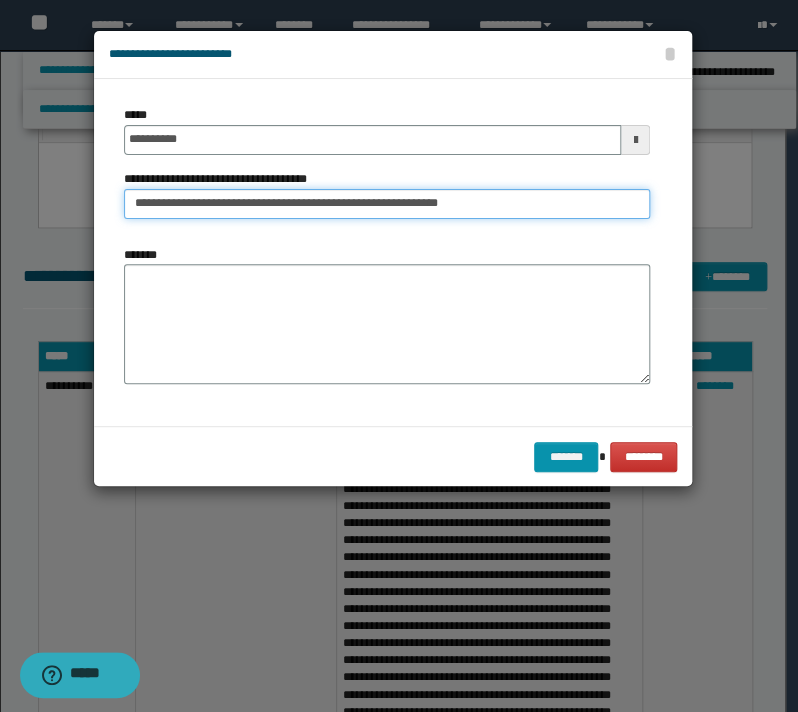 type on "**********" 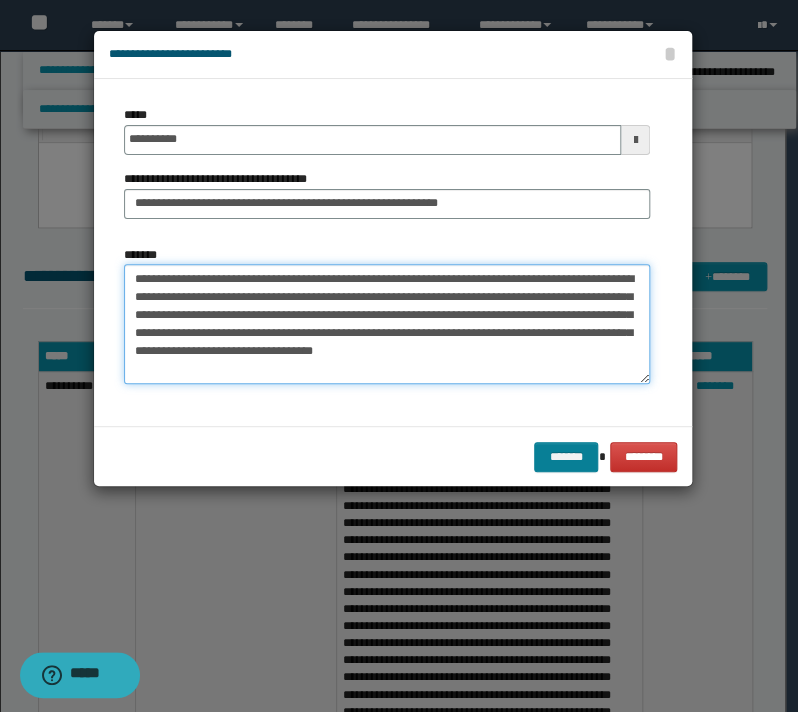 type on "**********" 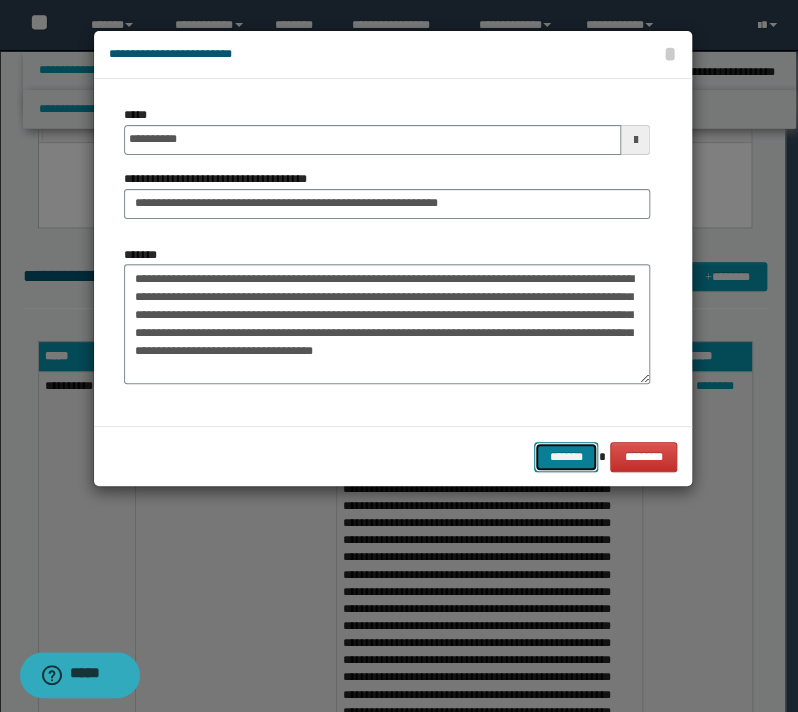 click on "*******" at bounding box center [566, 457] 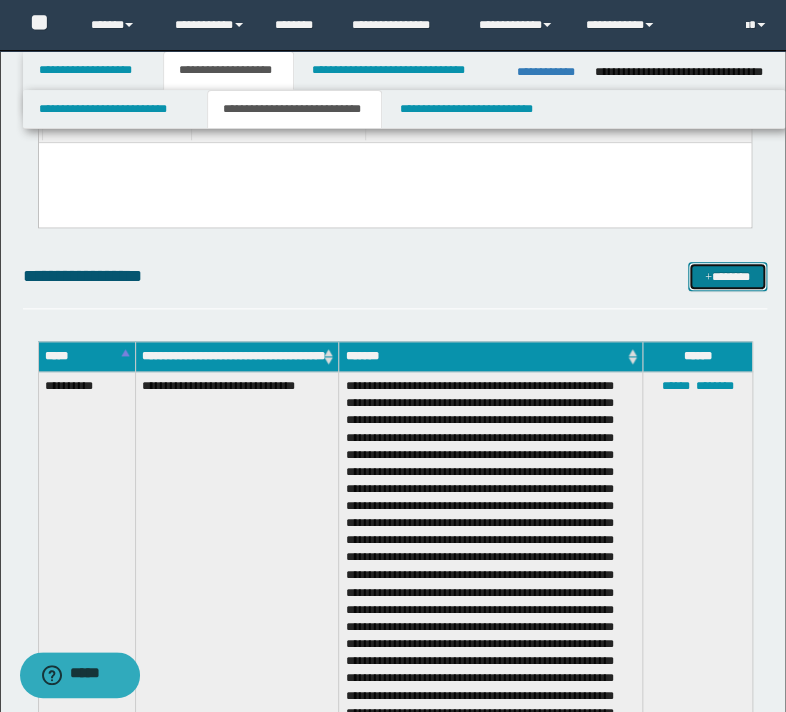 click at bounding box center (708, 278) 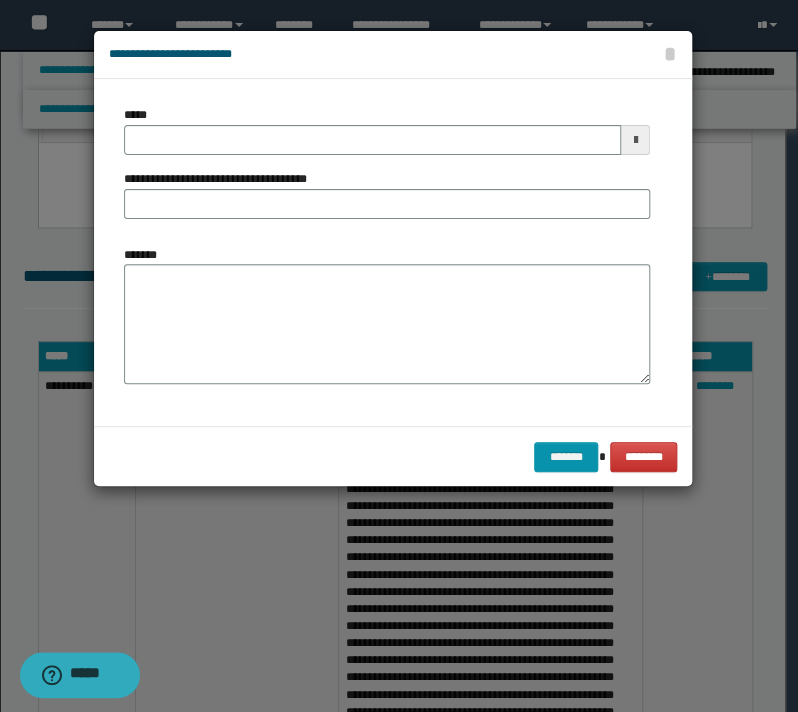 click on "**********" at bounding box center (387, 170) 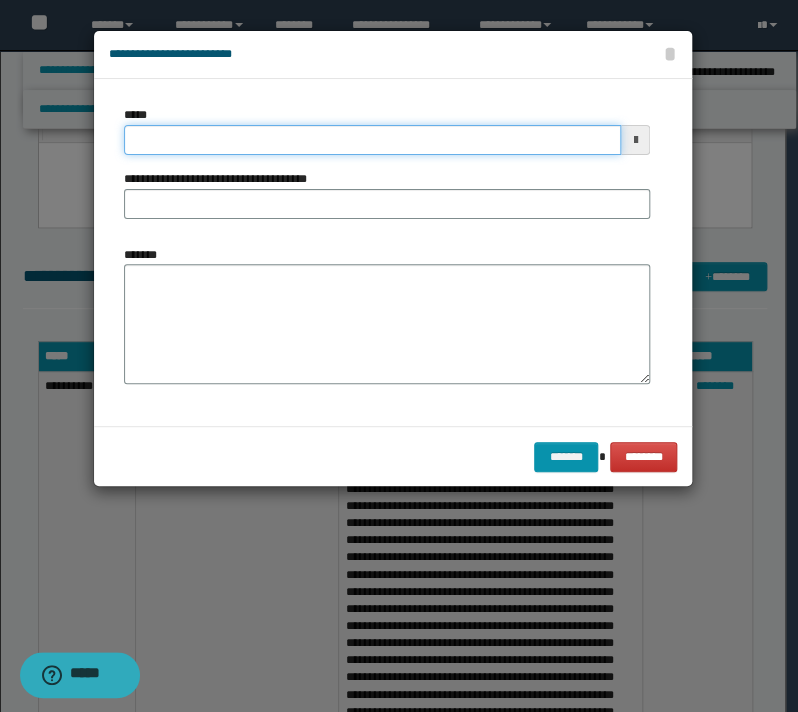 click on "*****" at bounding box center [372, 140] 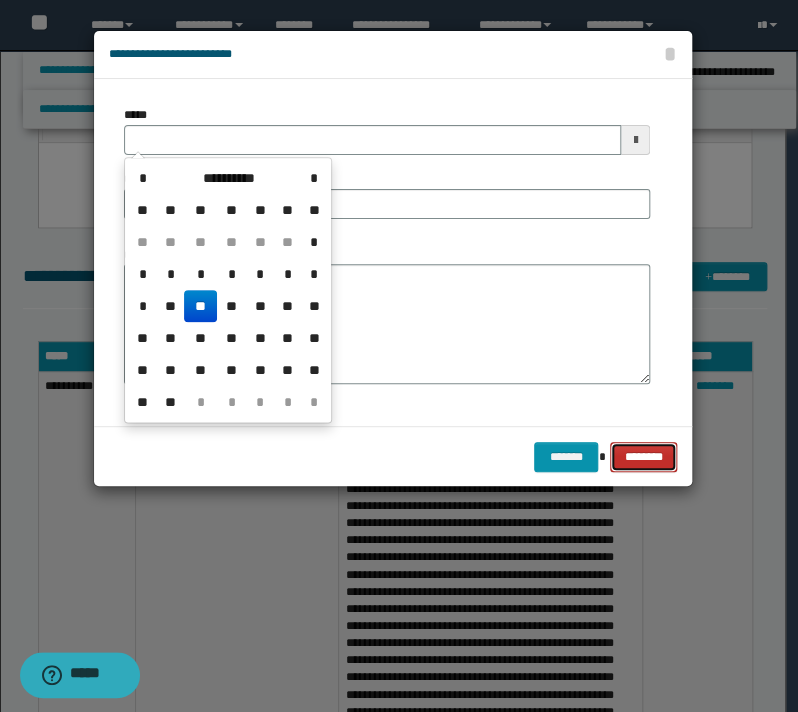 click on "********" at bounding box center (643, 457) 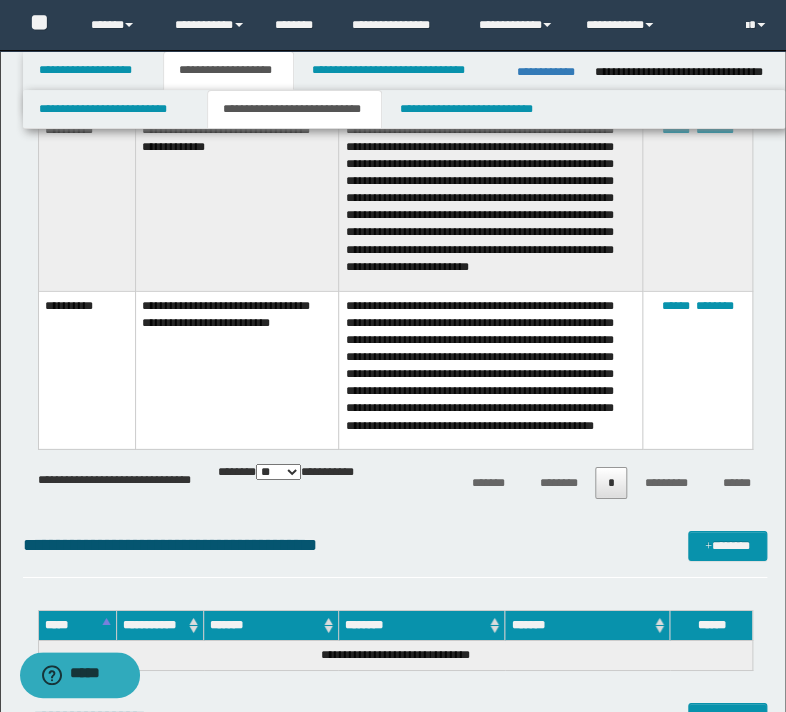scroll, scrollTop: 1360, scrollLeft: 0, axis: vertical 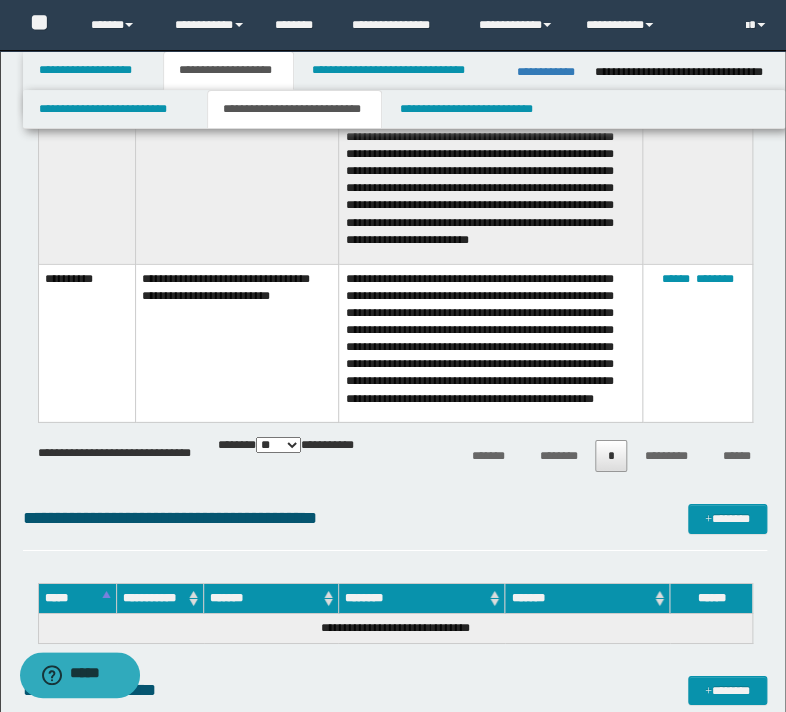 click on "**********" at bounding box center [393, 49] 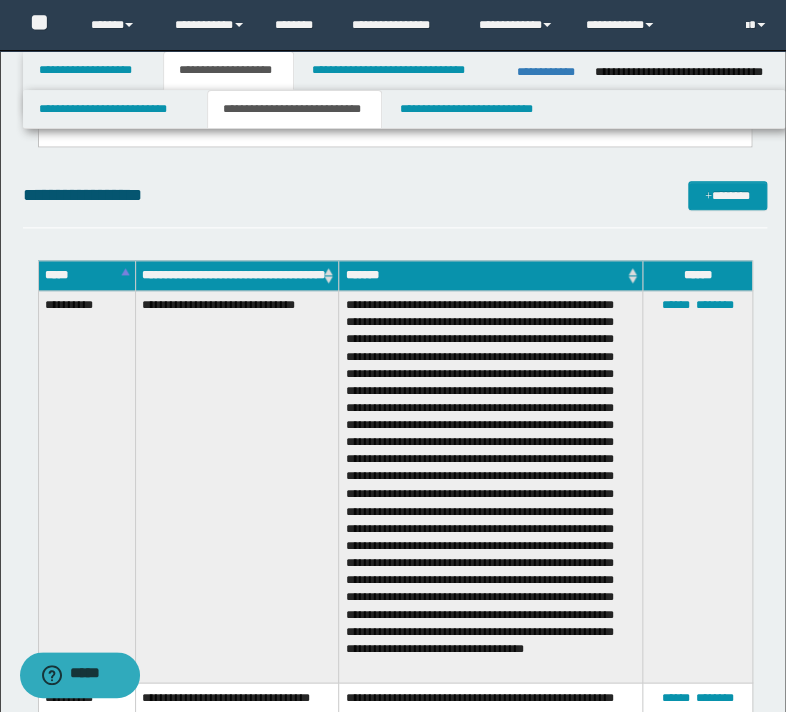 scroll, scrollTop: 480, scrollLeft: 0, axis: vertical 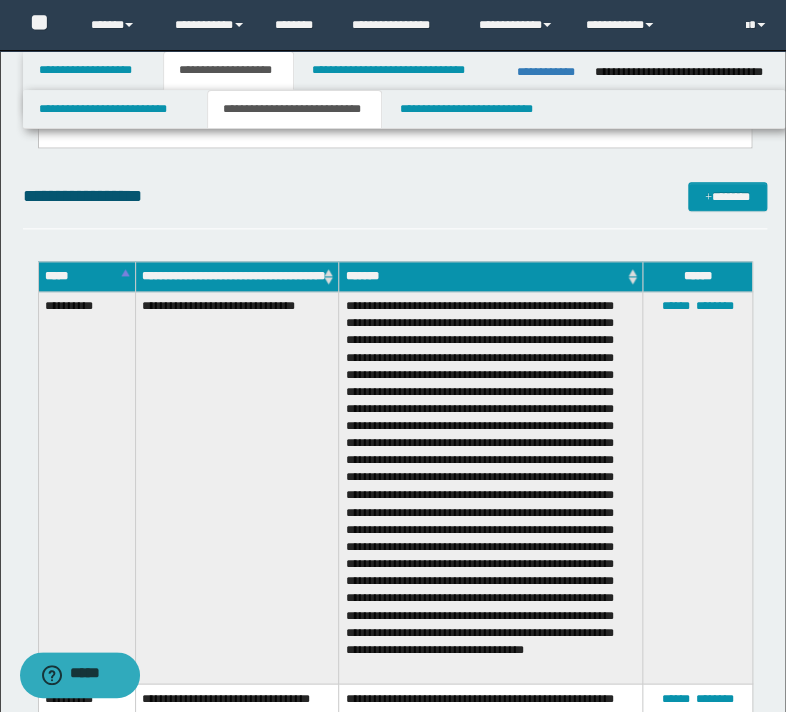 click on "**********" at bounding box center (395, 205) 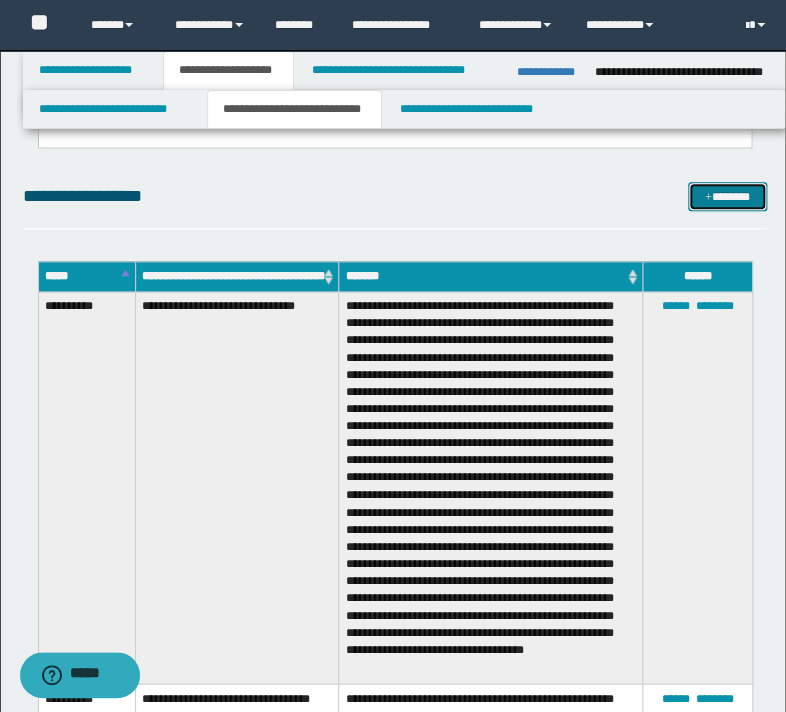click on "*******" at bounding box center [727, 197] 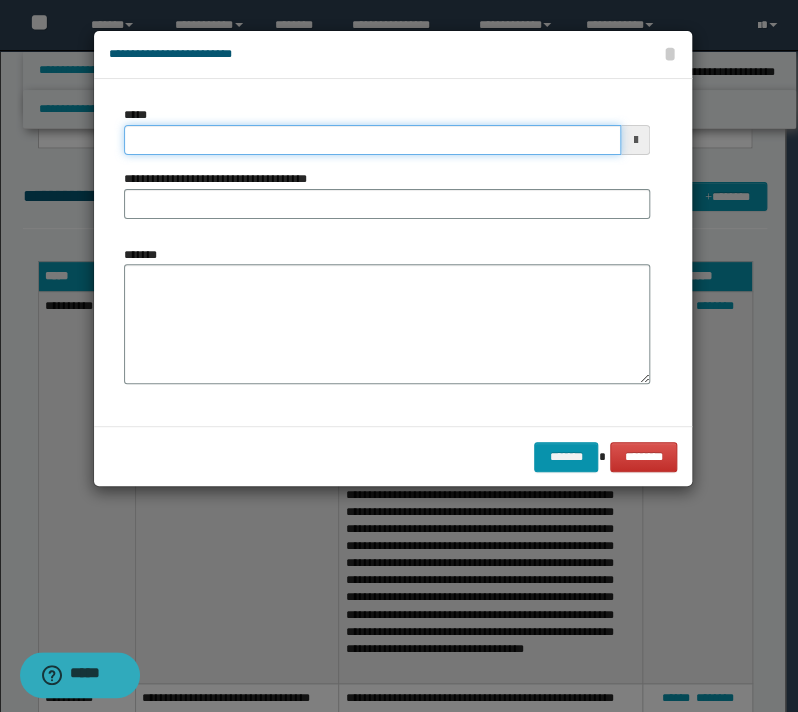click on "*****" at bounding box center (372, 140) 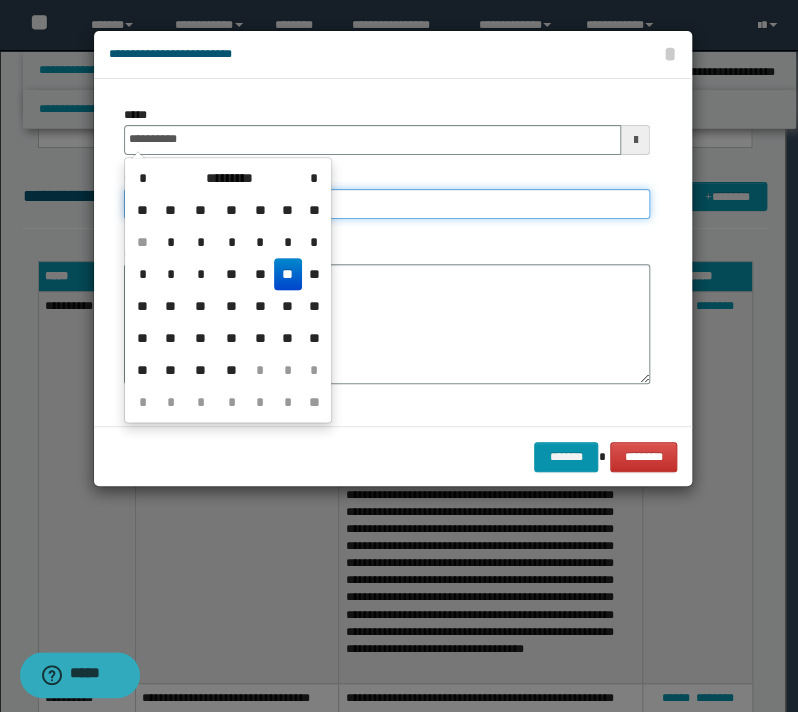 type on "**********" 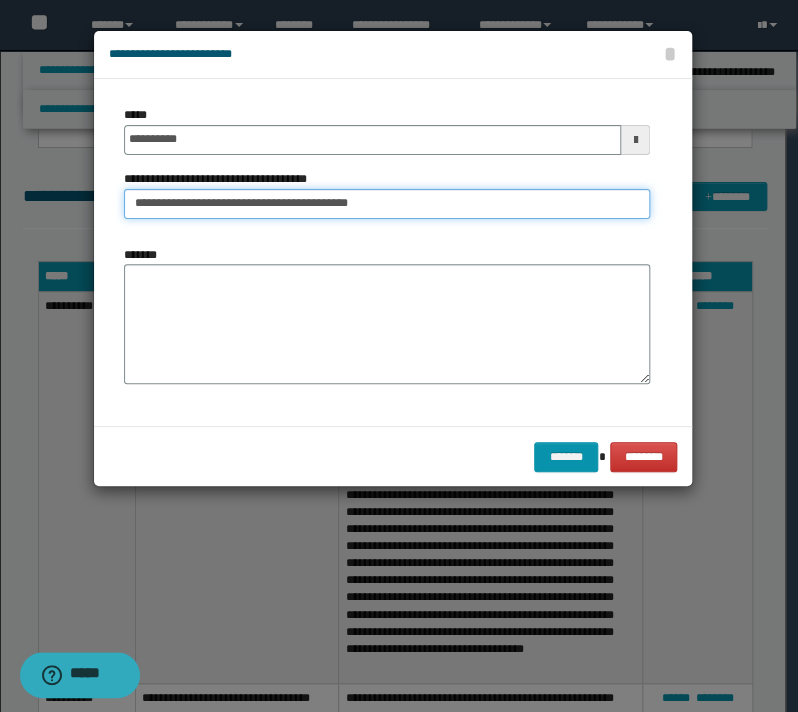 type on "**********" 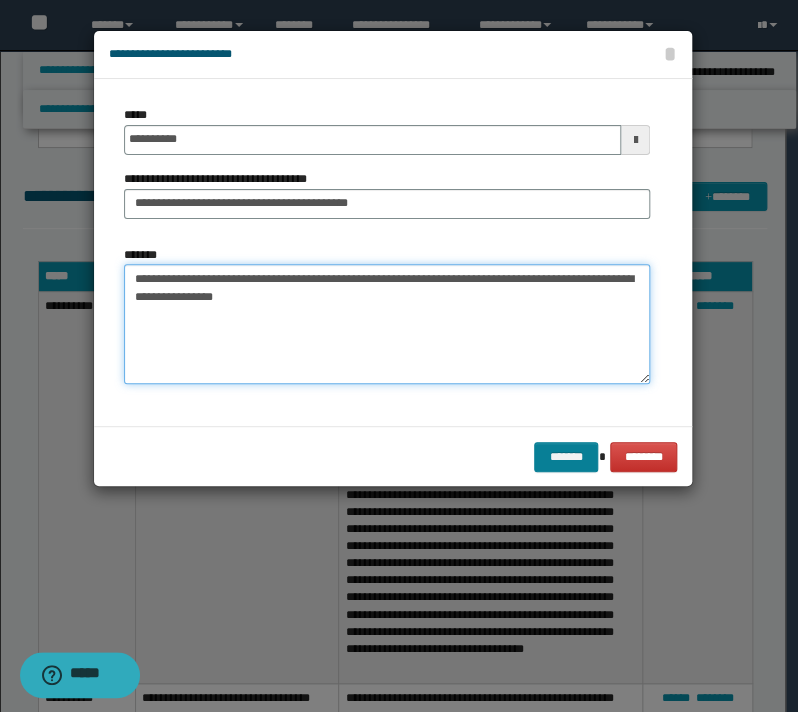 type on "**********" 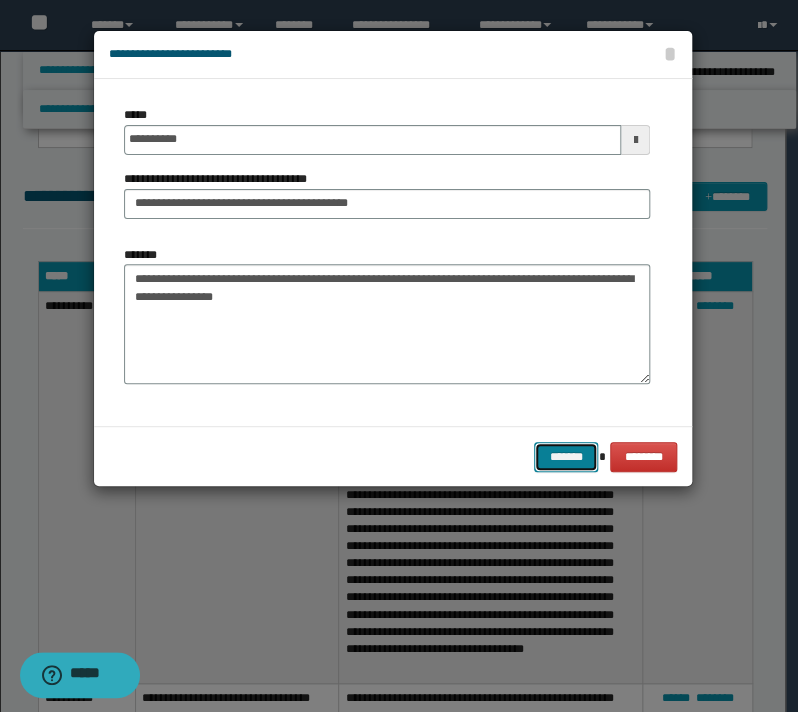 click on "*******" at bounding box center (566, 457) 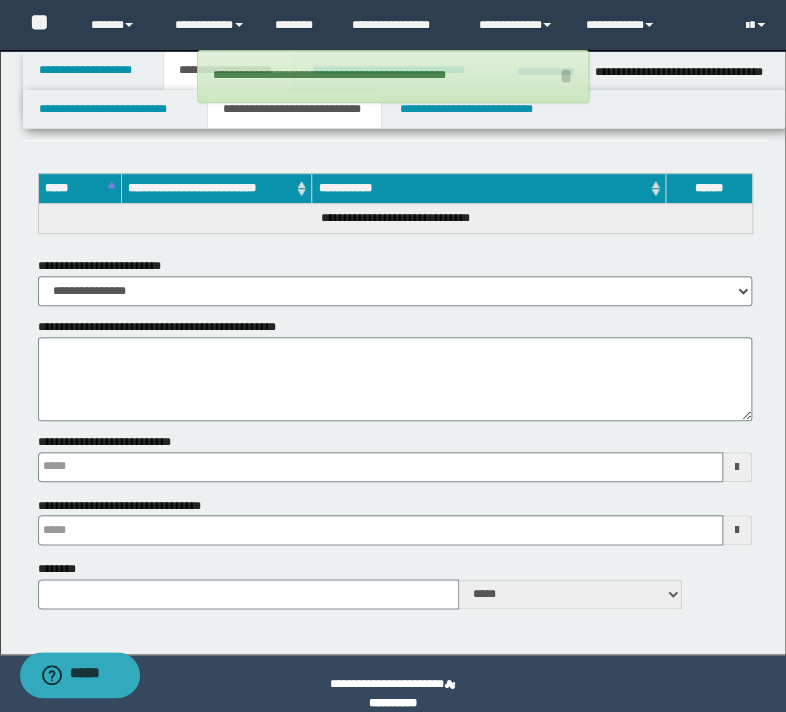 type 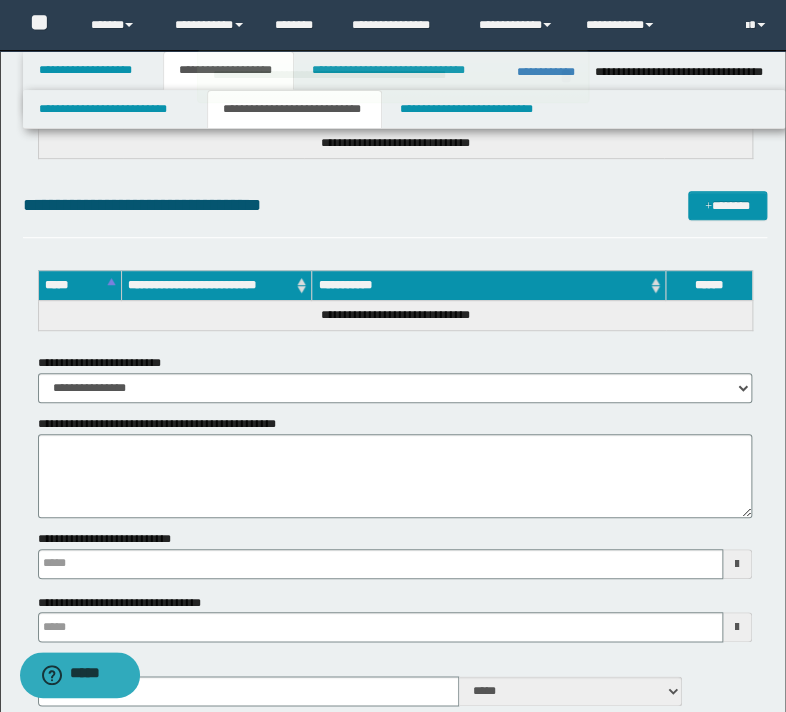 scroll, scrollTop: 1878, scrollLeft: 0, axis: vertical 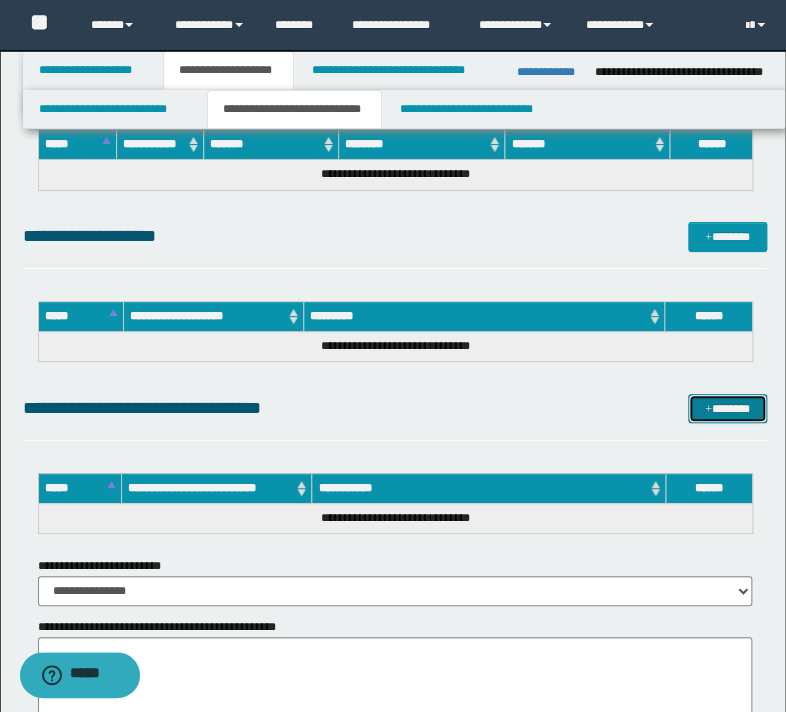 click on "*******" at bounding box center (727, 409) 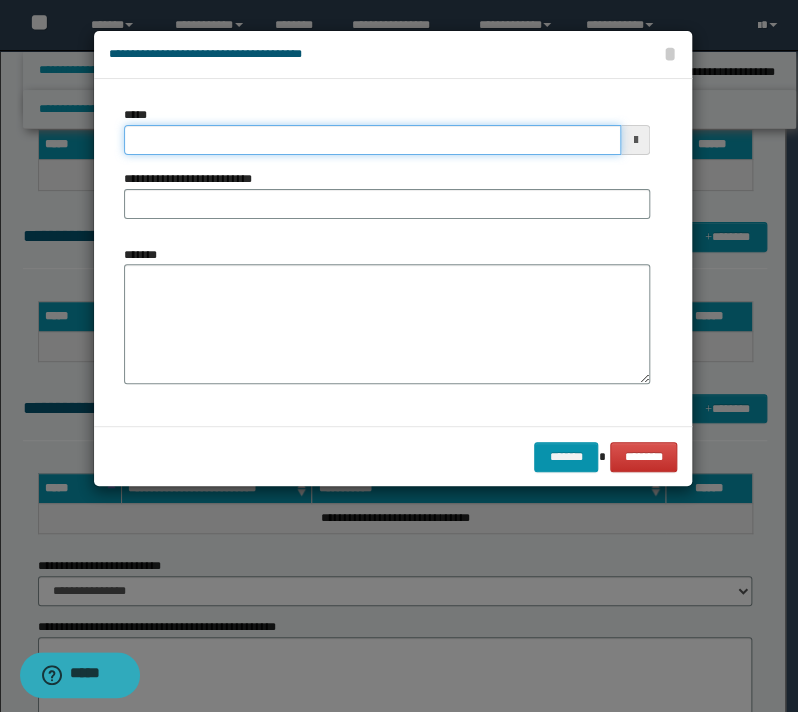 click on "*****" at bounding box center (372, 140) 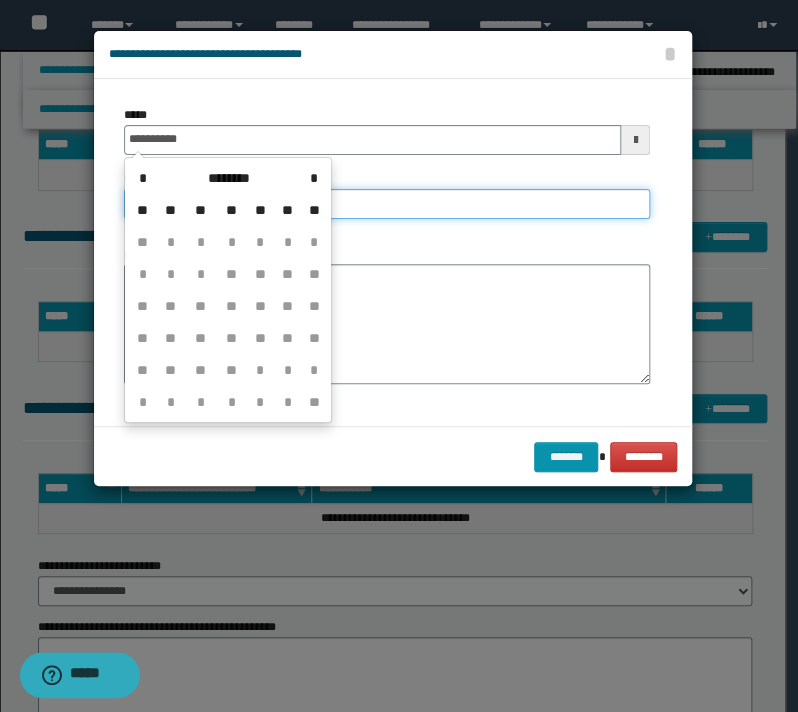 type on "**********" 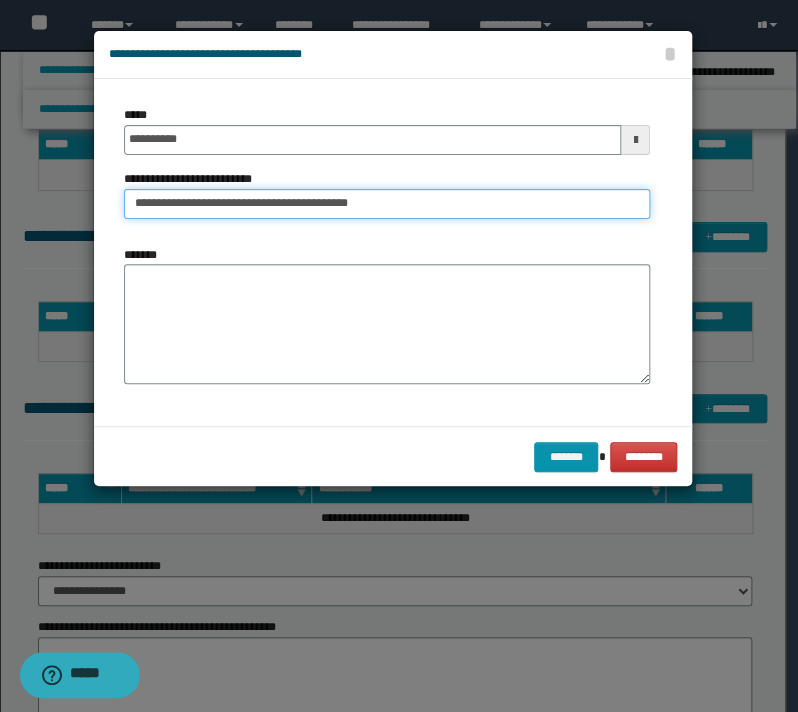 type on "**********" 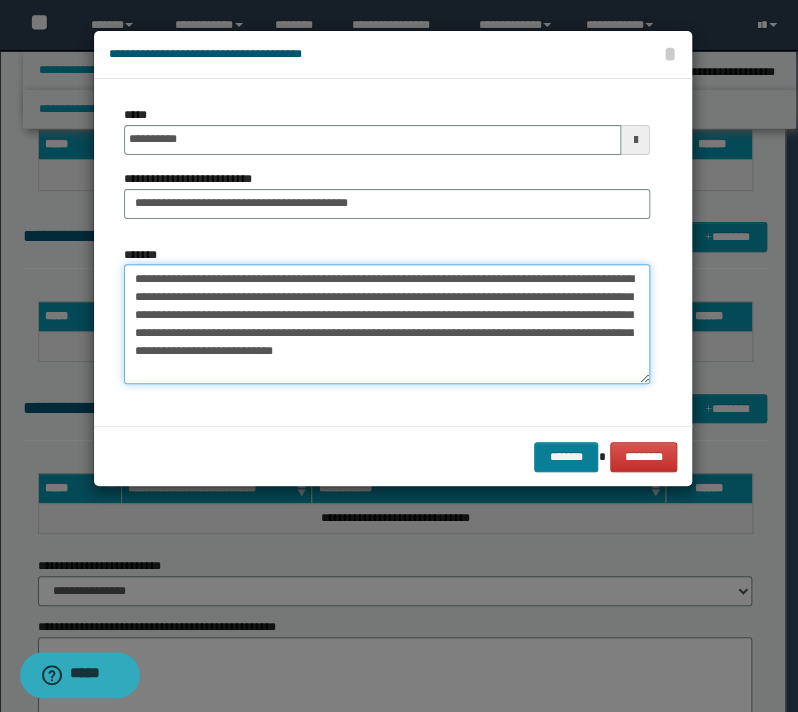 type on "**********" 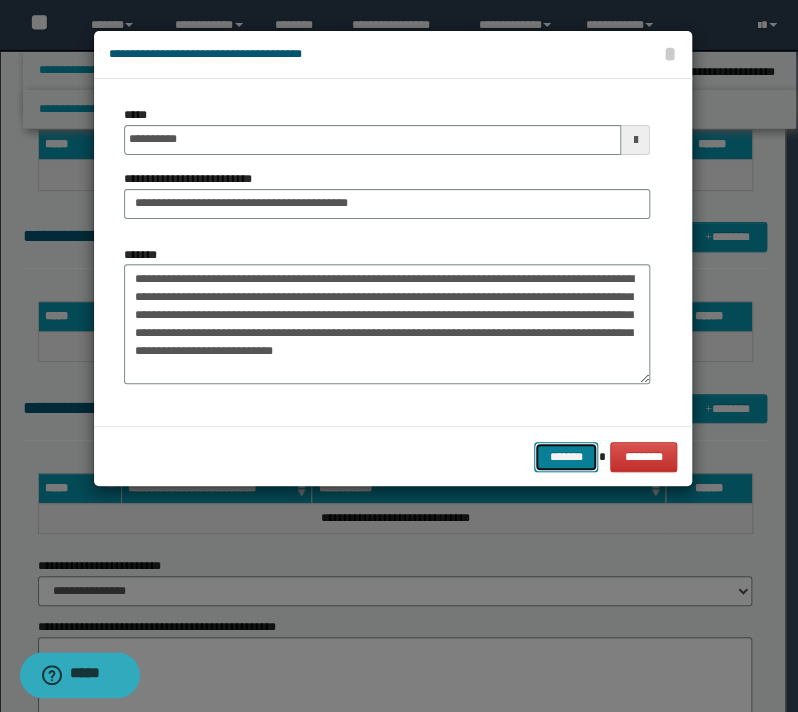 click on "*******" at bounding box center (566, 457) 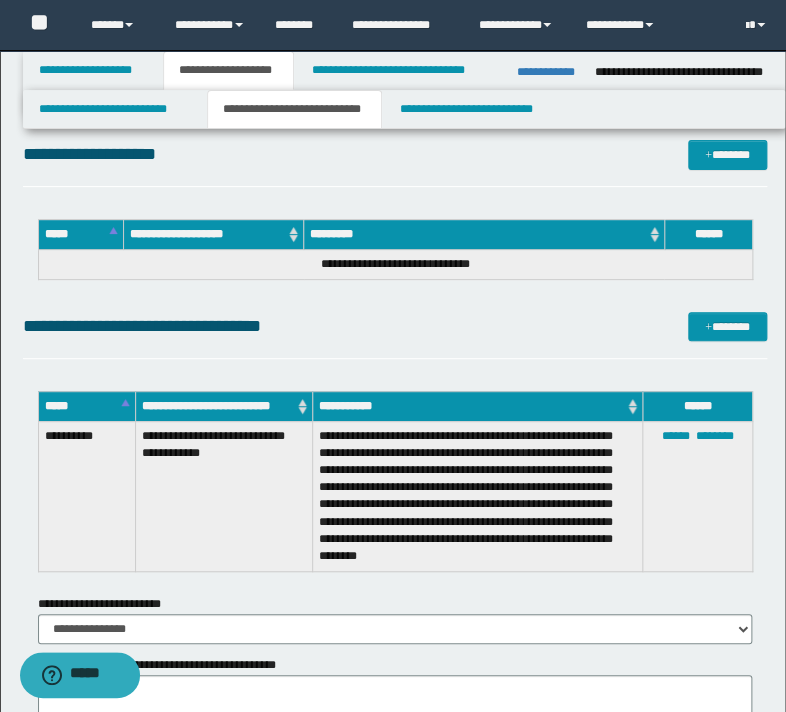 scroll, scrollTop: 2198, scrollLeft: 0, axis: vertical 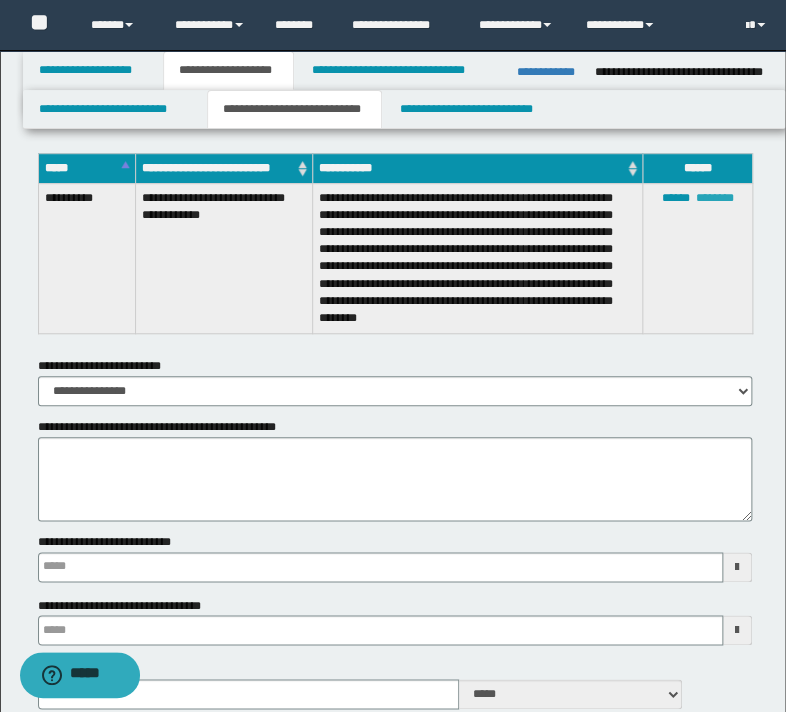 click on "********" at bounding box center [715, 198] 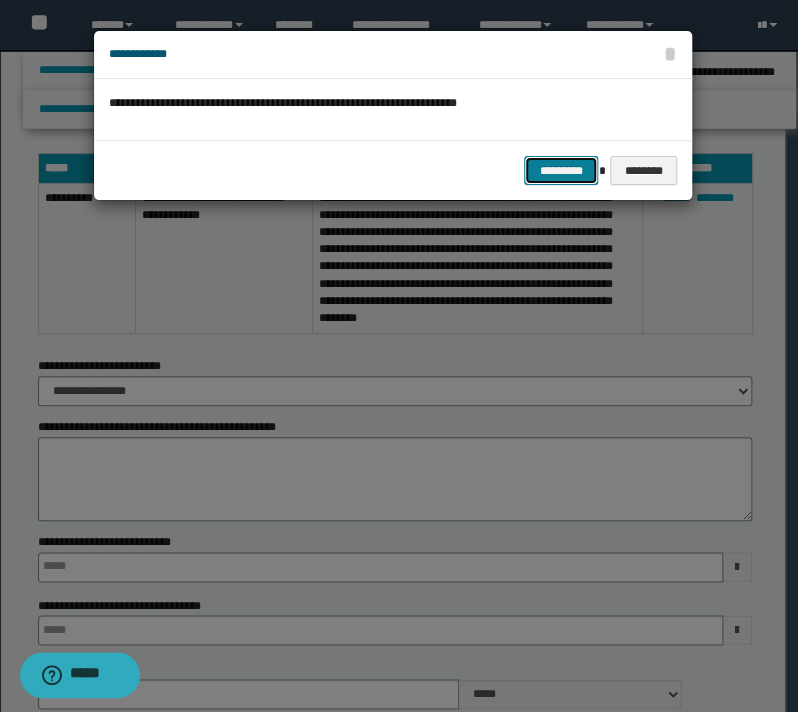 click on "*********" at bounding box center [561, 171] 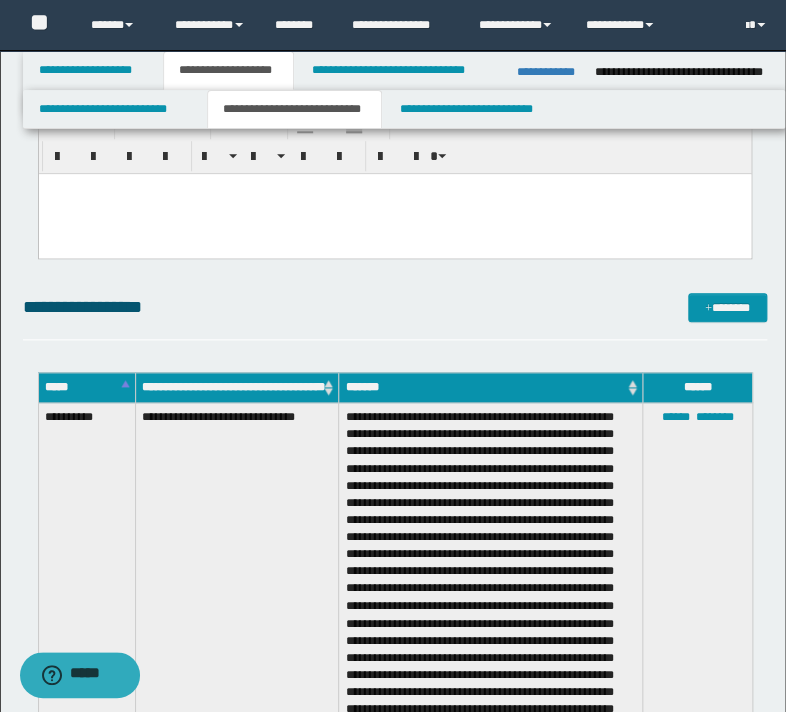 scroll, scrollTop: 358, scrollLeft: 0, axis: vertical 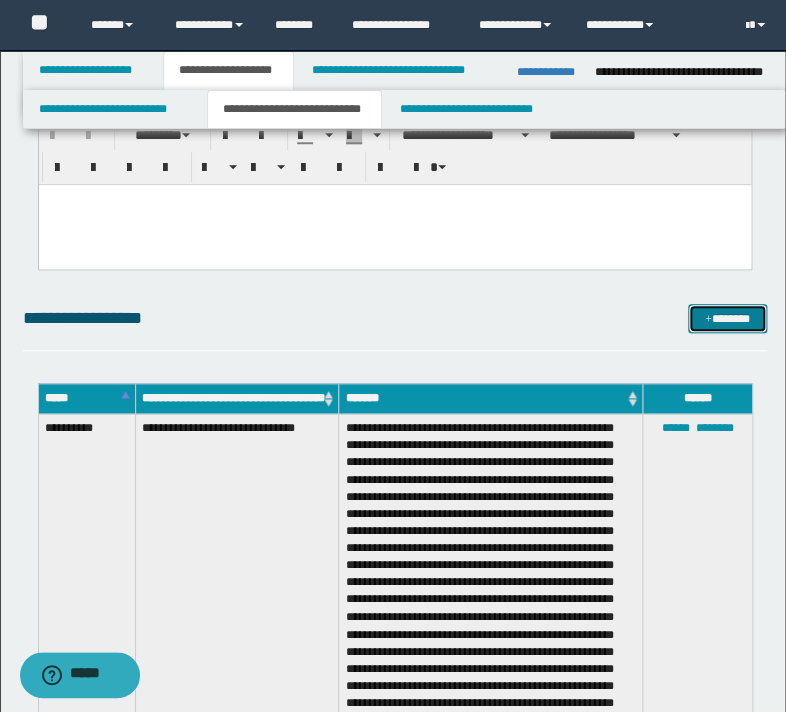 click at bounding box center [708, 320] 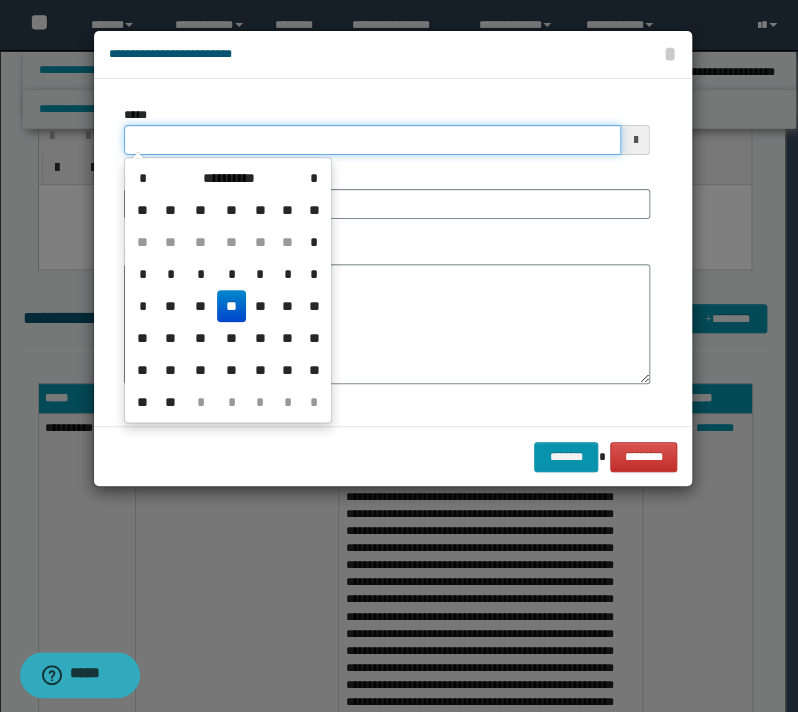 click on "*****" at bounding box center (372, 140) 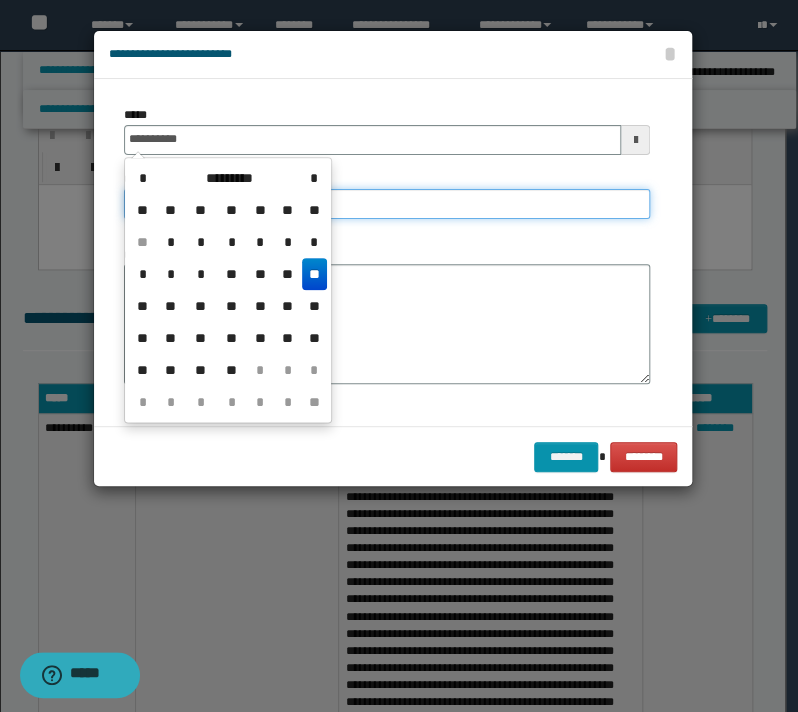 type on "**********" 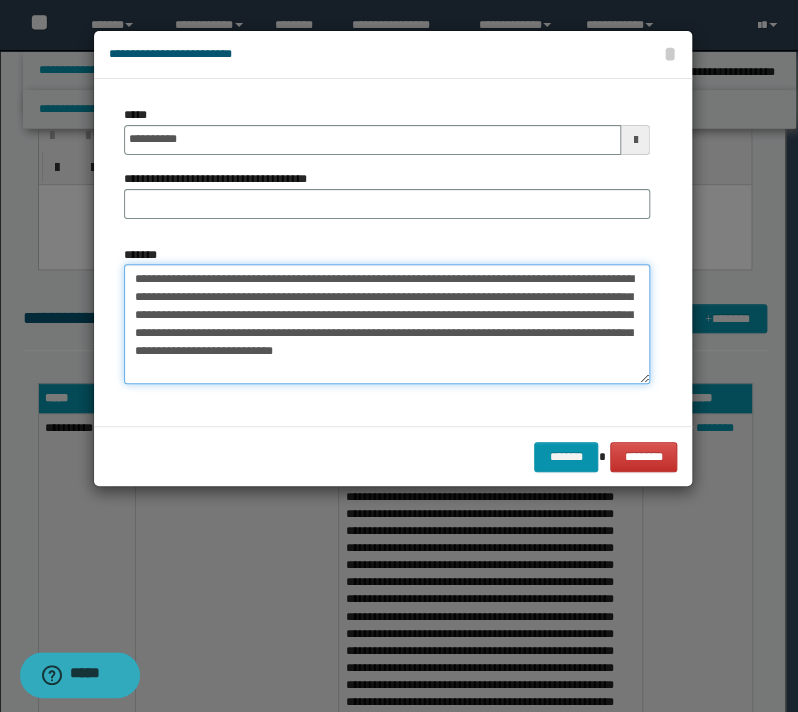 type on "**********" 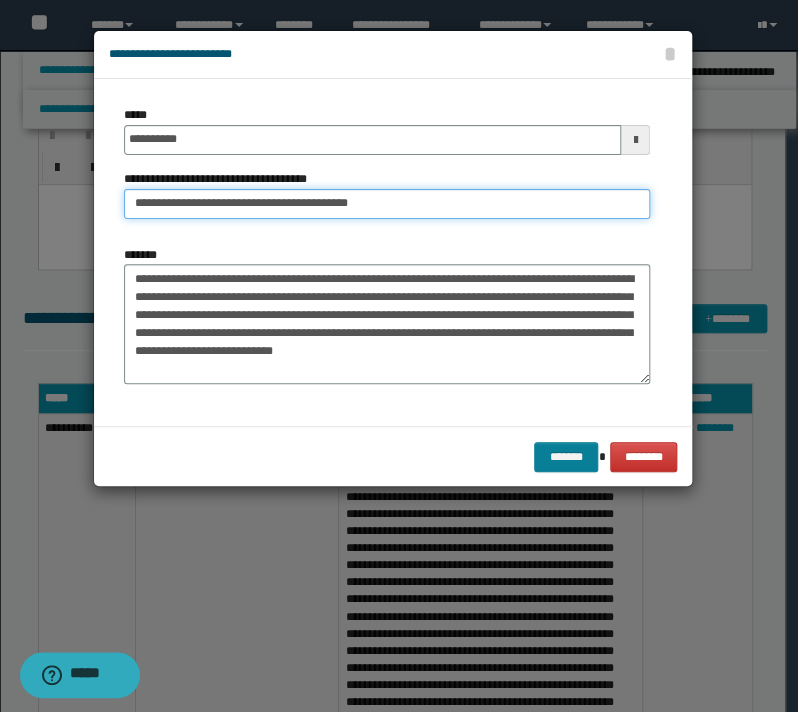 type on "**********" 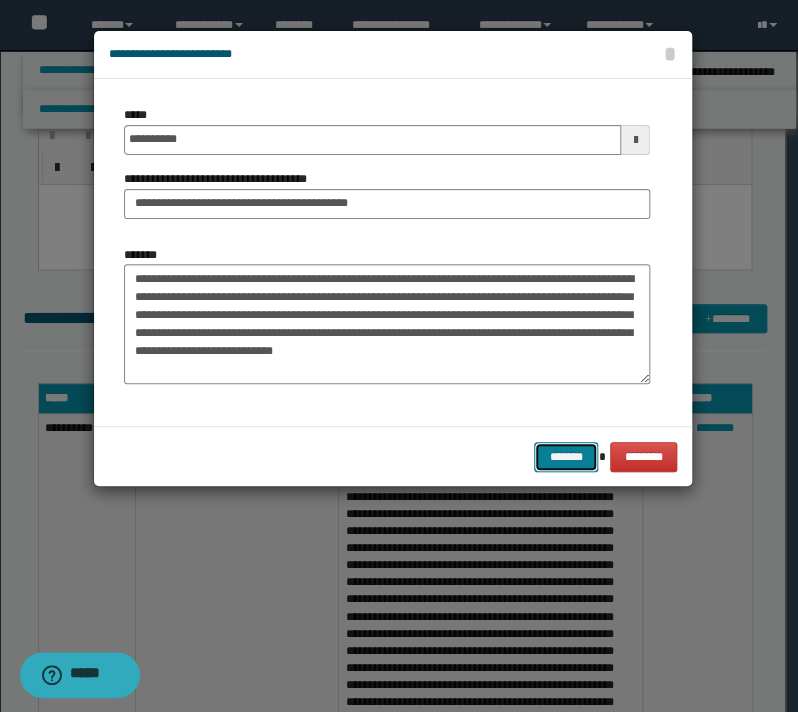 click on "*******" at bounding box center [566, 457] 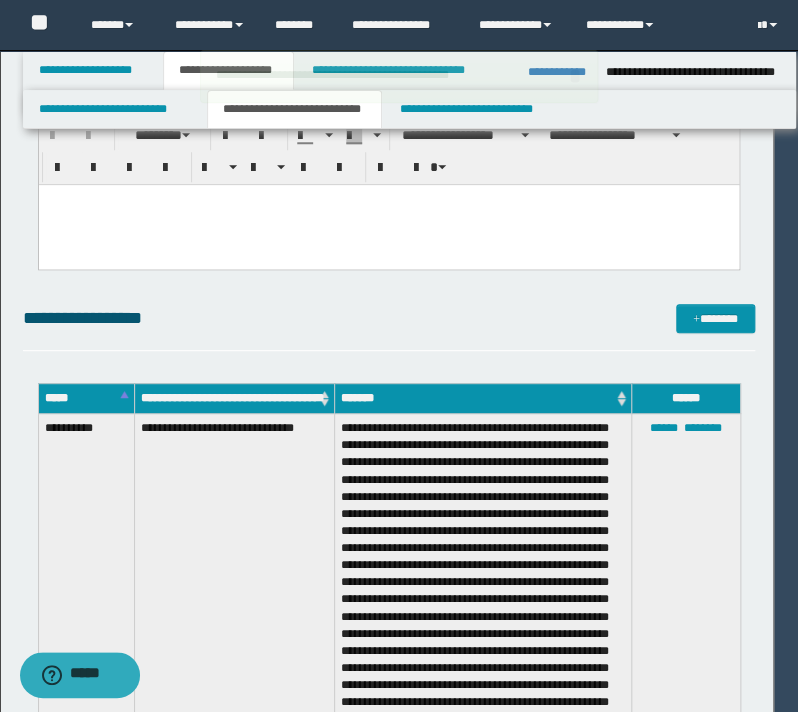 type 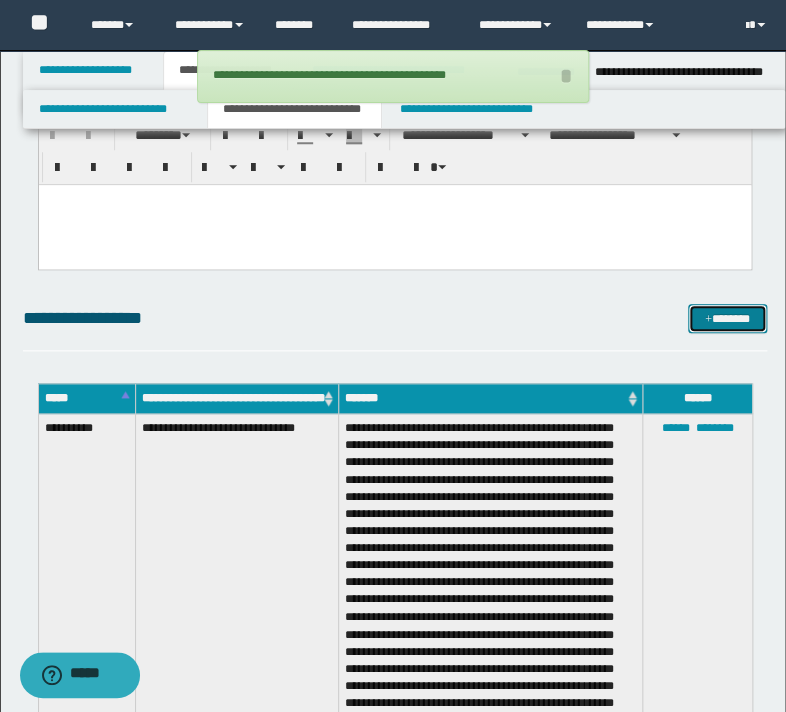 click on "*******" at bounding box center (727, 319) 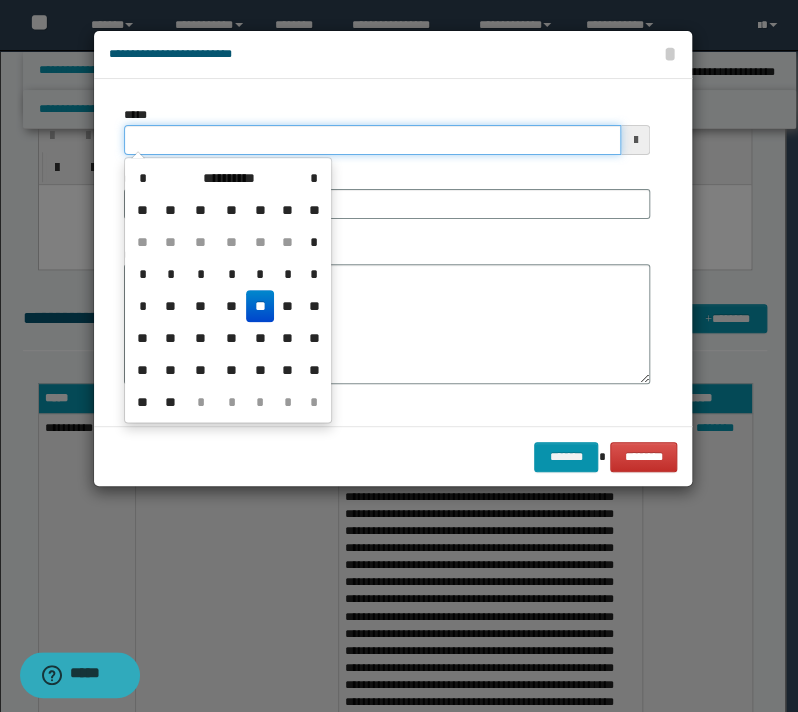 click on "*****" at bounding box center (372, 140) 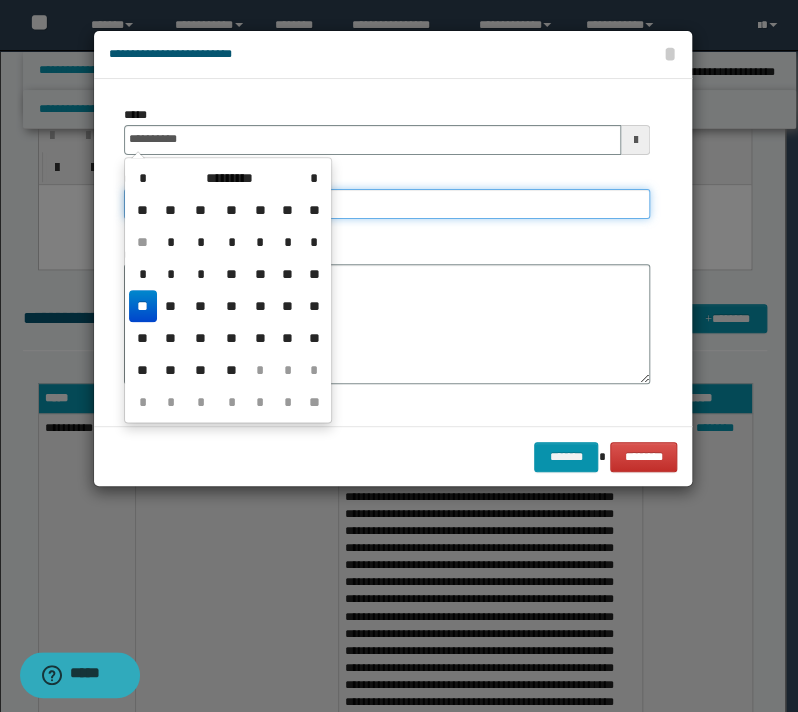 type on "**********" 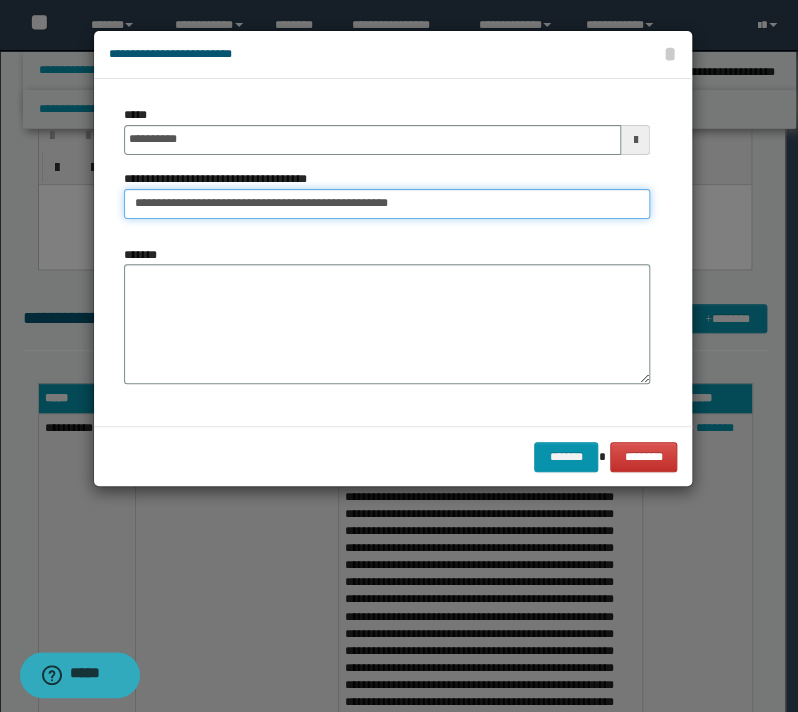 type on "**********" 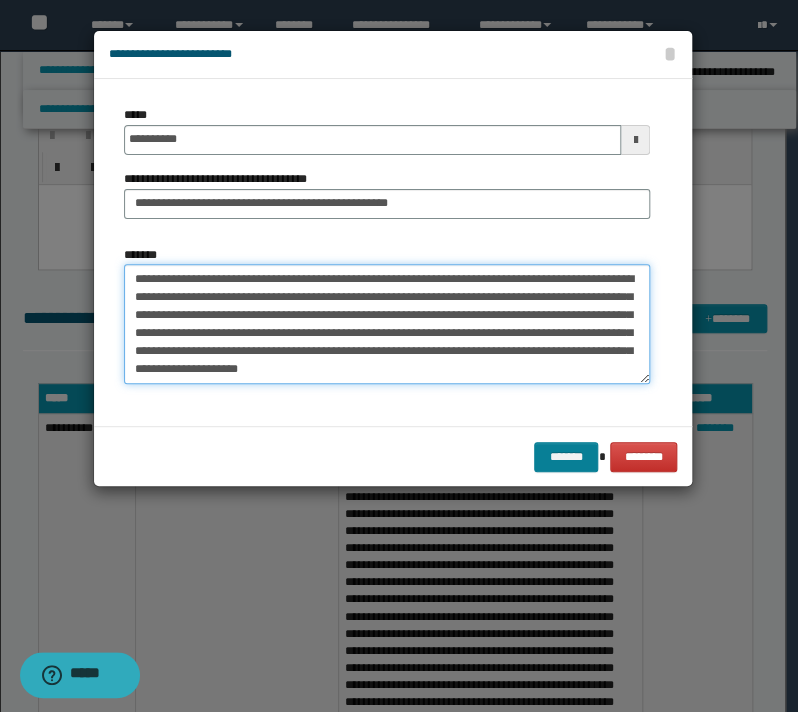 type on "**********" 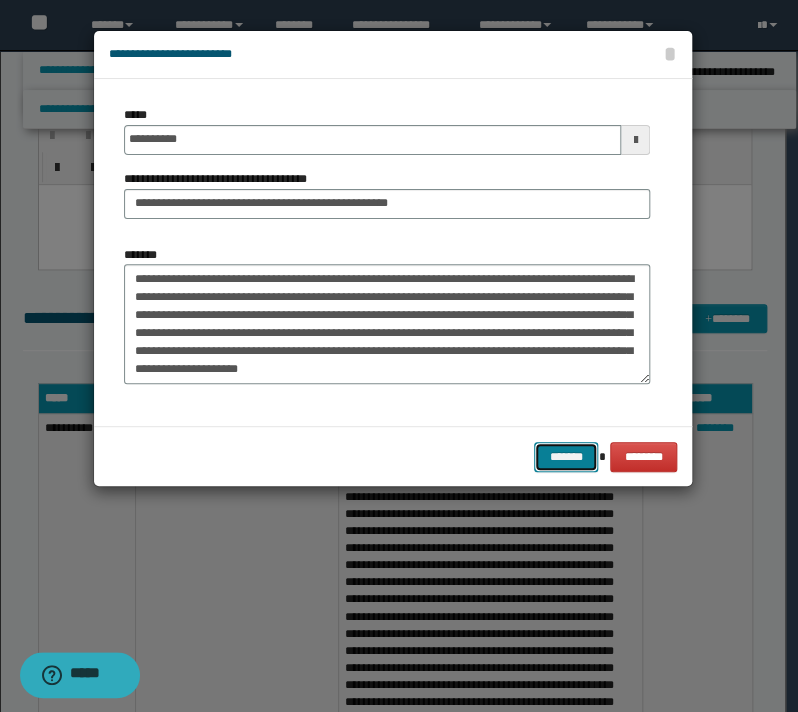 click on "*******" at bounding box center [566, 457] 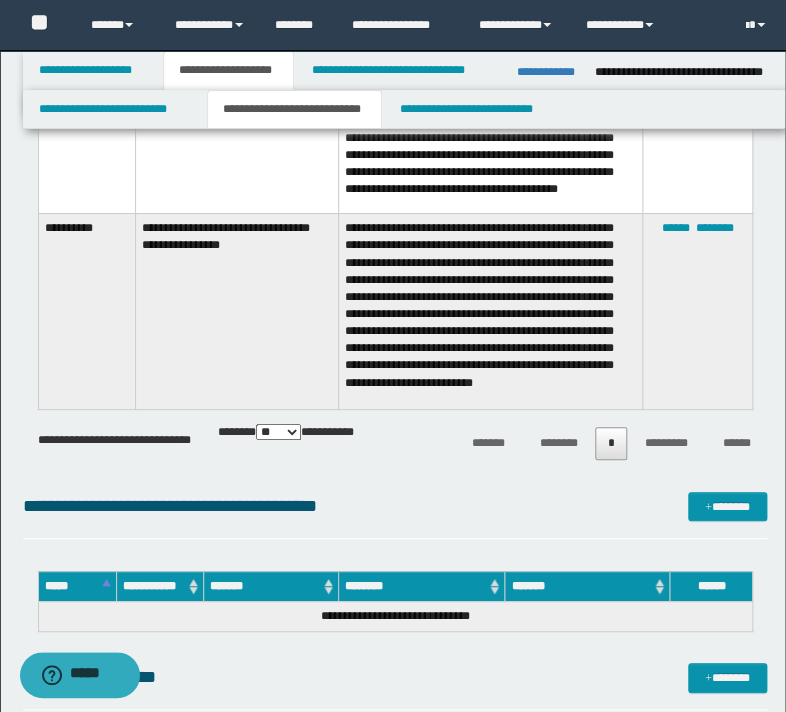scroll, scrollTop: 2358, scrollLeft: 0, axis: vertical 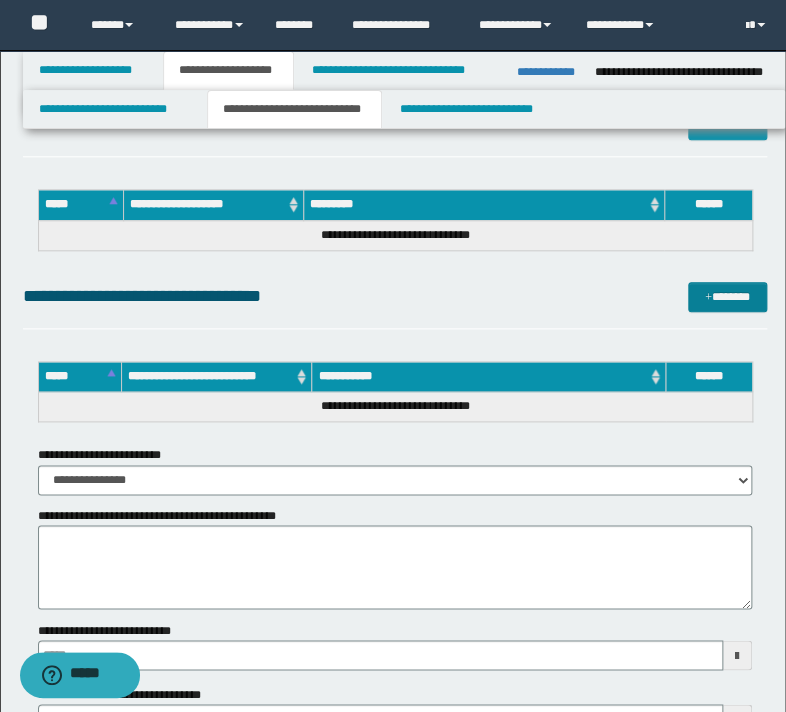 click on "**********" at bounding box center (395, 305) 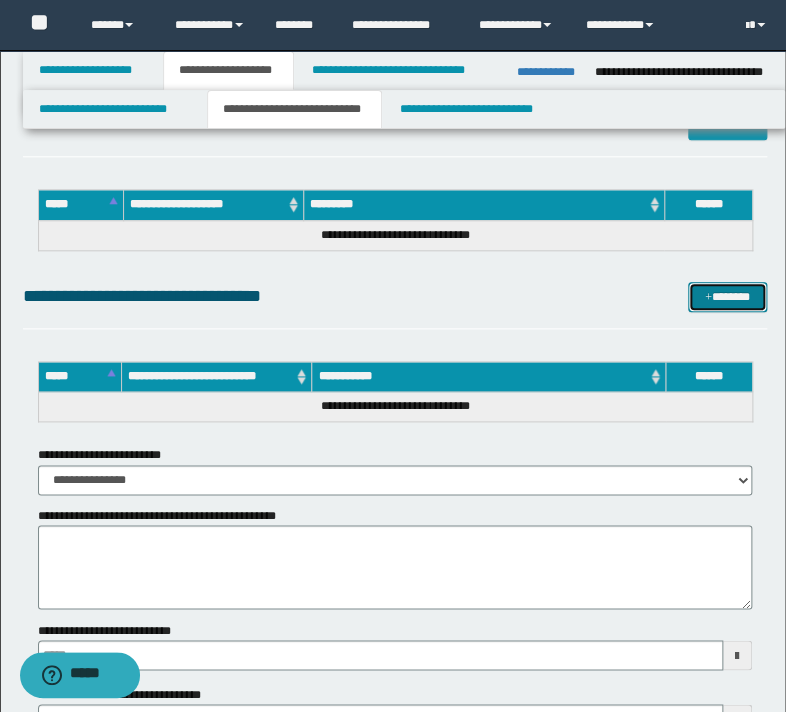 click on "*******" at bounding box center (727, 297) 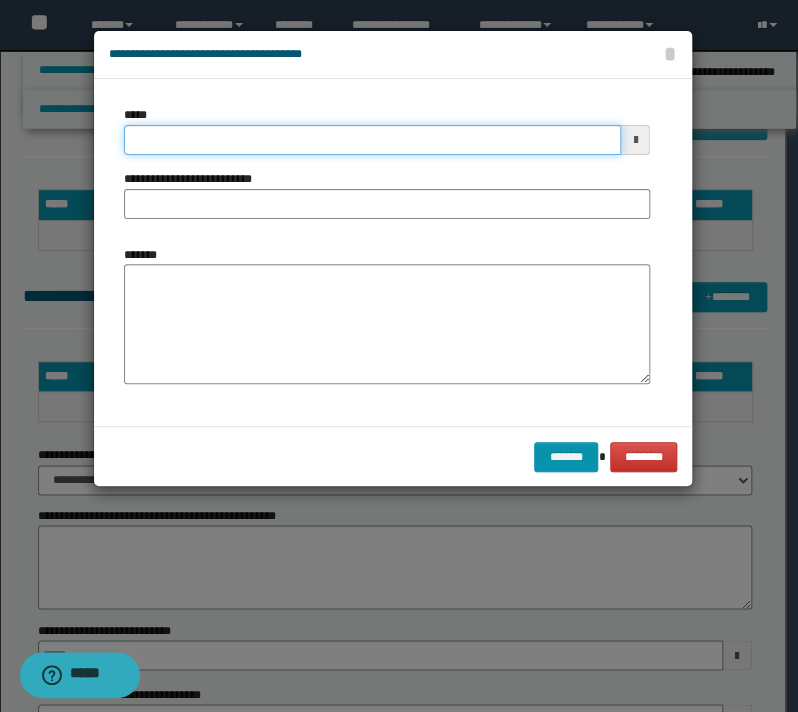 click on "*****" at bounding box center [372, 140] 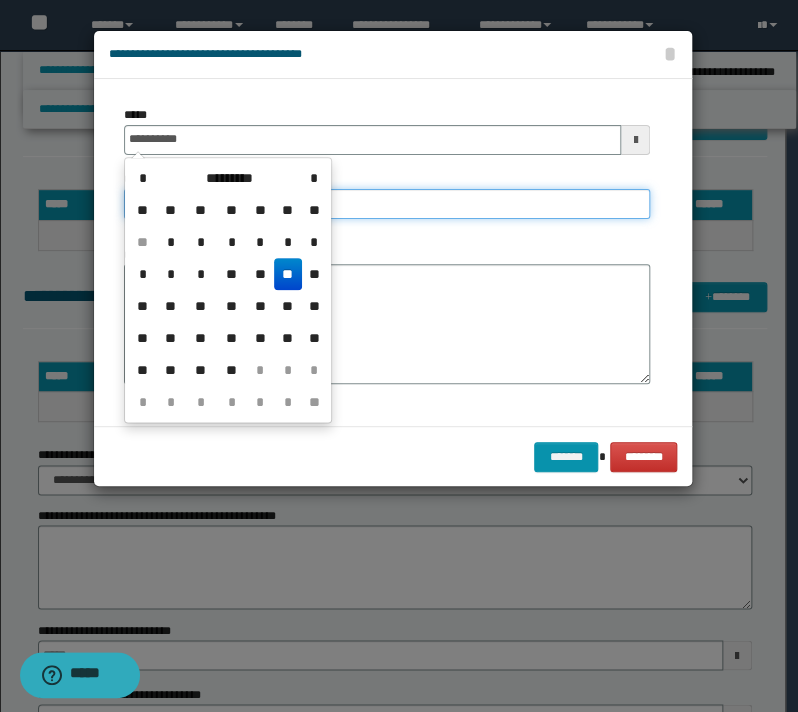type on "**********" 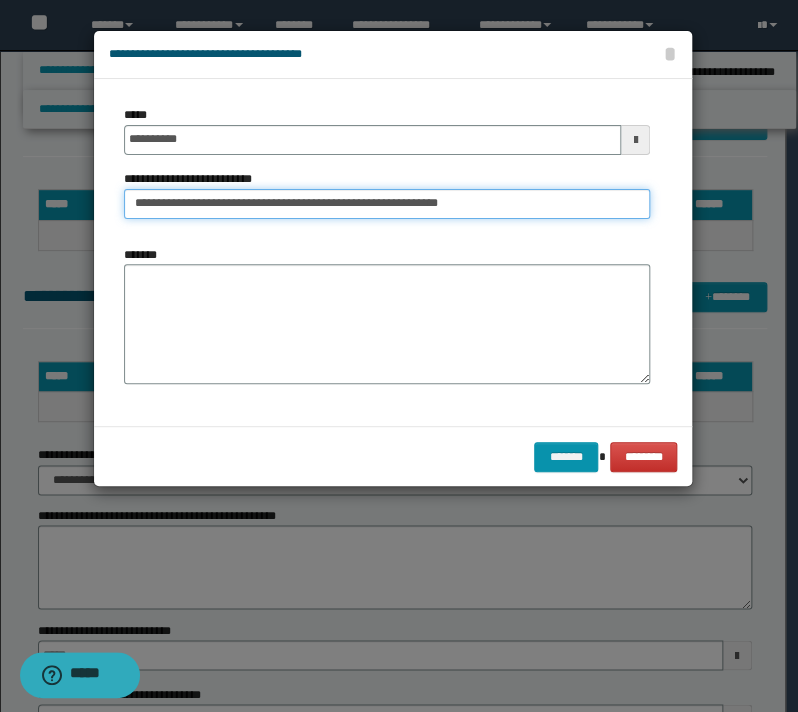 type on "**********" 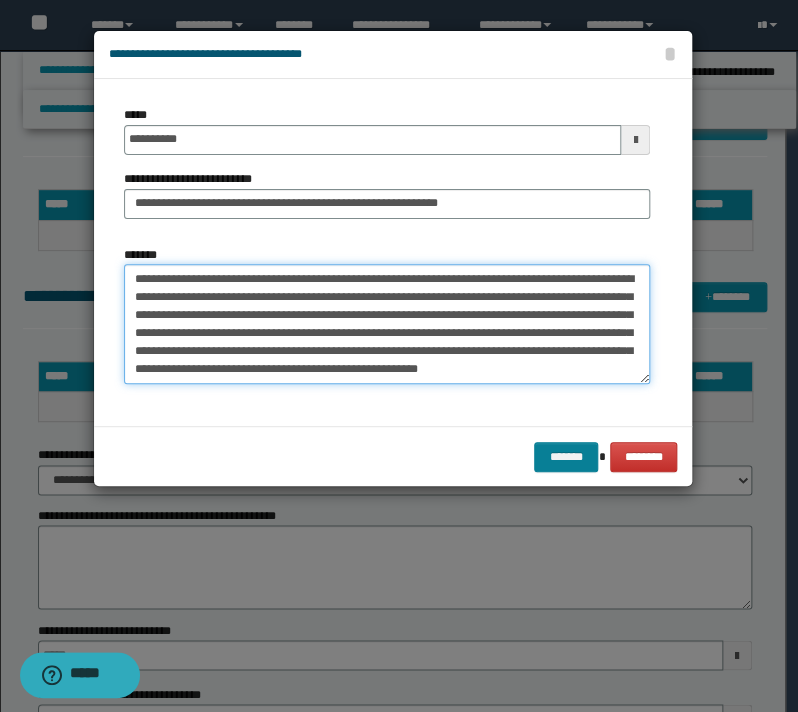 type on "**********" 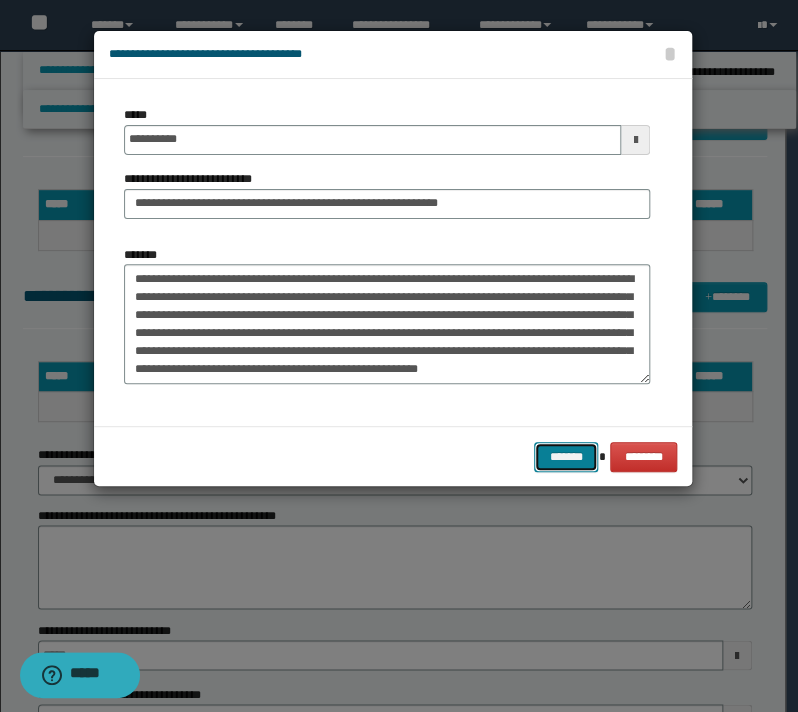 click on "*******" at bounding box center [566, 457] 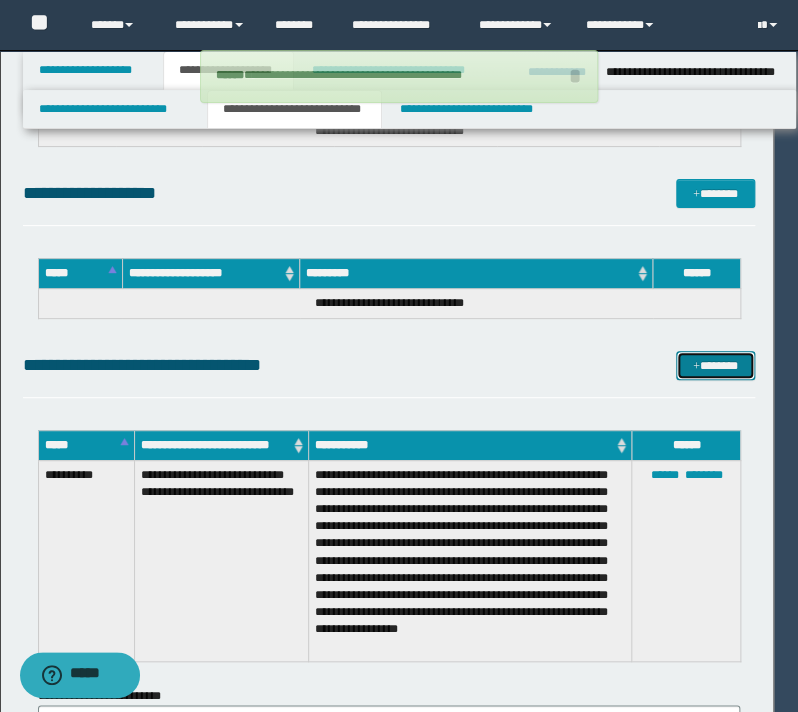 type 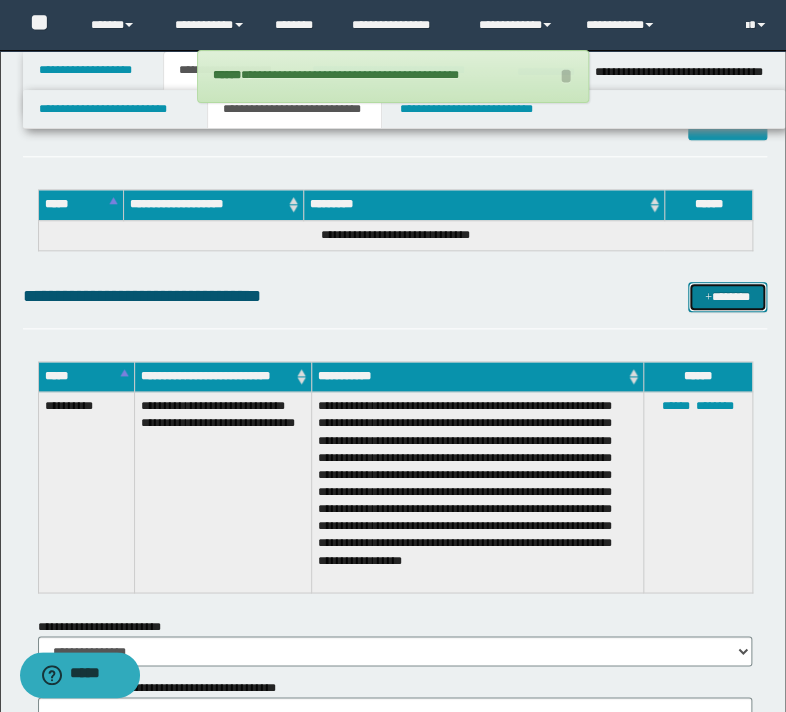 click on "*******" at bounding box center [727, 297] 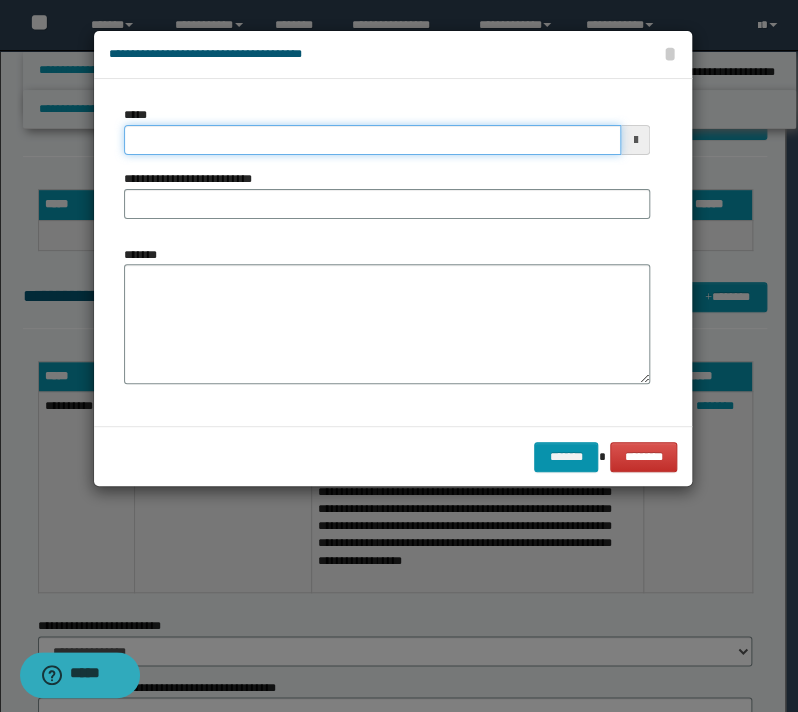 click on "*****" at bounding box center (372, 140) 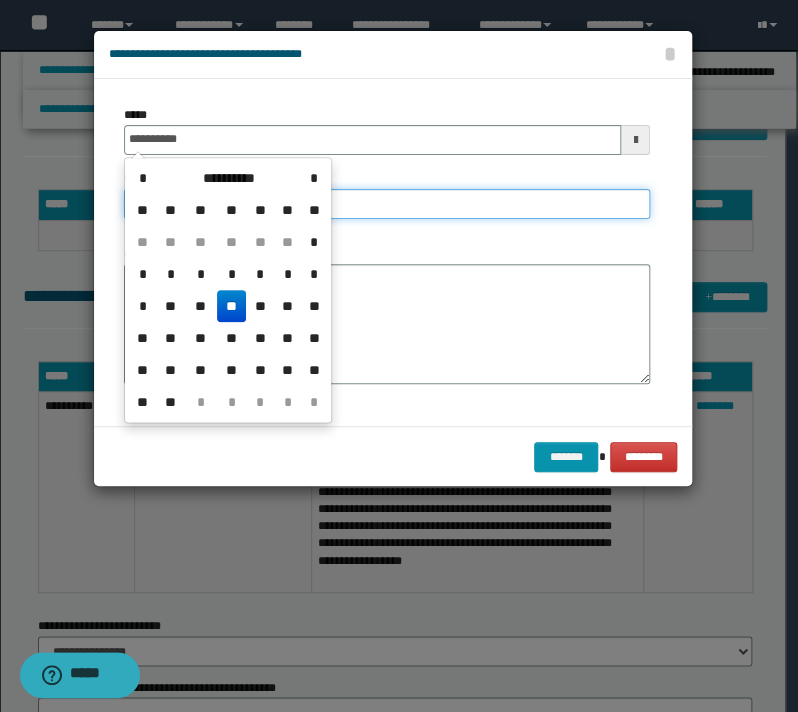 type on "**********" 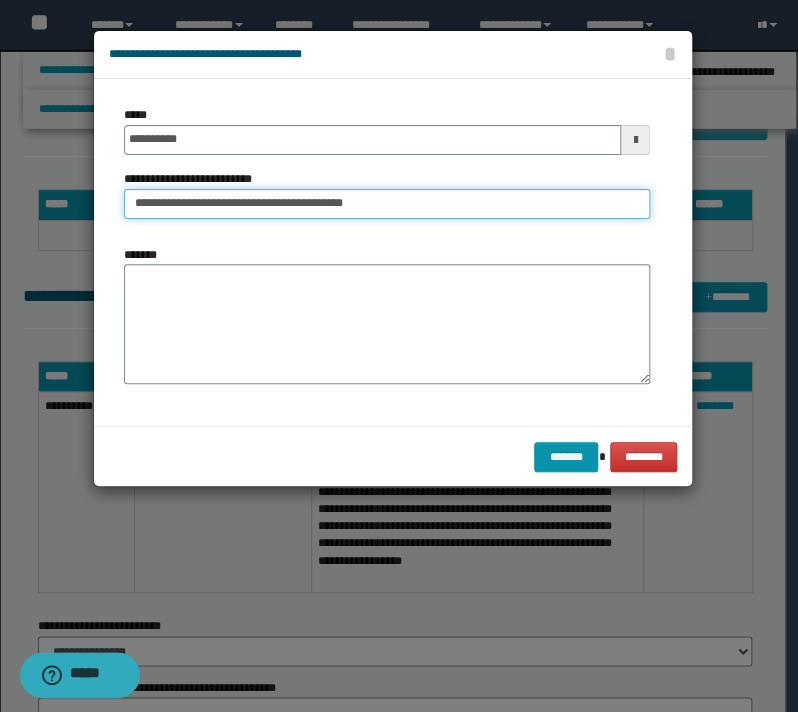 type on "**********" 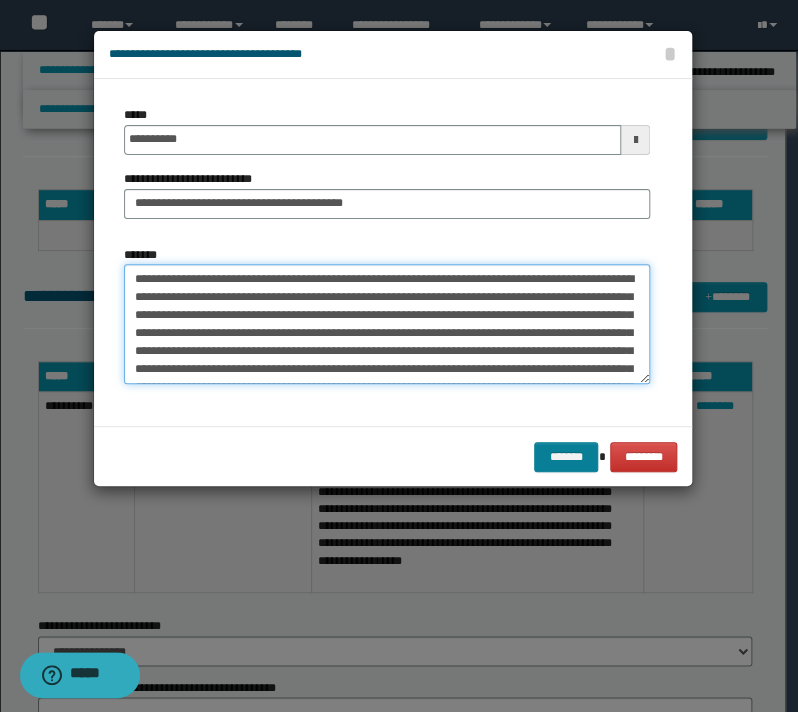 type on "**********" 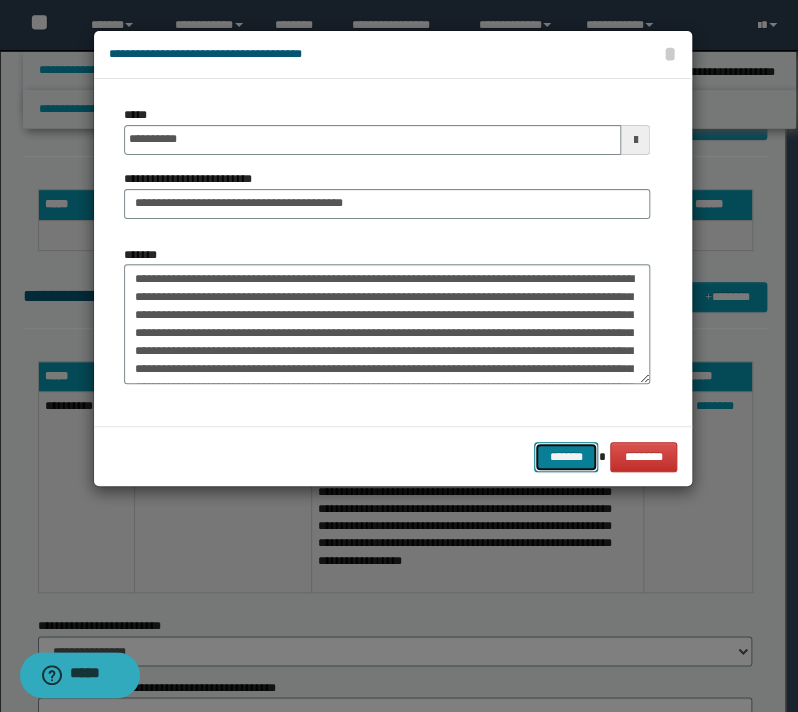 click on "*******" at bounding box center [566, 457] 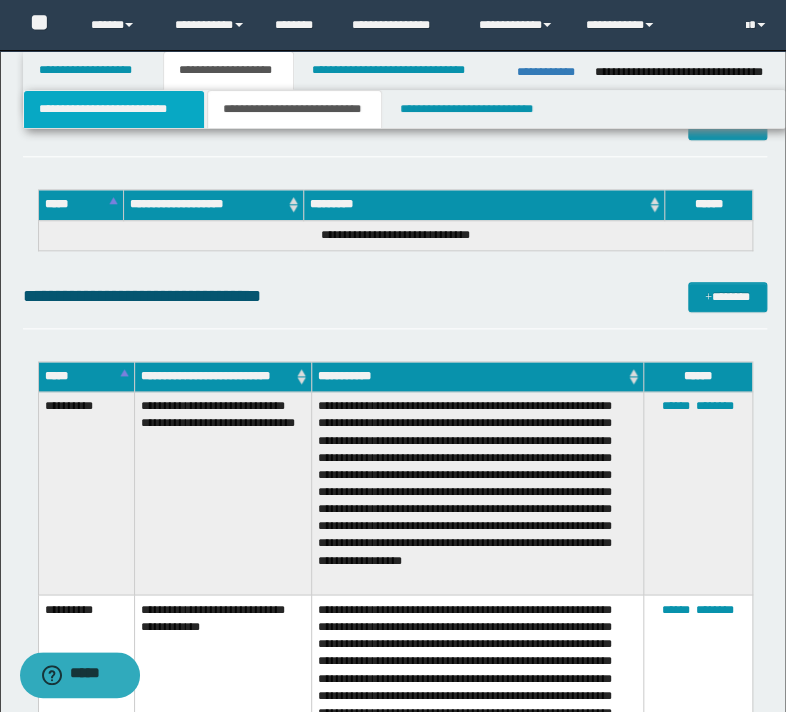 click on "**********" at bounding box center [114, 109] 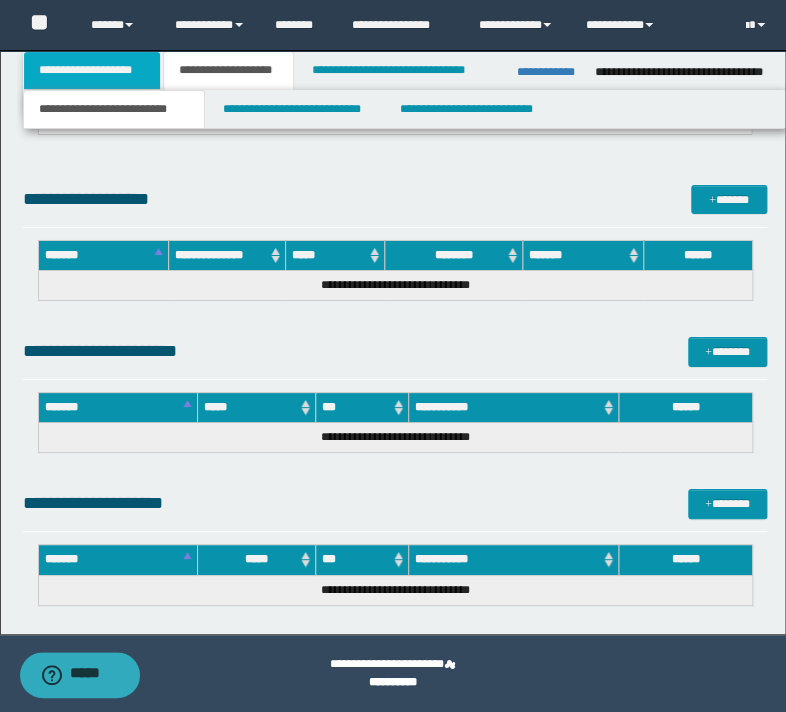 click on "**********" at bounding box center (92, 70) 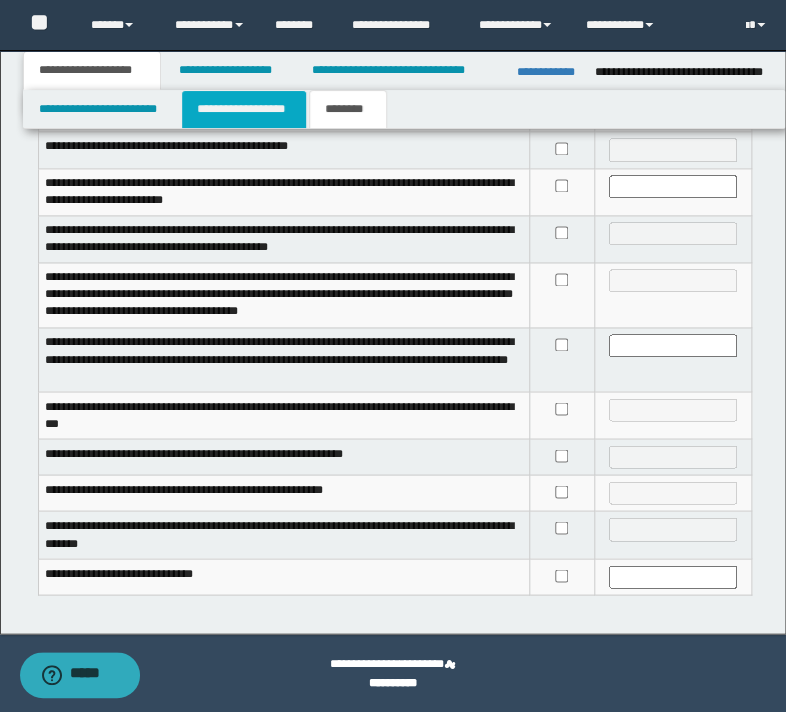 scroll, scrollTop: 622, scrollLeft: 0, axis: vertical 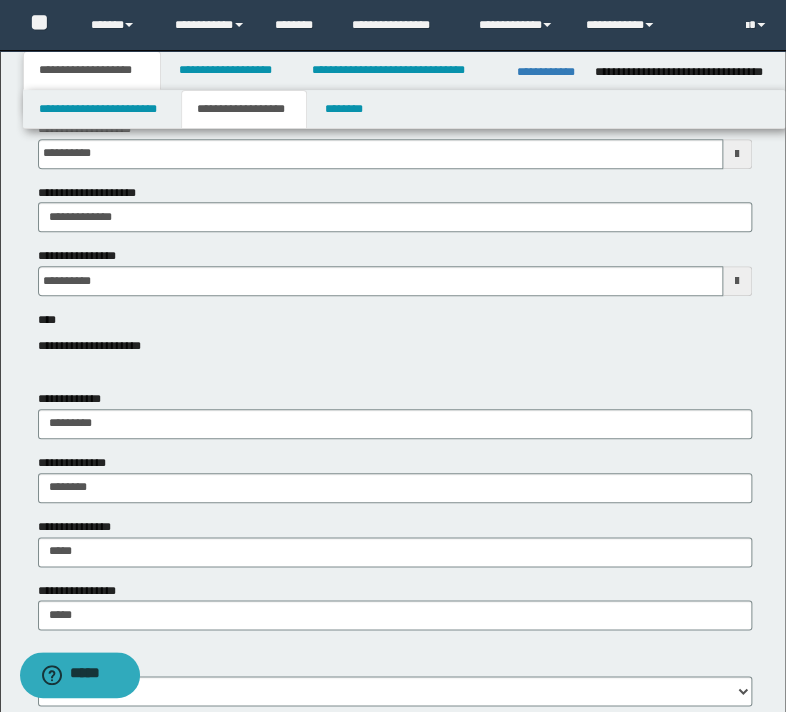 click on "**********" at bounding box center (244, 109) 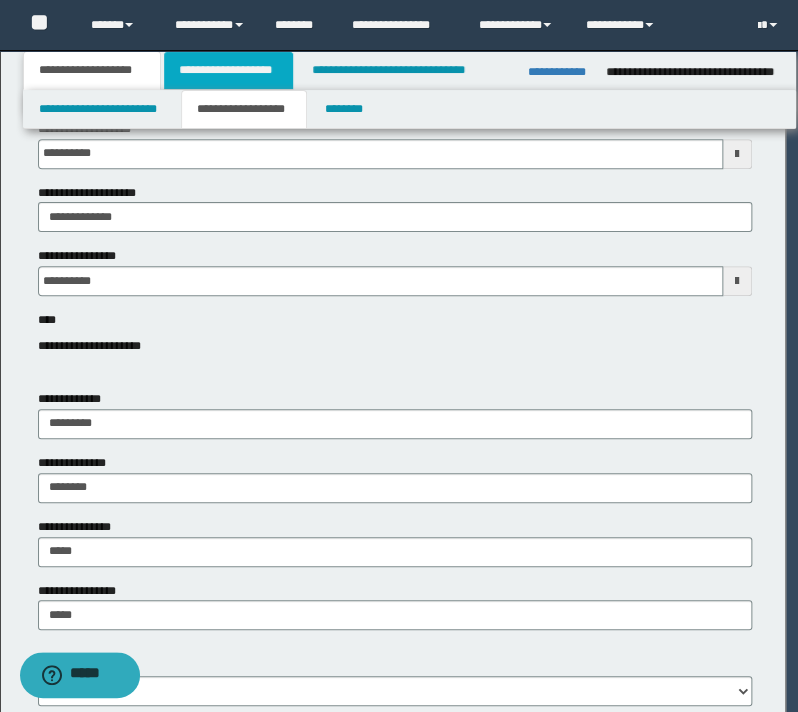 click on "**********" at bounding box center [0, 0] 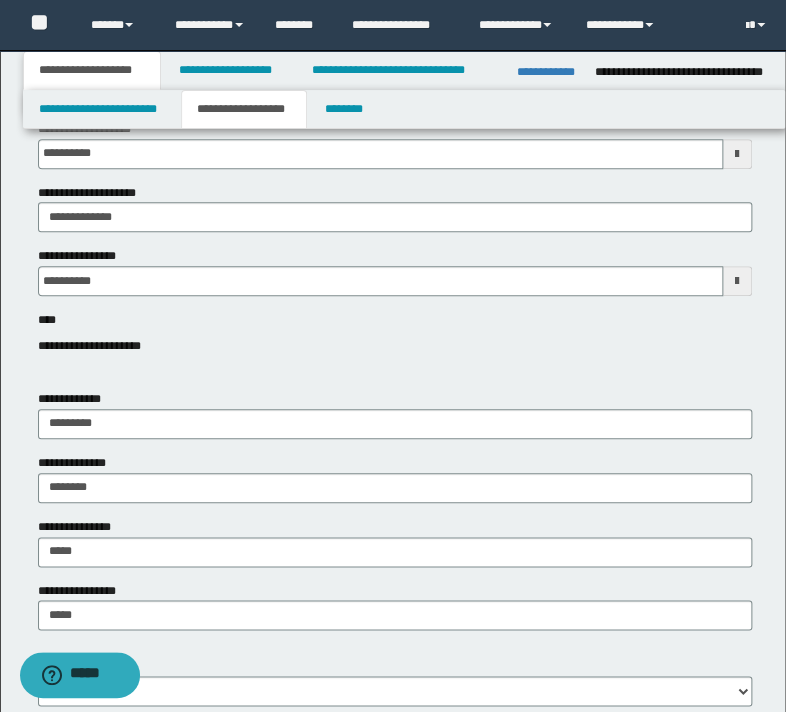 click on "**********" at bounding box center [244, 109] 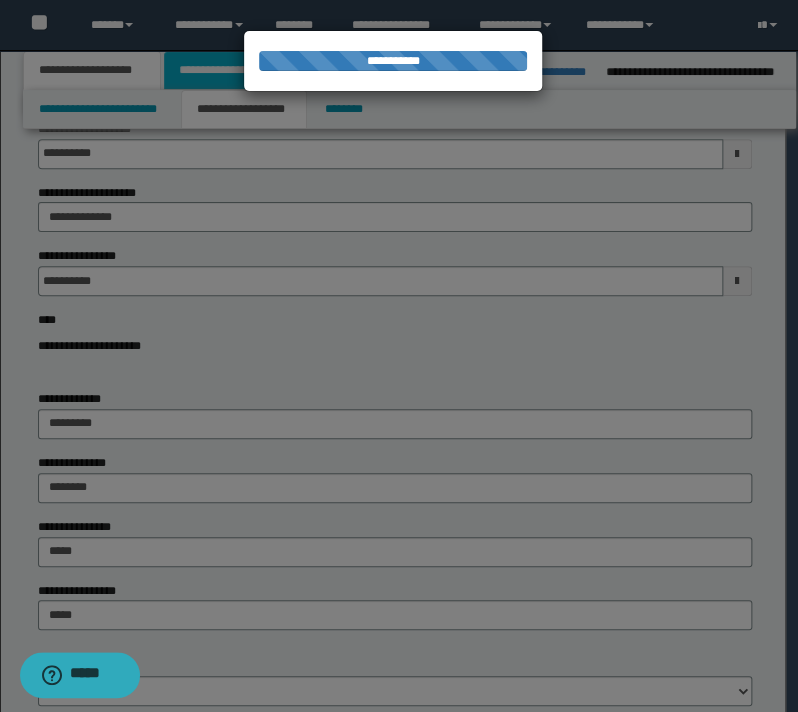 click on "**********" at bounding box center [228, 70] 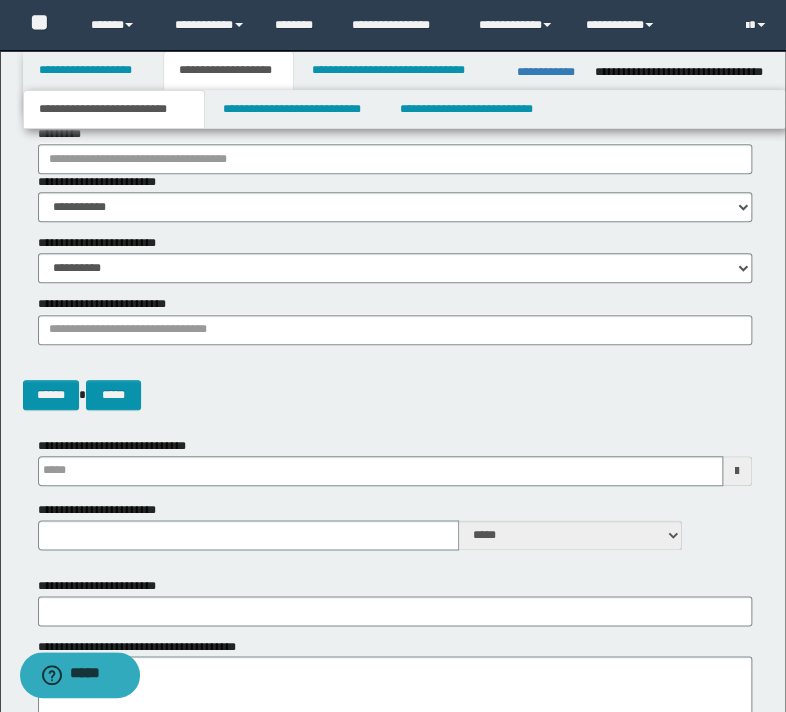 type 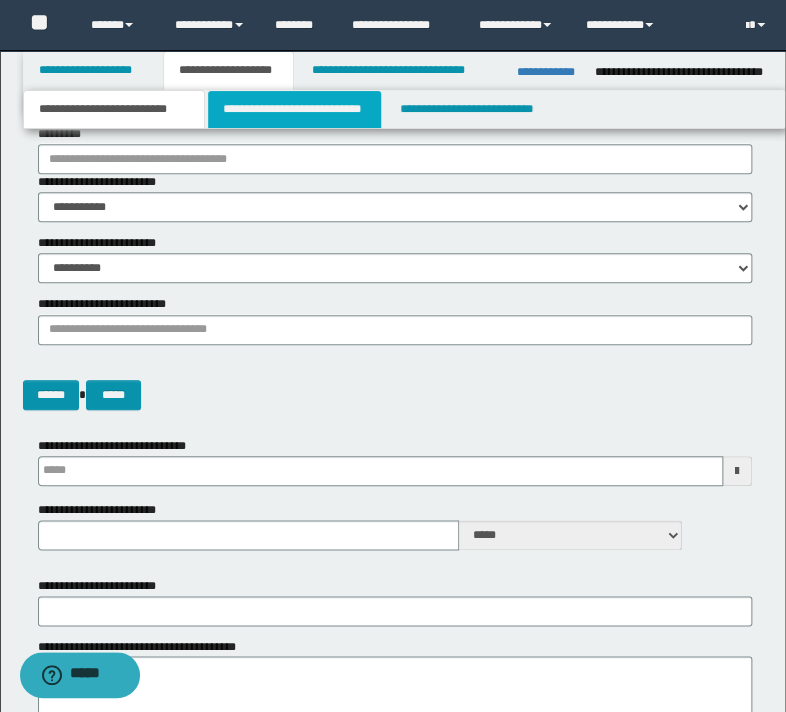 click on "**********" at bounding box center [294, 109] 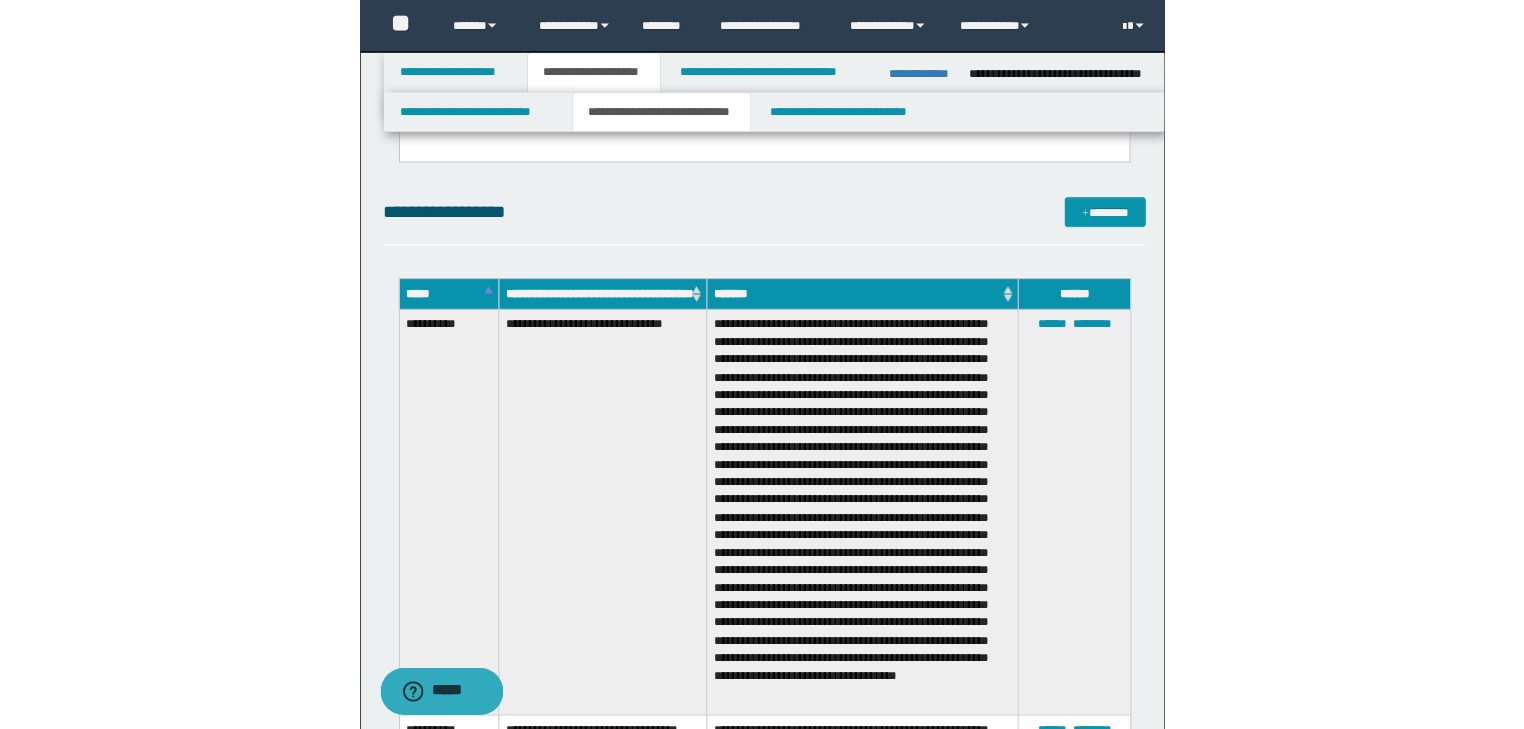 scroll, scrollTop: 622, scrollLeft: 0, axis: vertical 